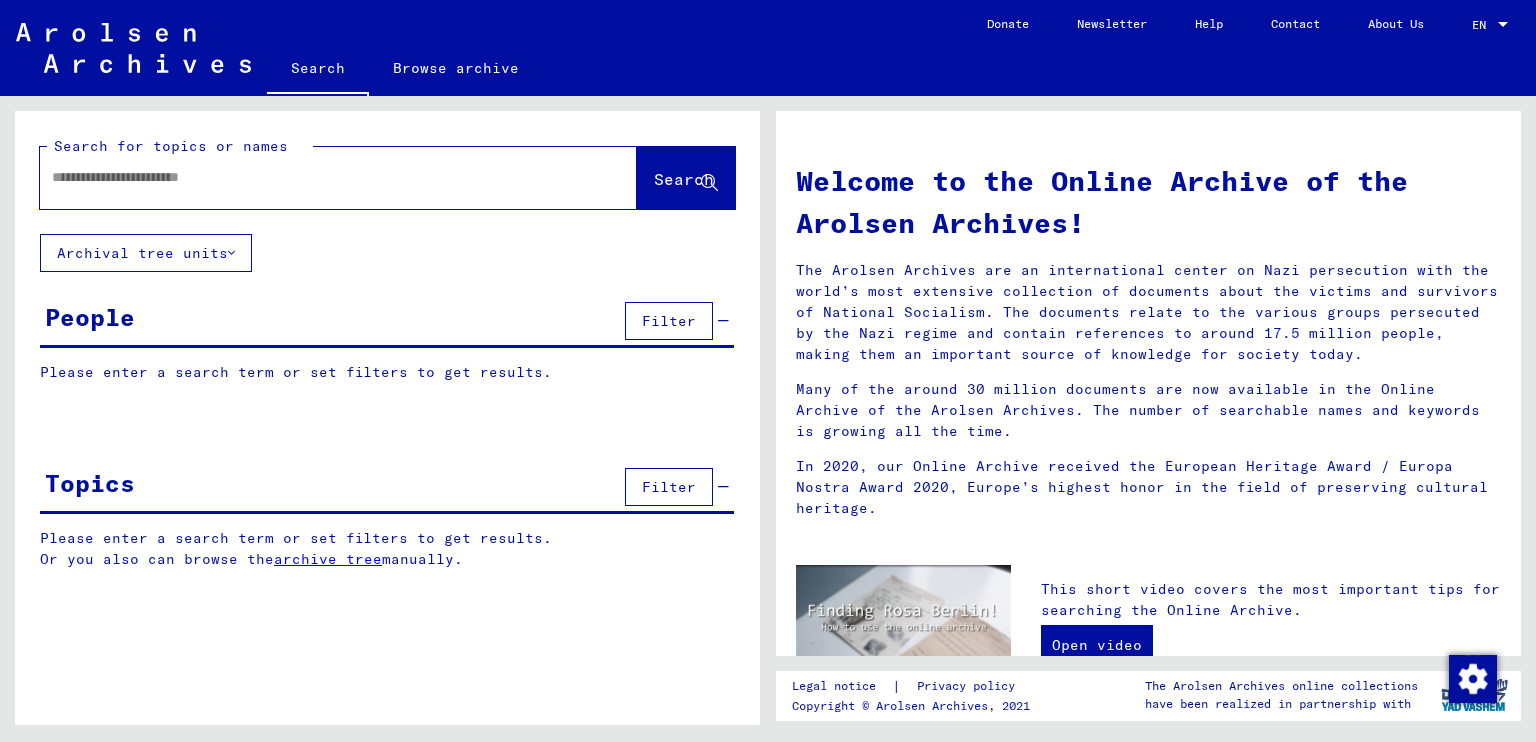 scroll, scrollTop: 0, scrollLeft: 0, axis: both 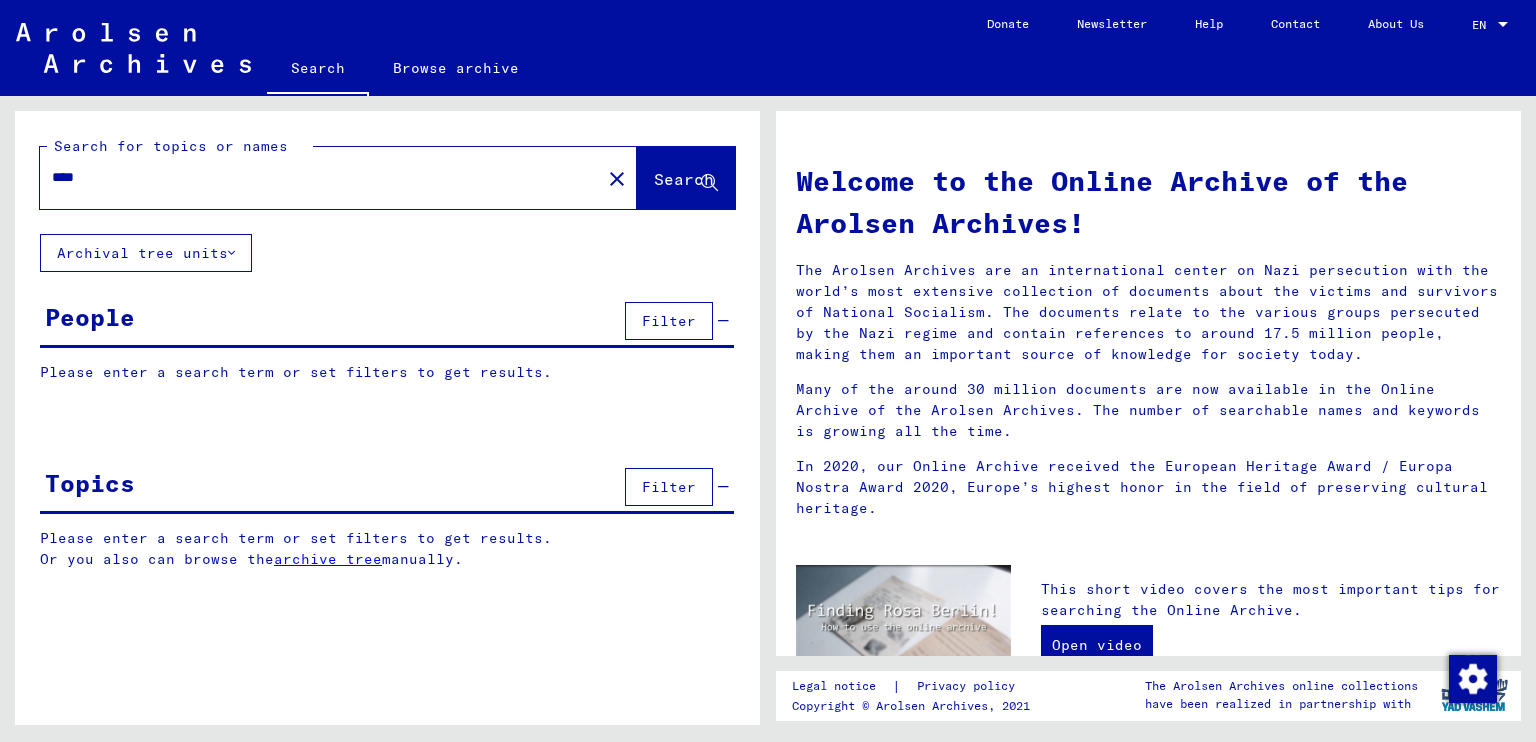 type on "****" 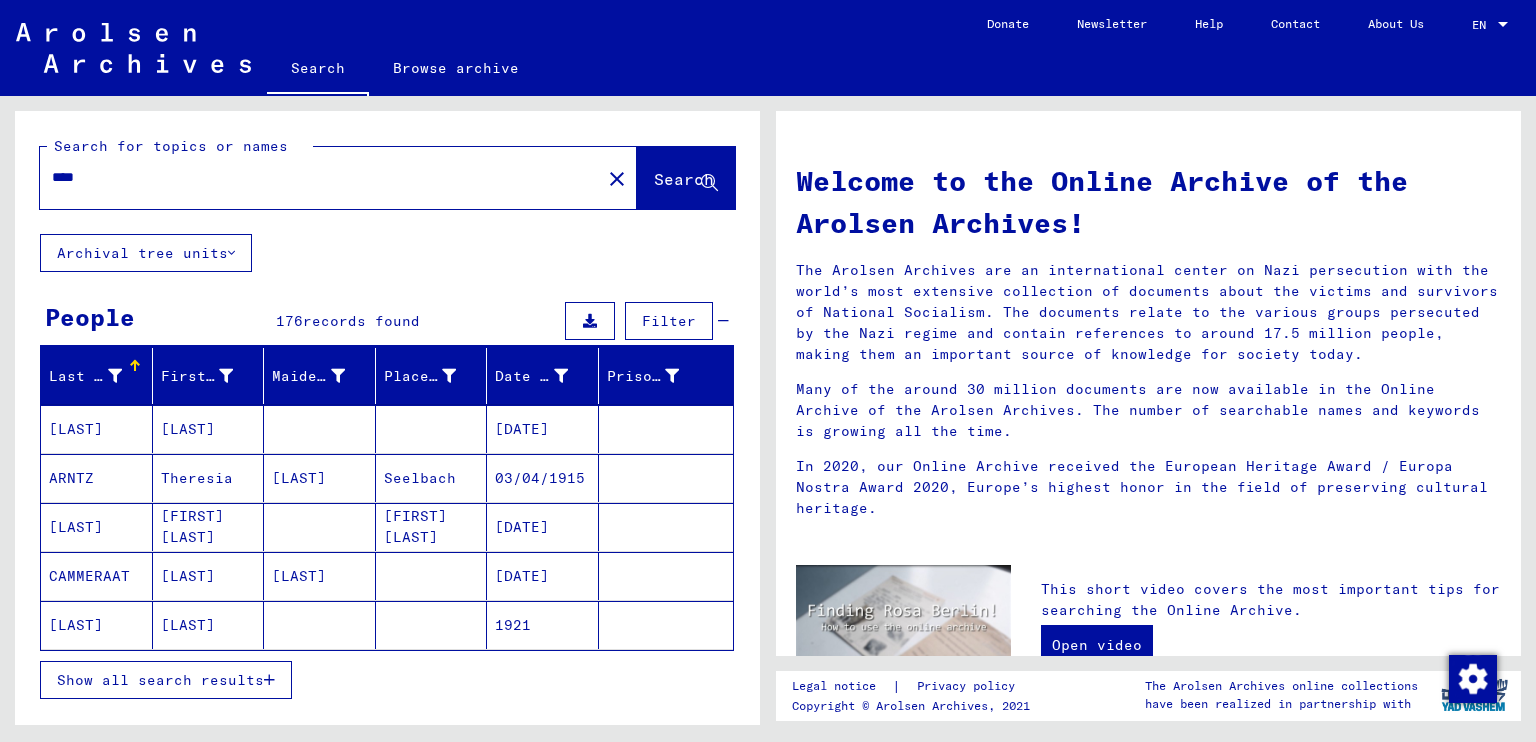 click on "Show all search results" at bounding box center [160, 680] 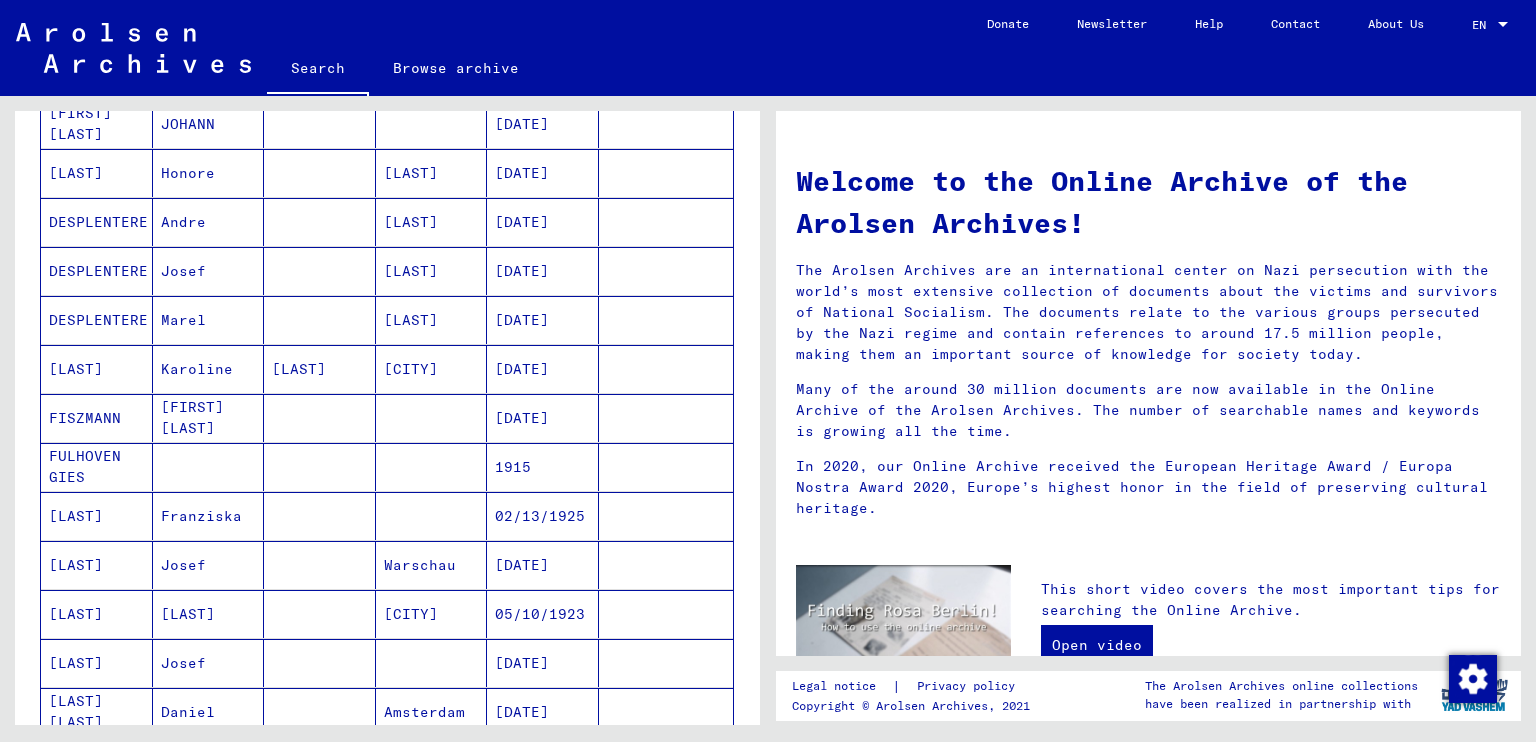 scroll, scrollTop: 1100, scrollLeft: 0, axis: vertical 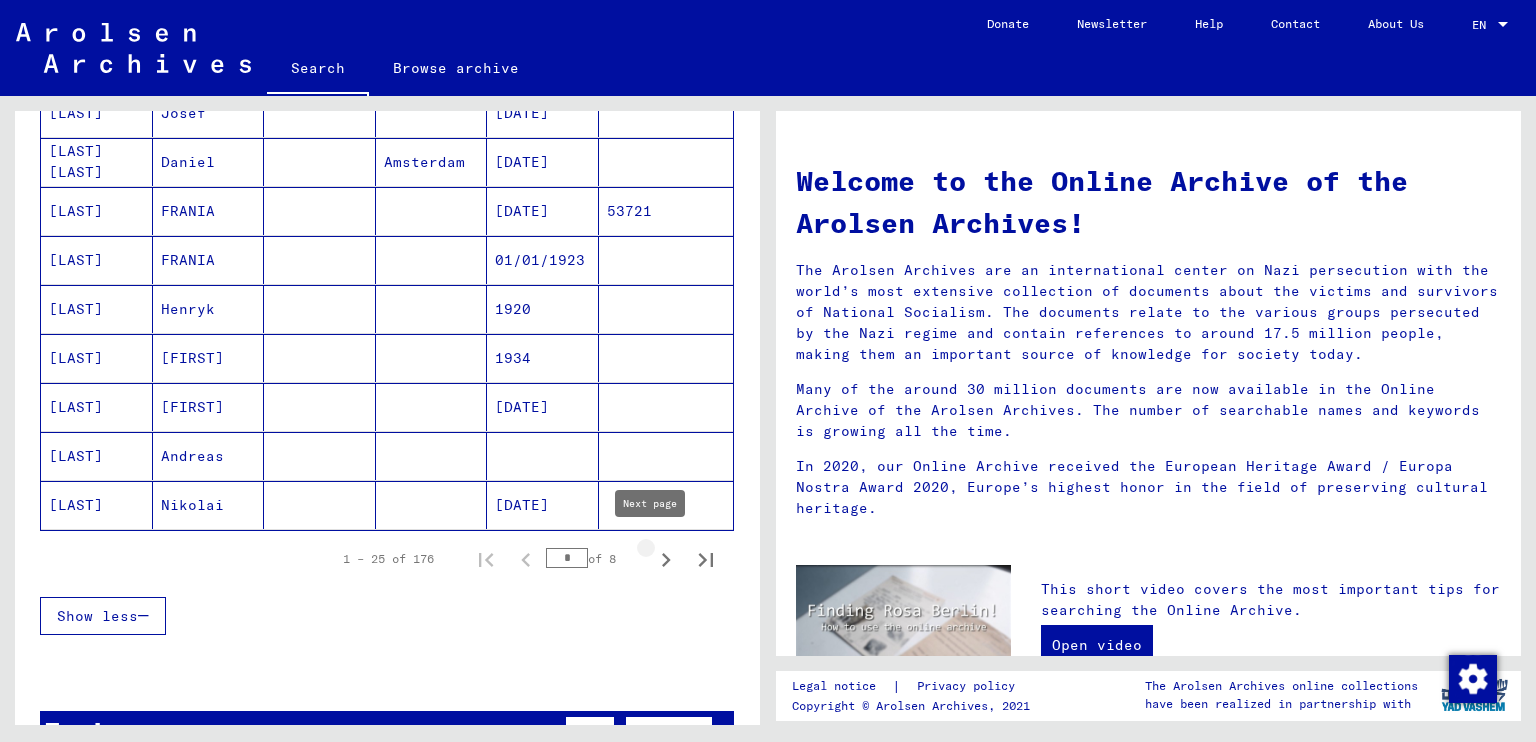 click 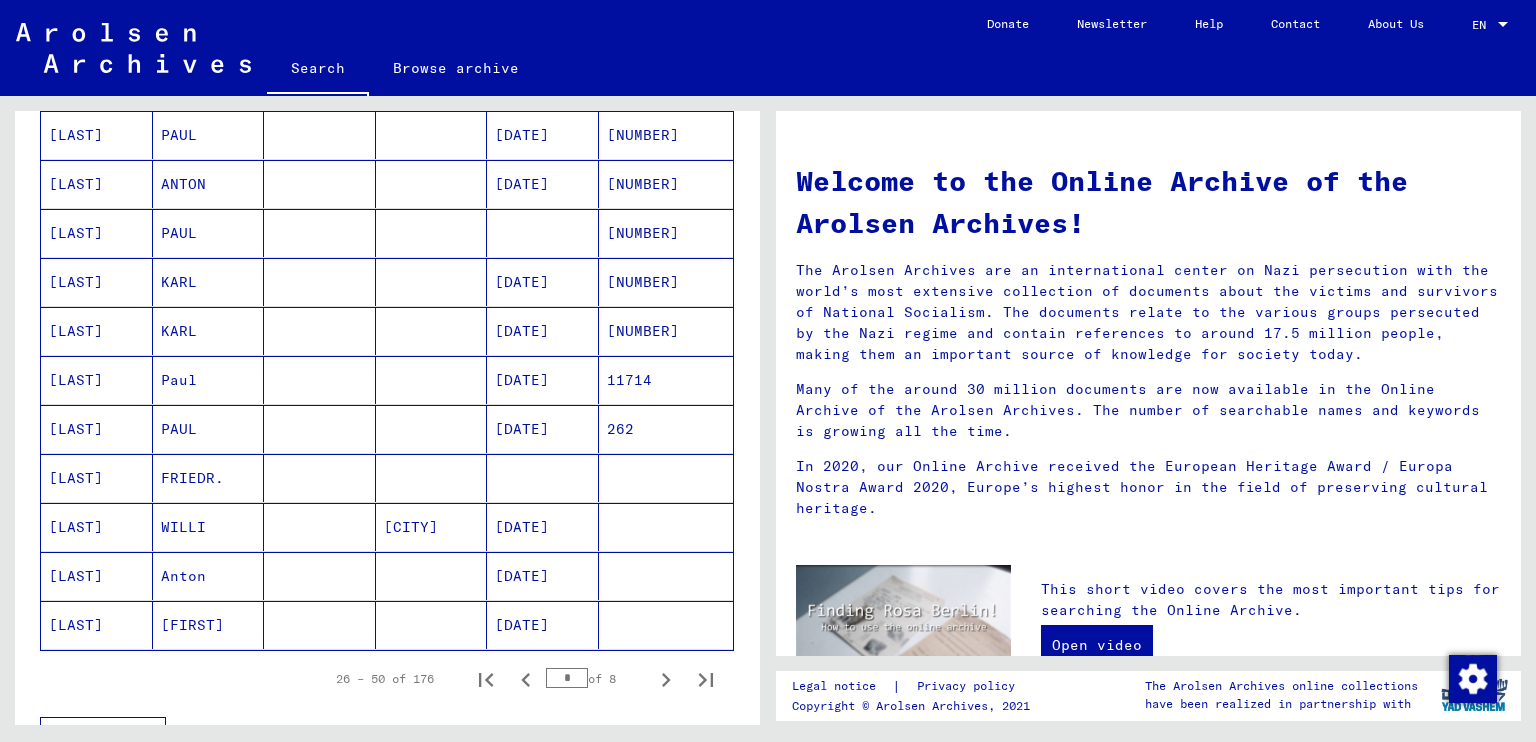 scroll, scrollTop: 940, scrollLeft: 0, axis: vertical 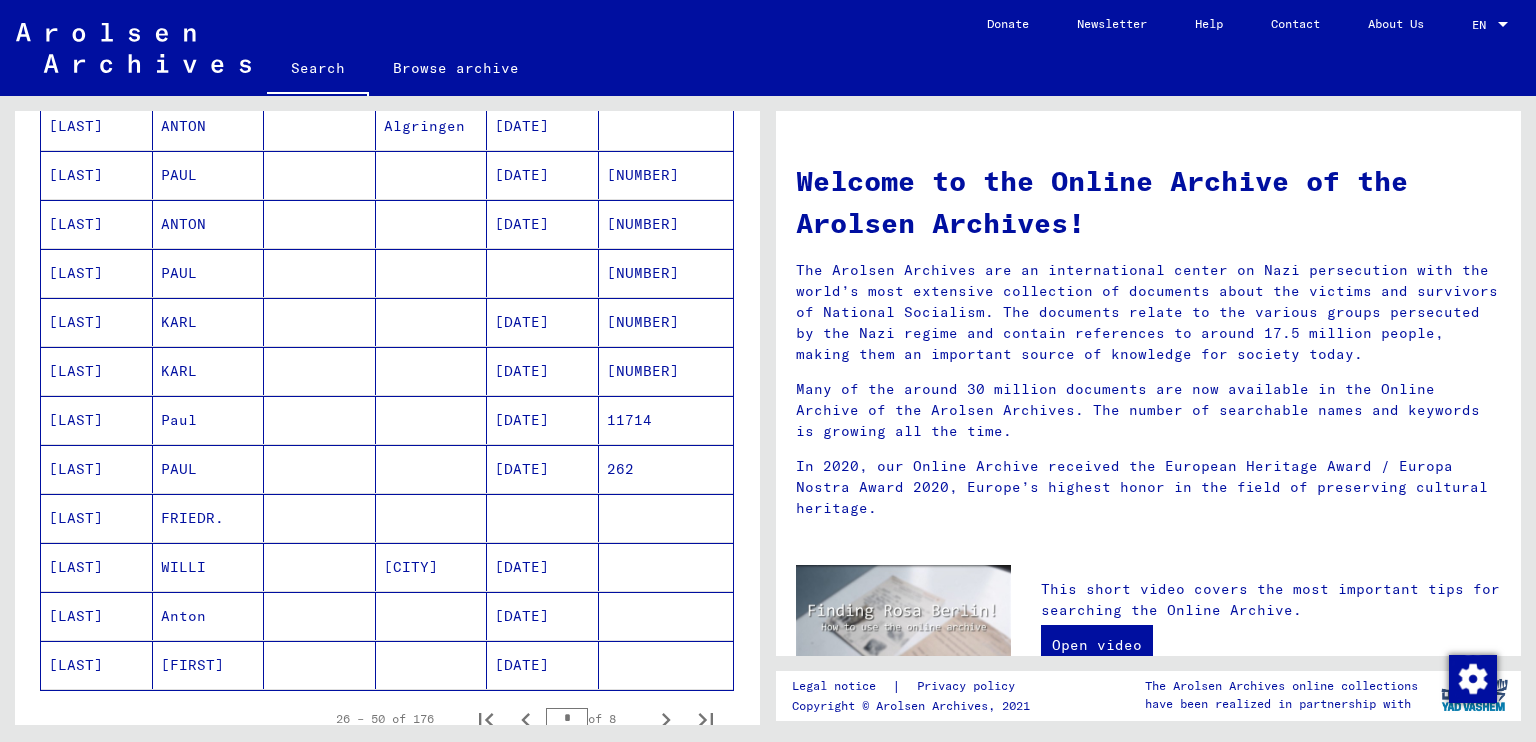 click on "[DATE]" at bounding box center (543, 420) 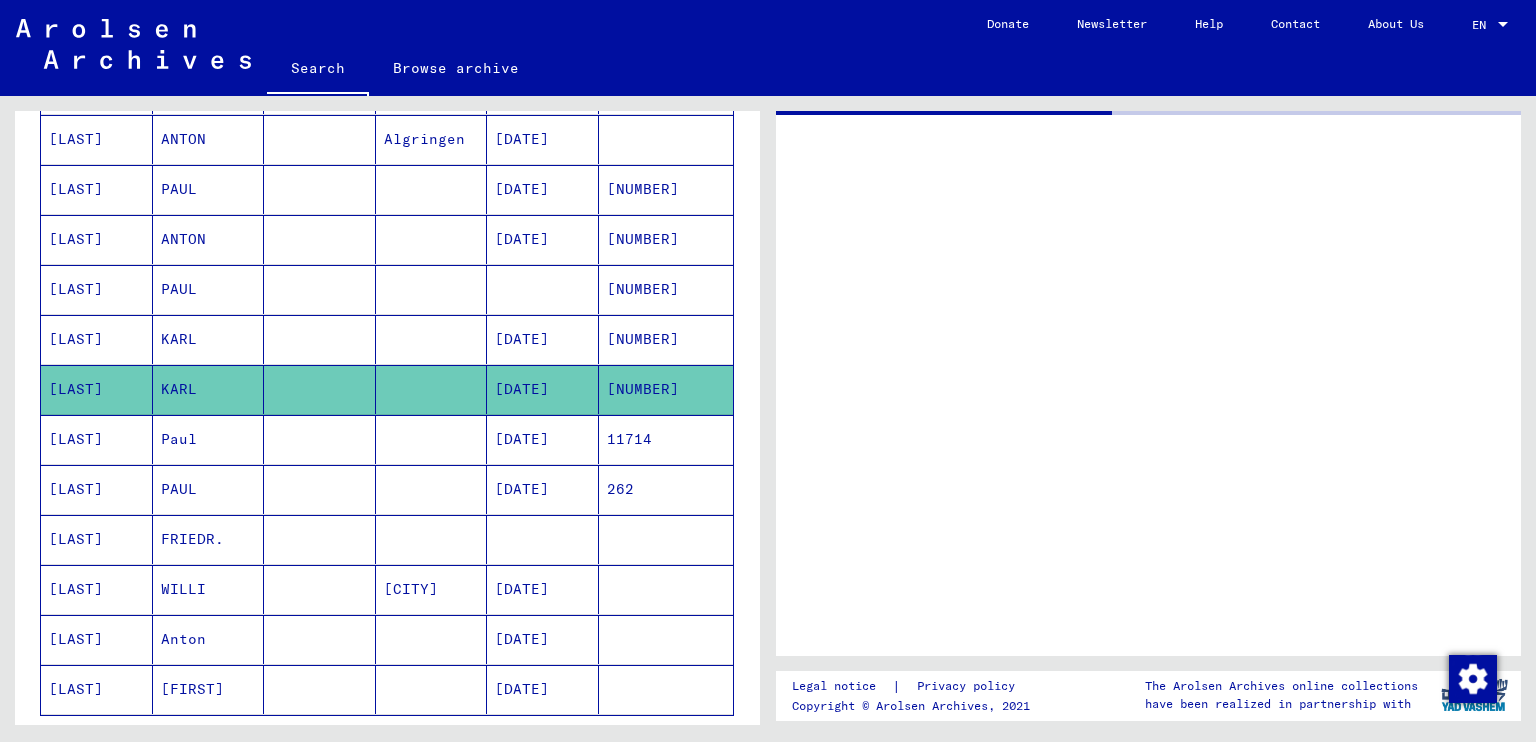 scroll, scrollTop: 952, scrollLeft: 0, axis: vertical 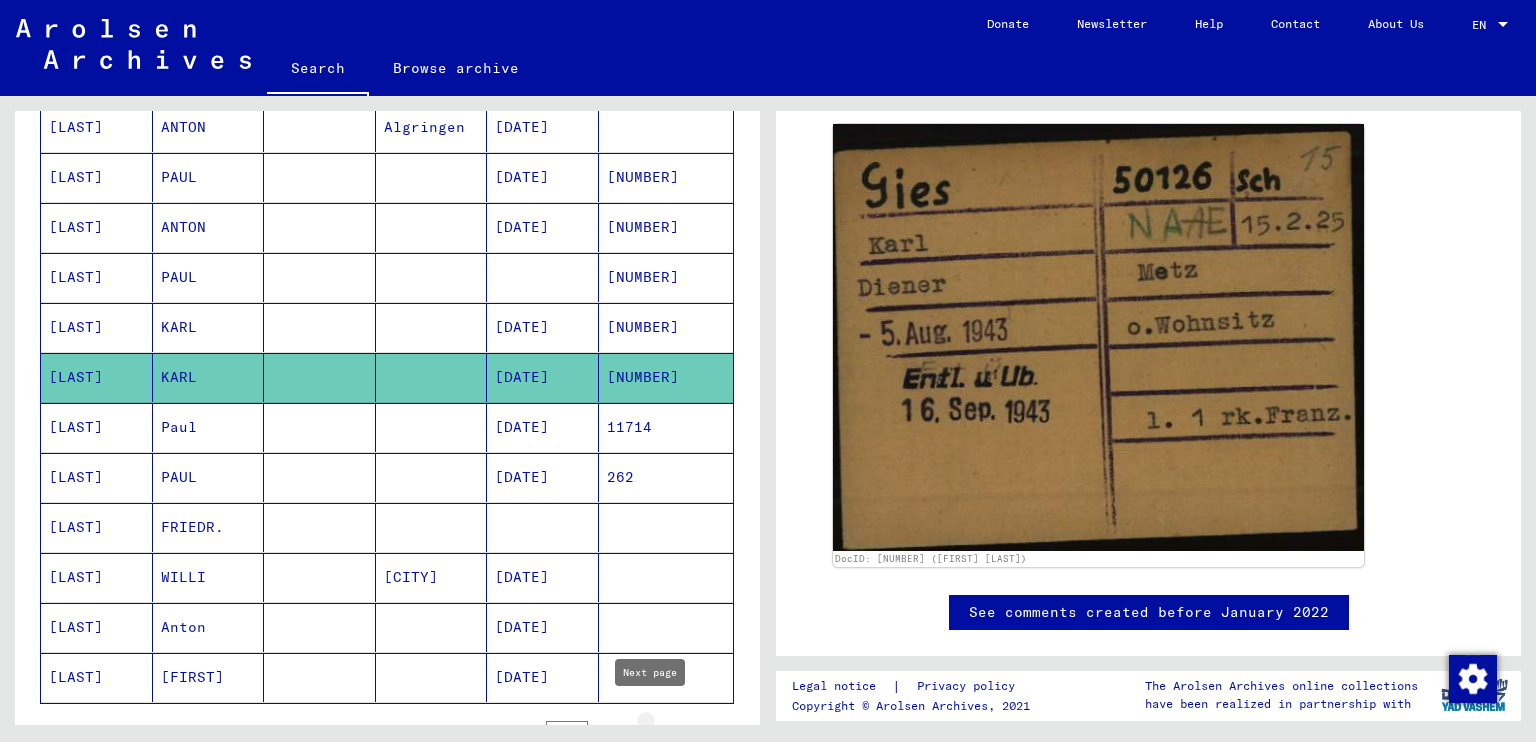 click 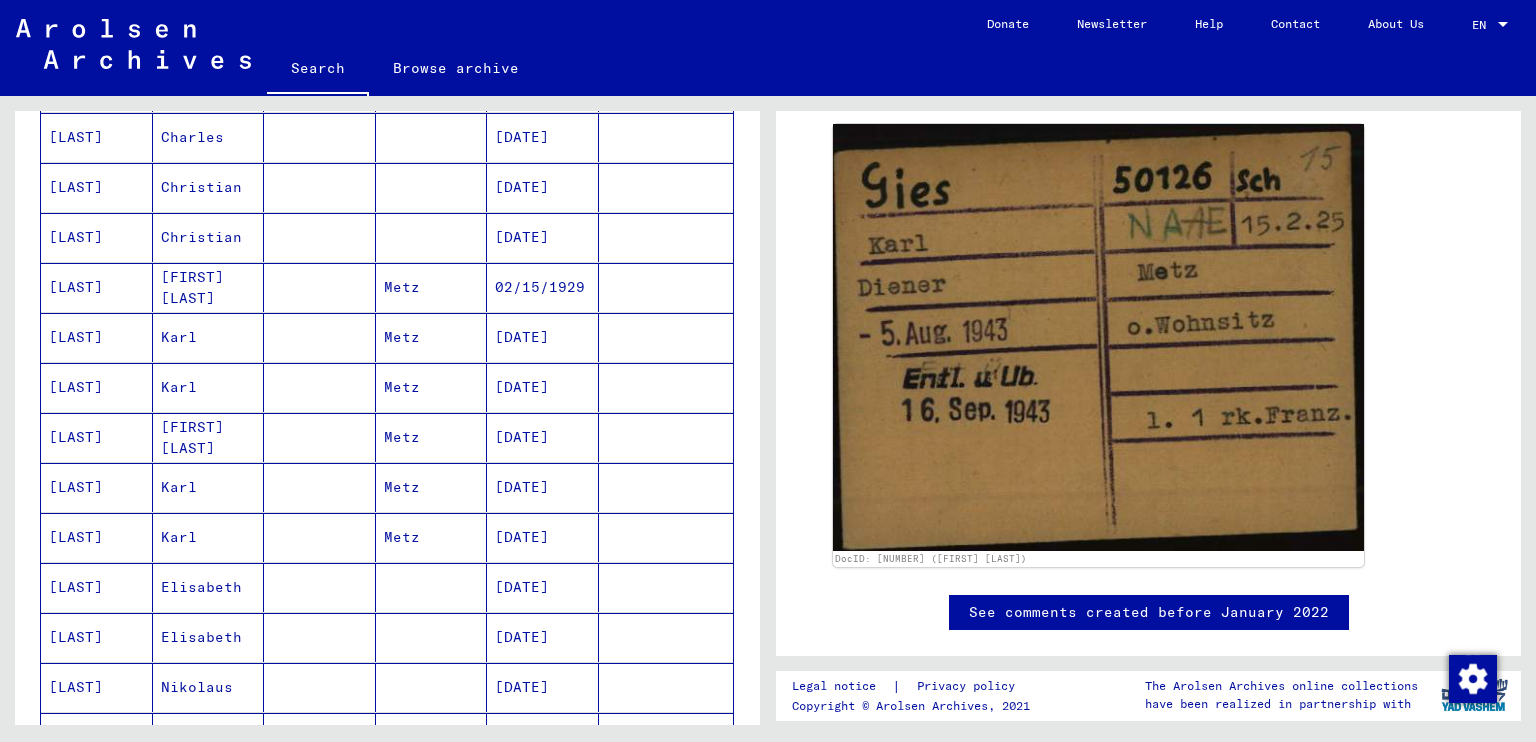 scroll, scrollTop: 1292, scrollLeft: 0, axis: vertical 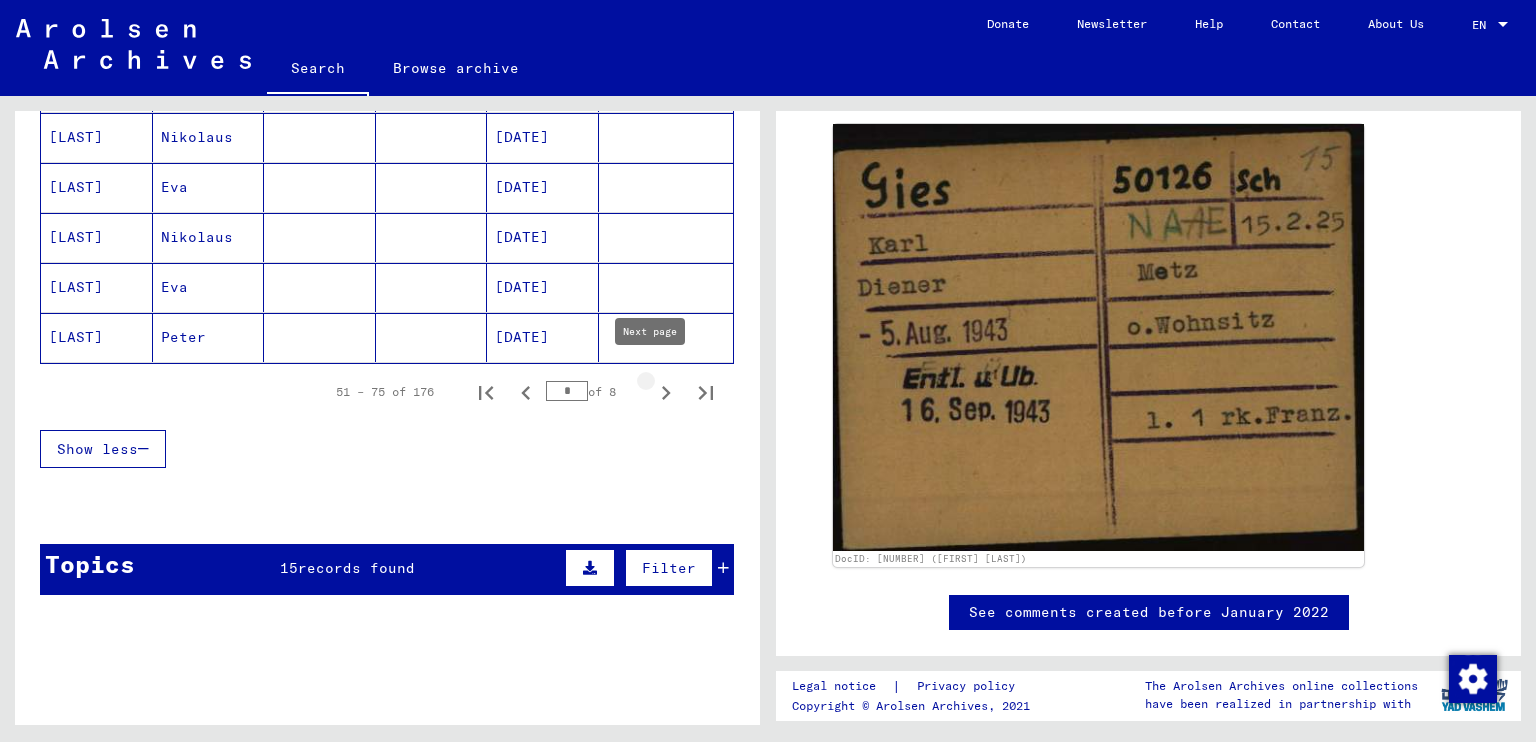 click 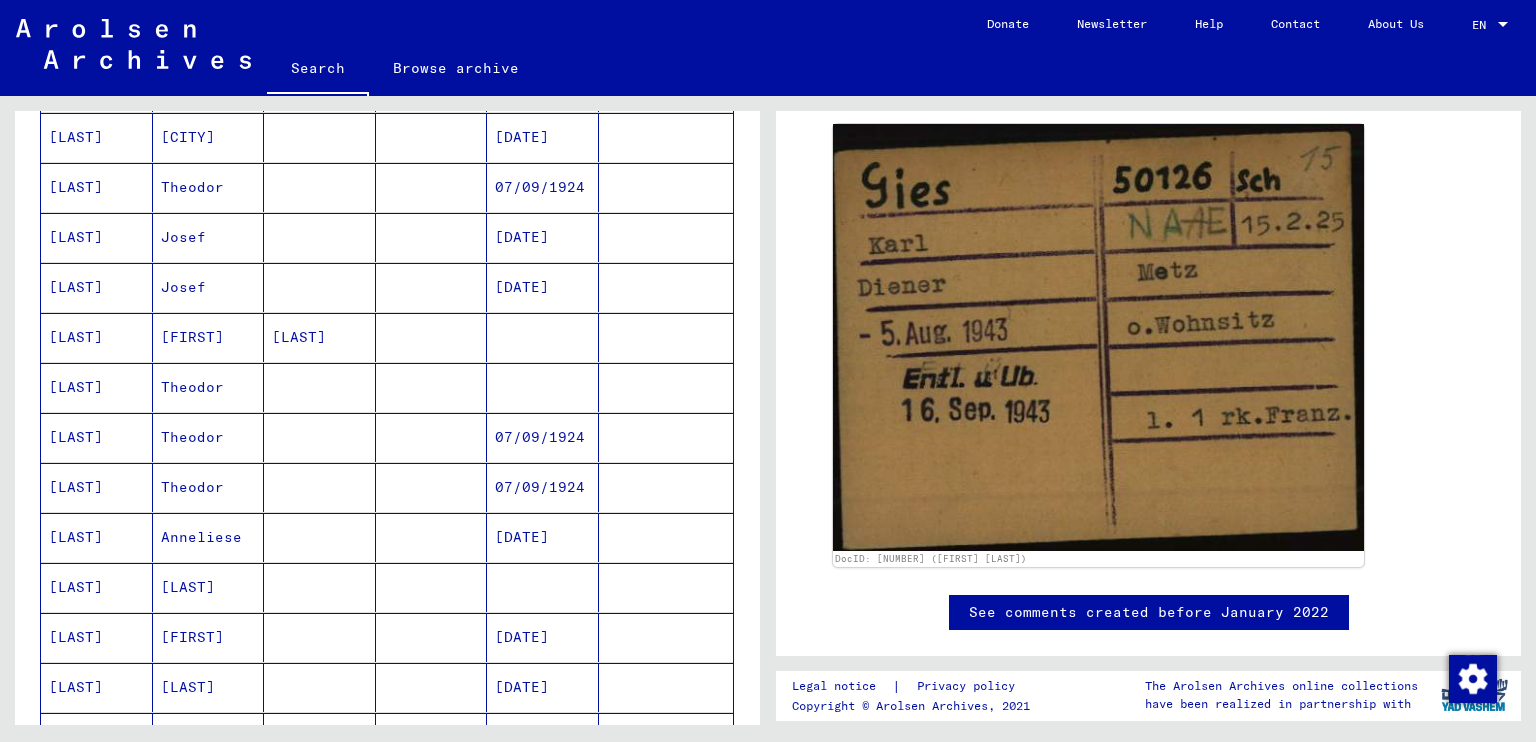 scroll, scrollTop: 1292, scrollLeft: 0, axis: vertical 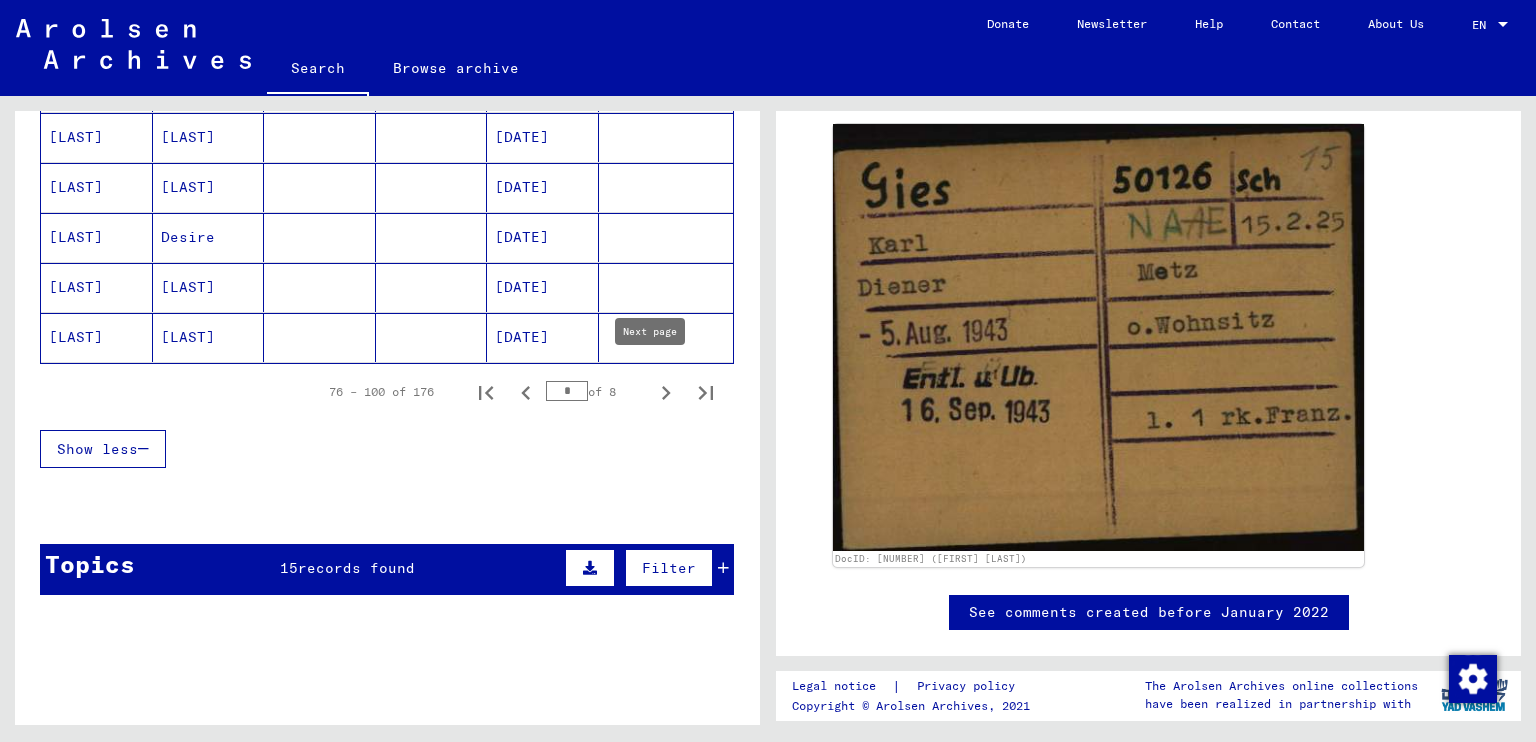 click 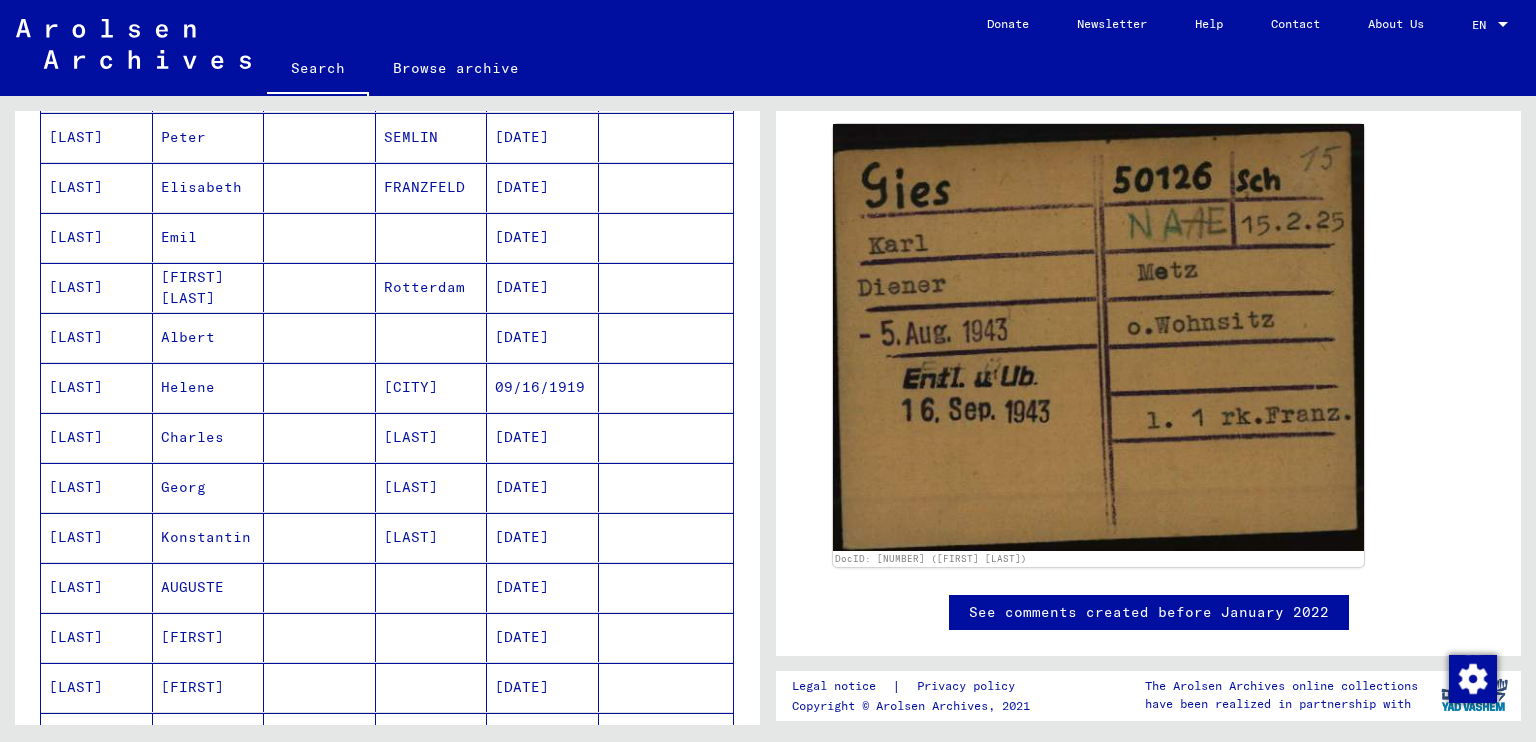 scroll, scrollTop: 1292, scrollLeft: 0, axis: vertical 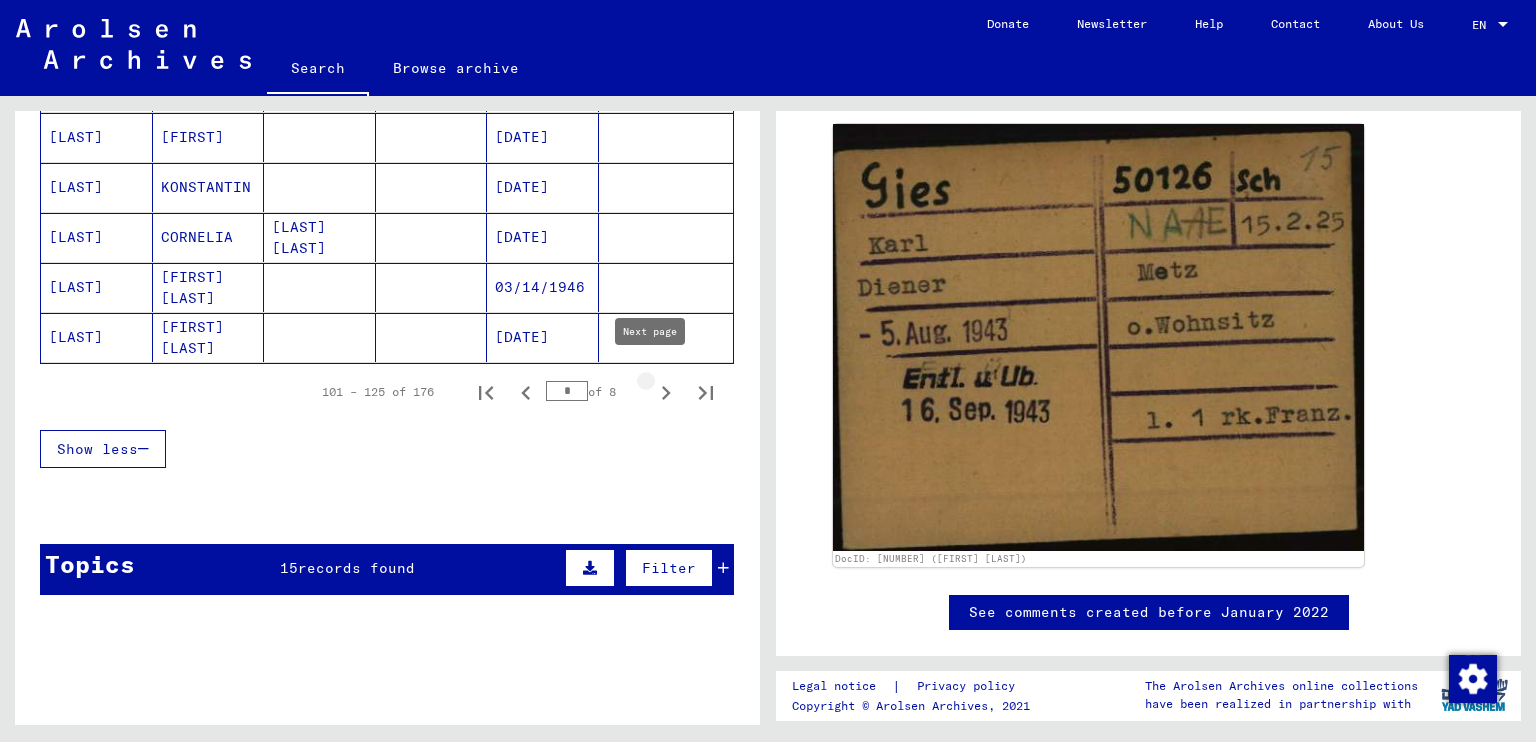 click 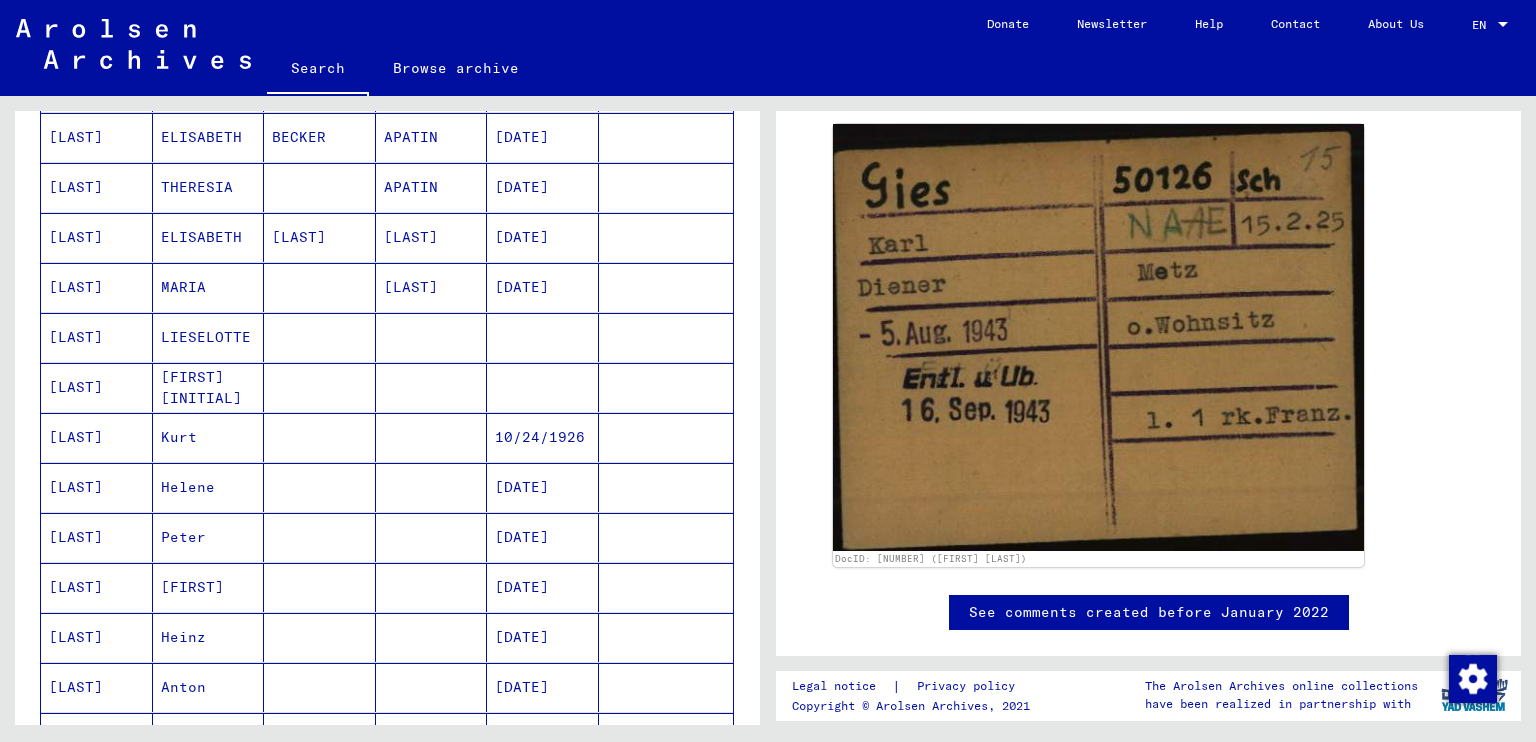 scroll, scrollTop: 1292, scrollLeft: 0, axis: vertical 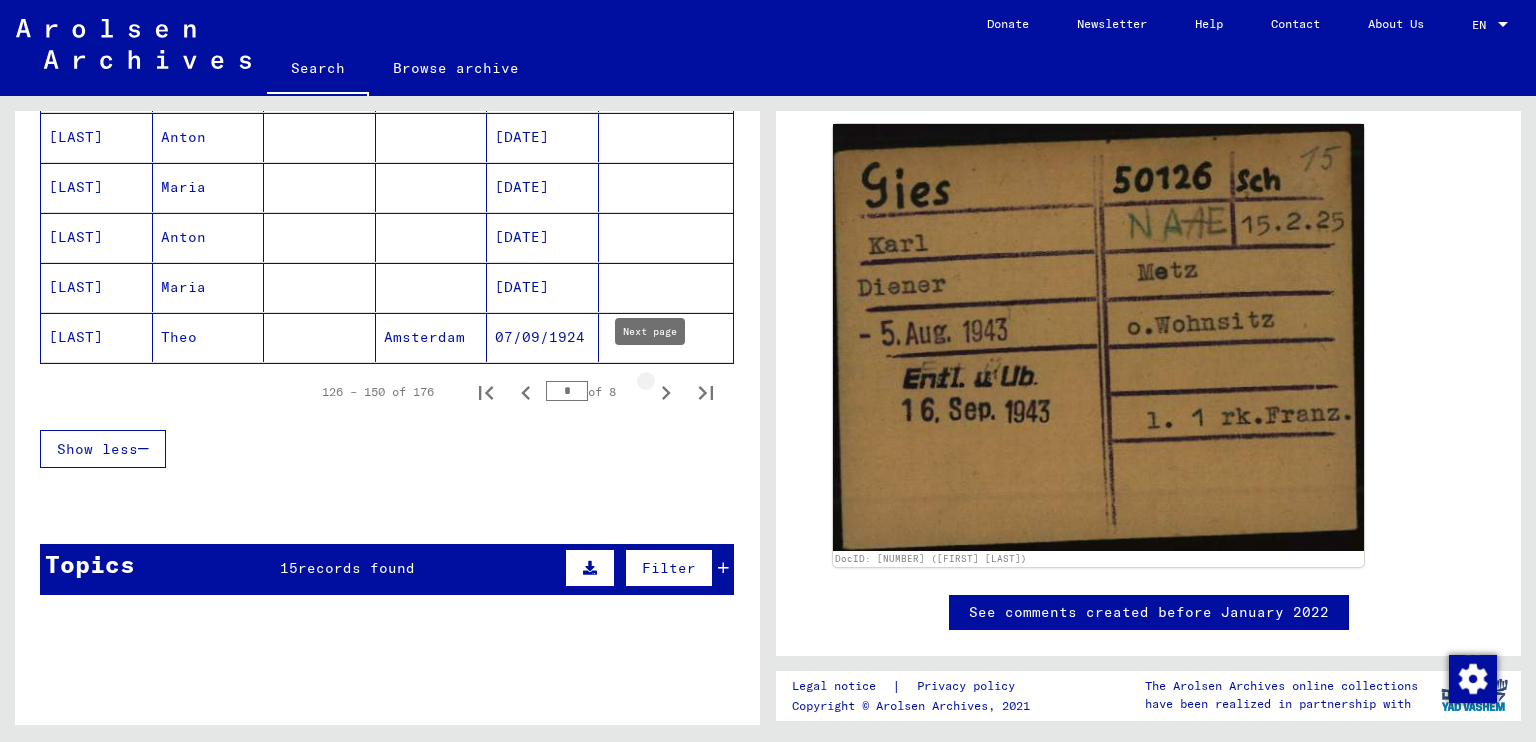 click 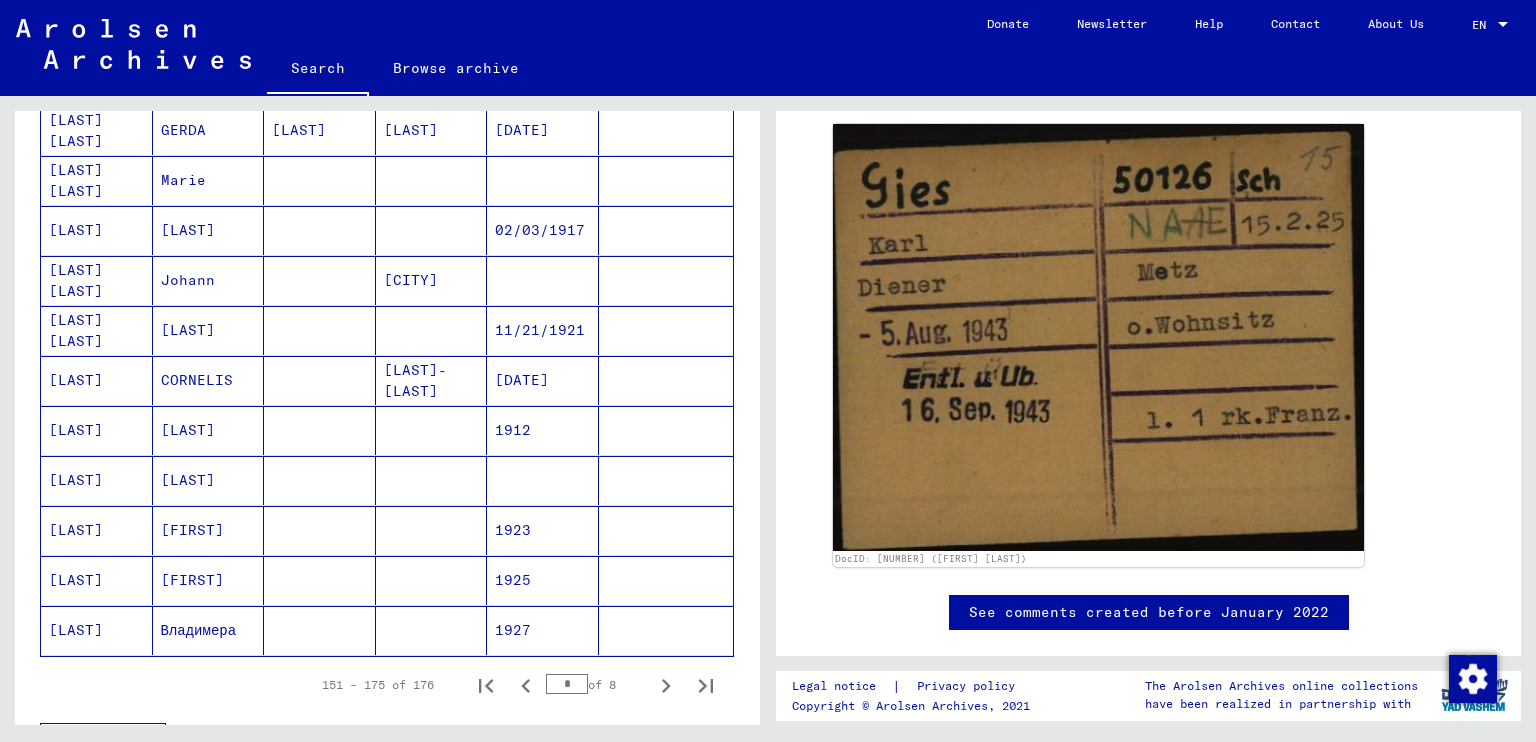 scroll, scrollTop: 1024, scrollLeft: 0, axis: vertical 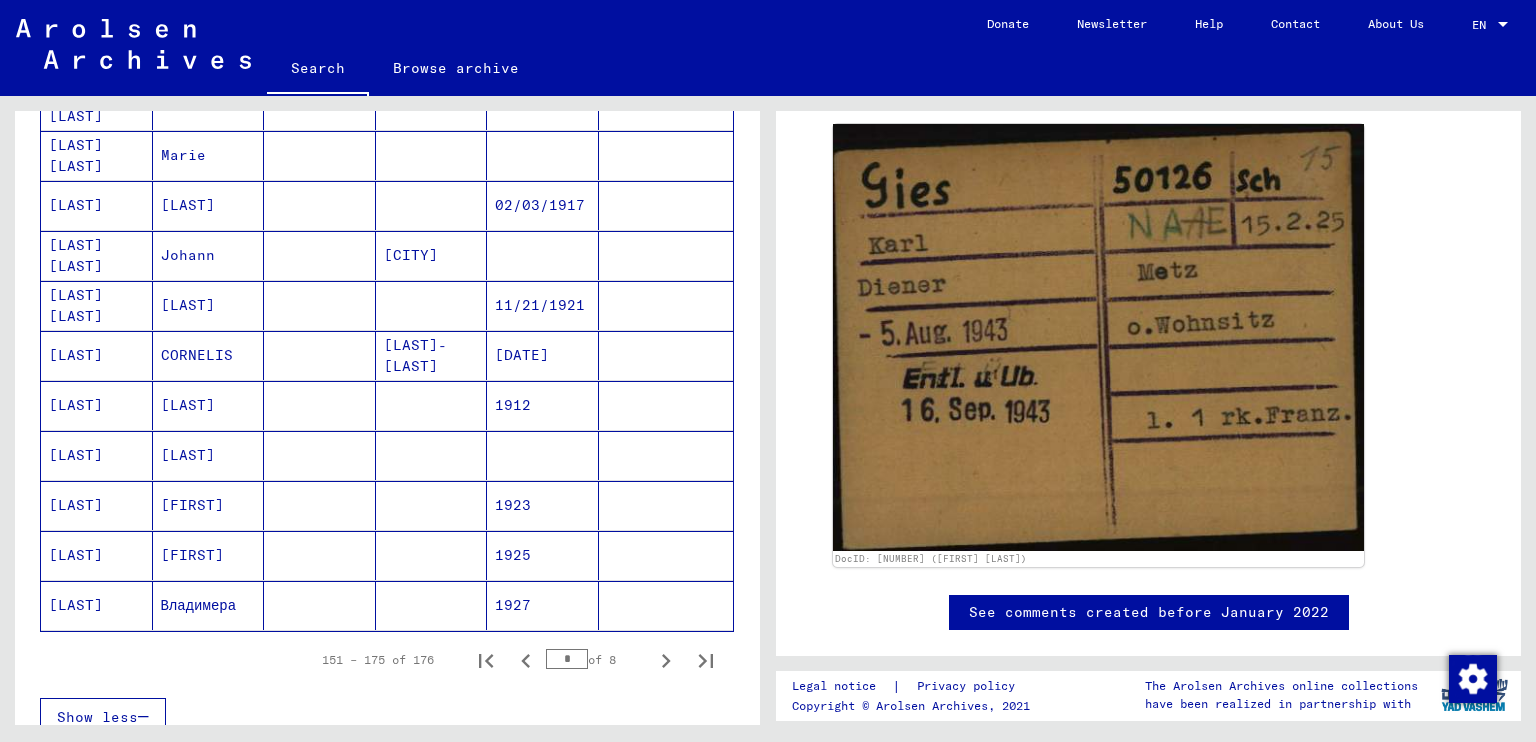 click on "[FIRST]" at bounding box center [209, 555] 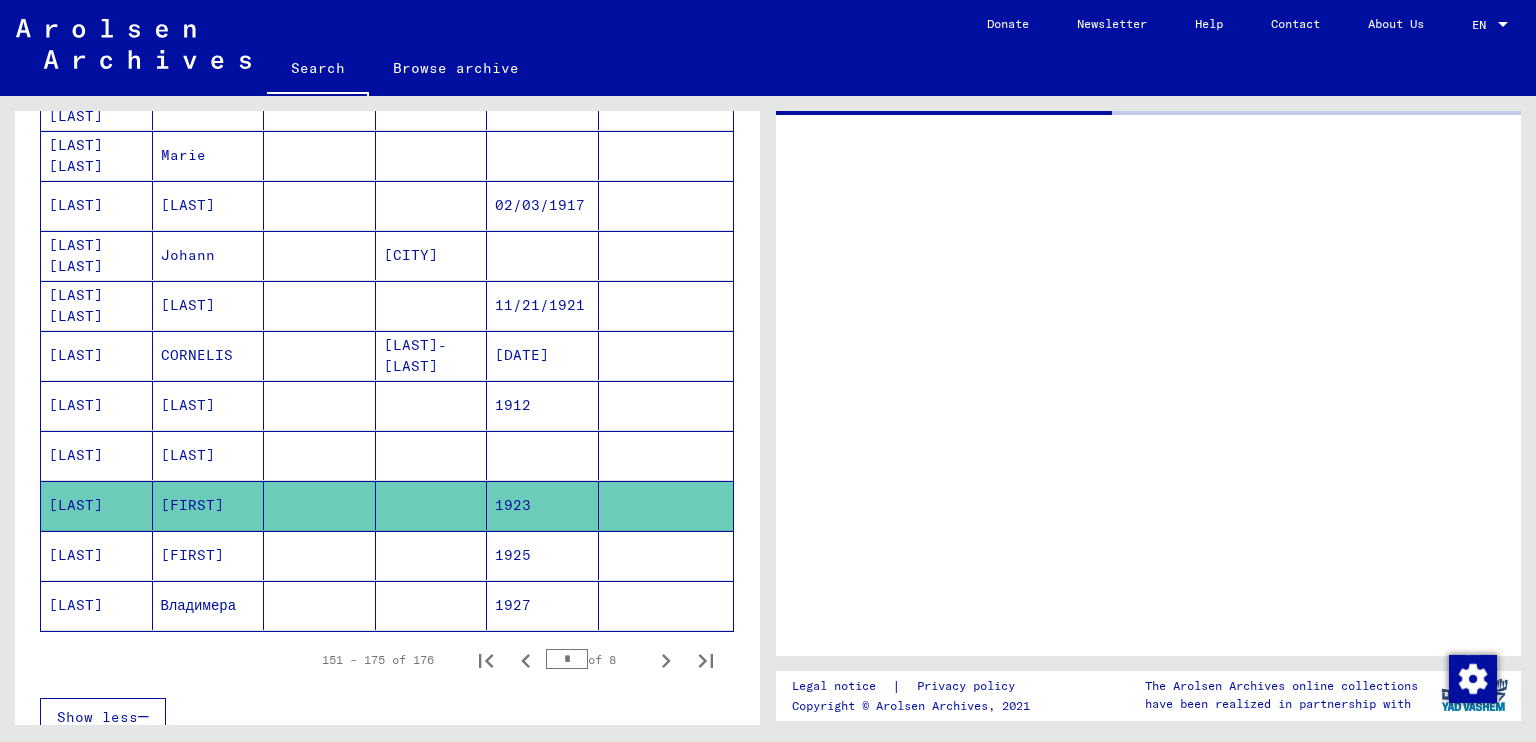 scroll, scrollTop: 0, scrollLeft: 0, axis: both 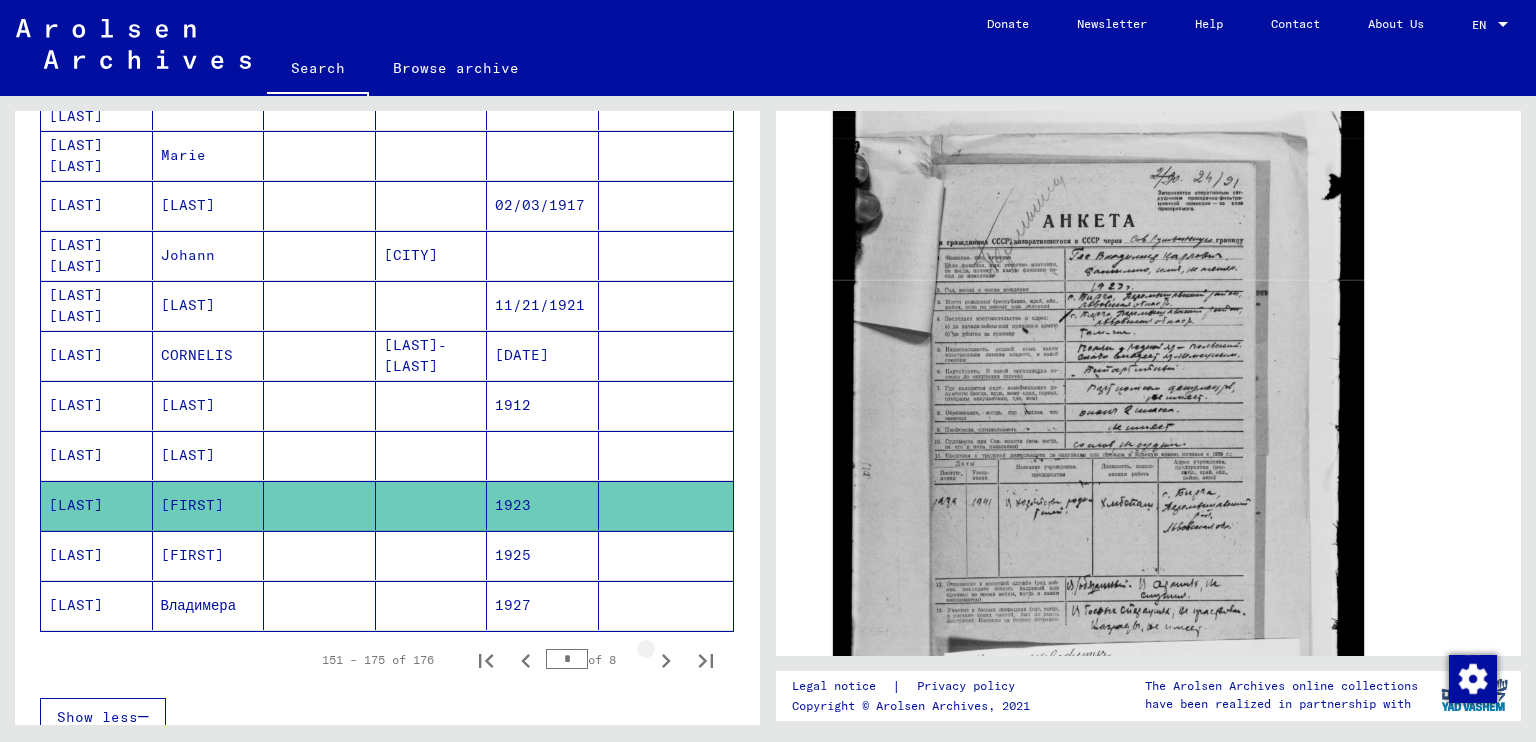 click at bounding box center (666, 660) 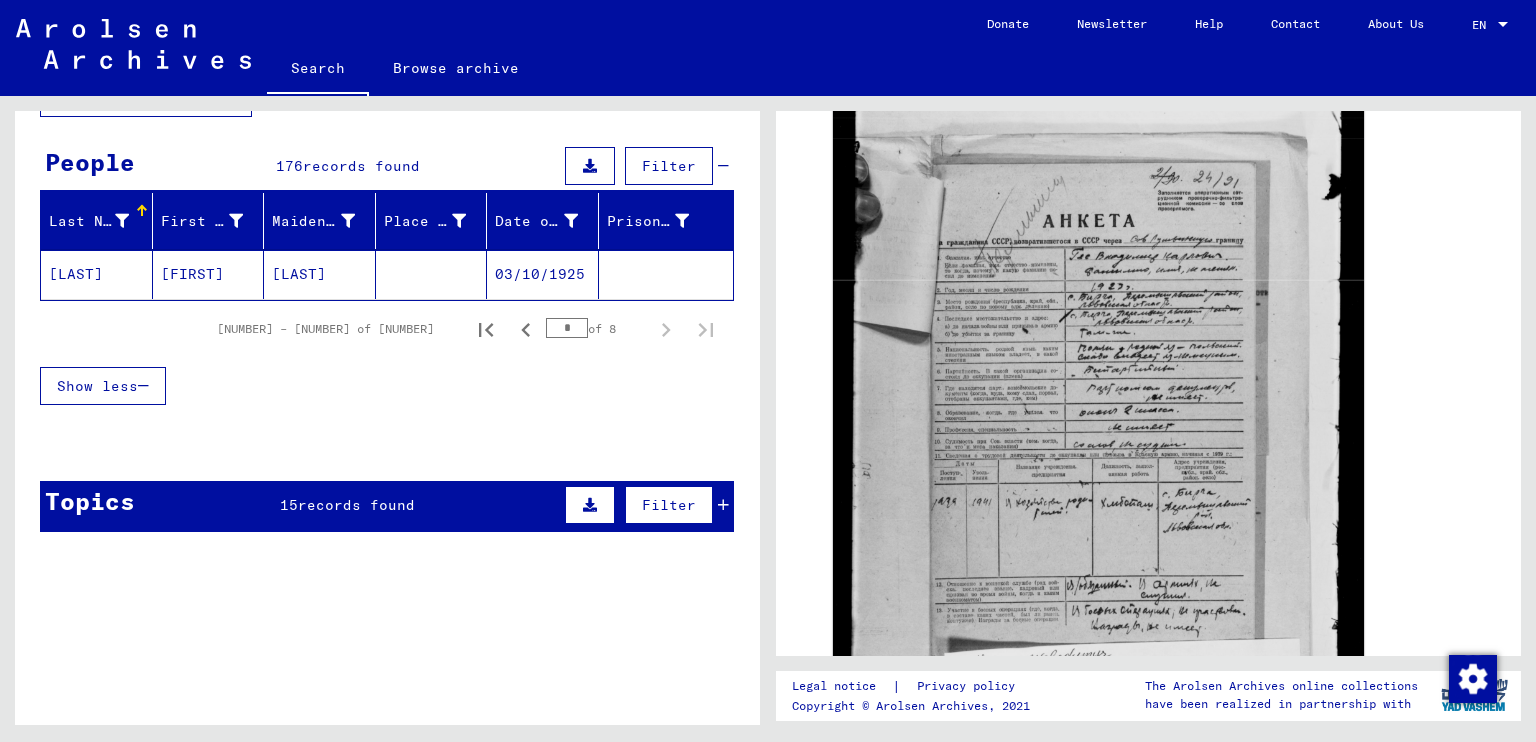 scroll, scrollTop: 0, scrollLeft: 0, axis: both 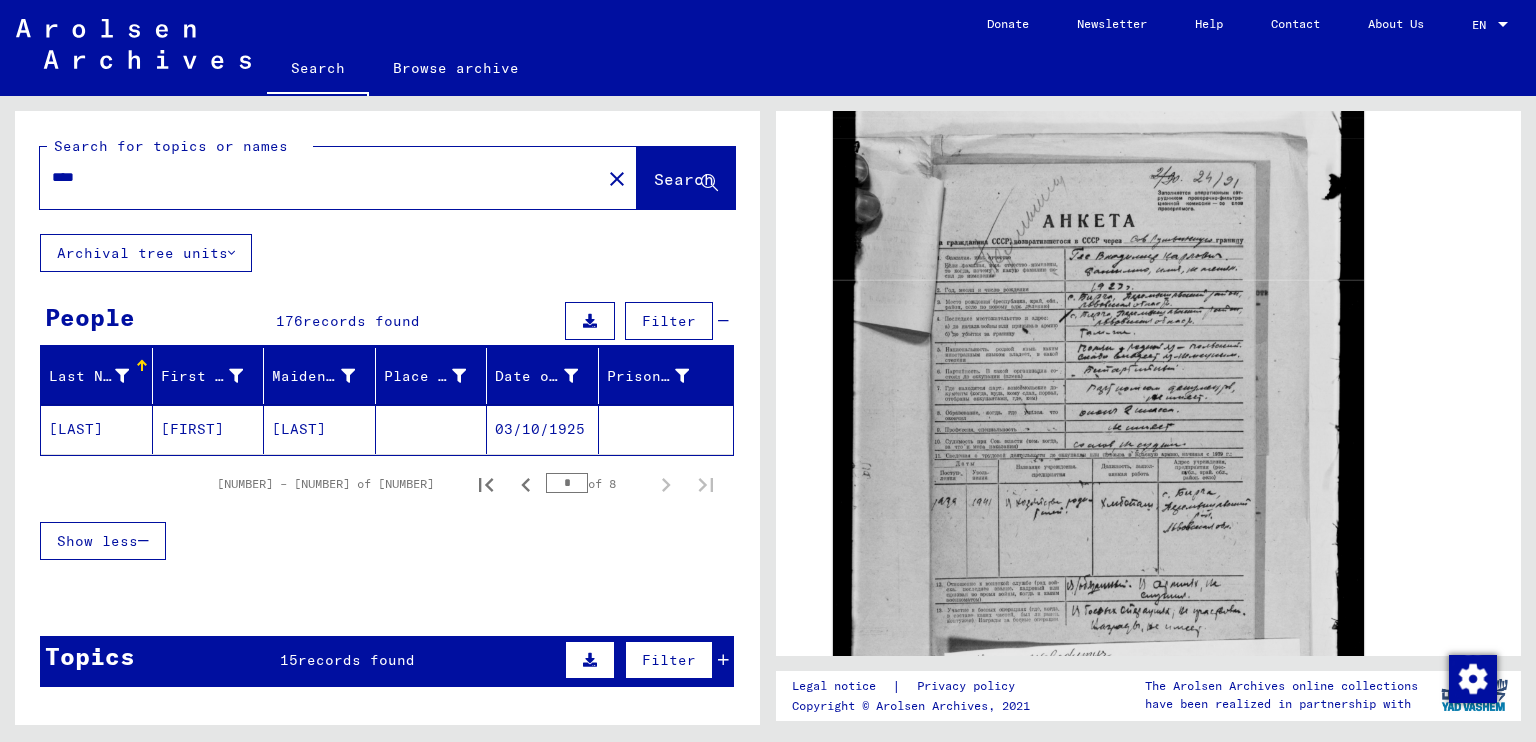 click on "****" at bounding box center (320, 177) 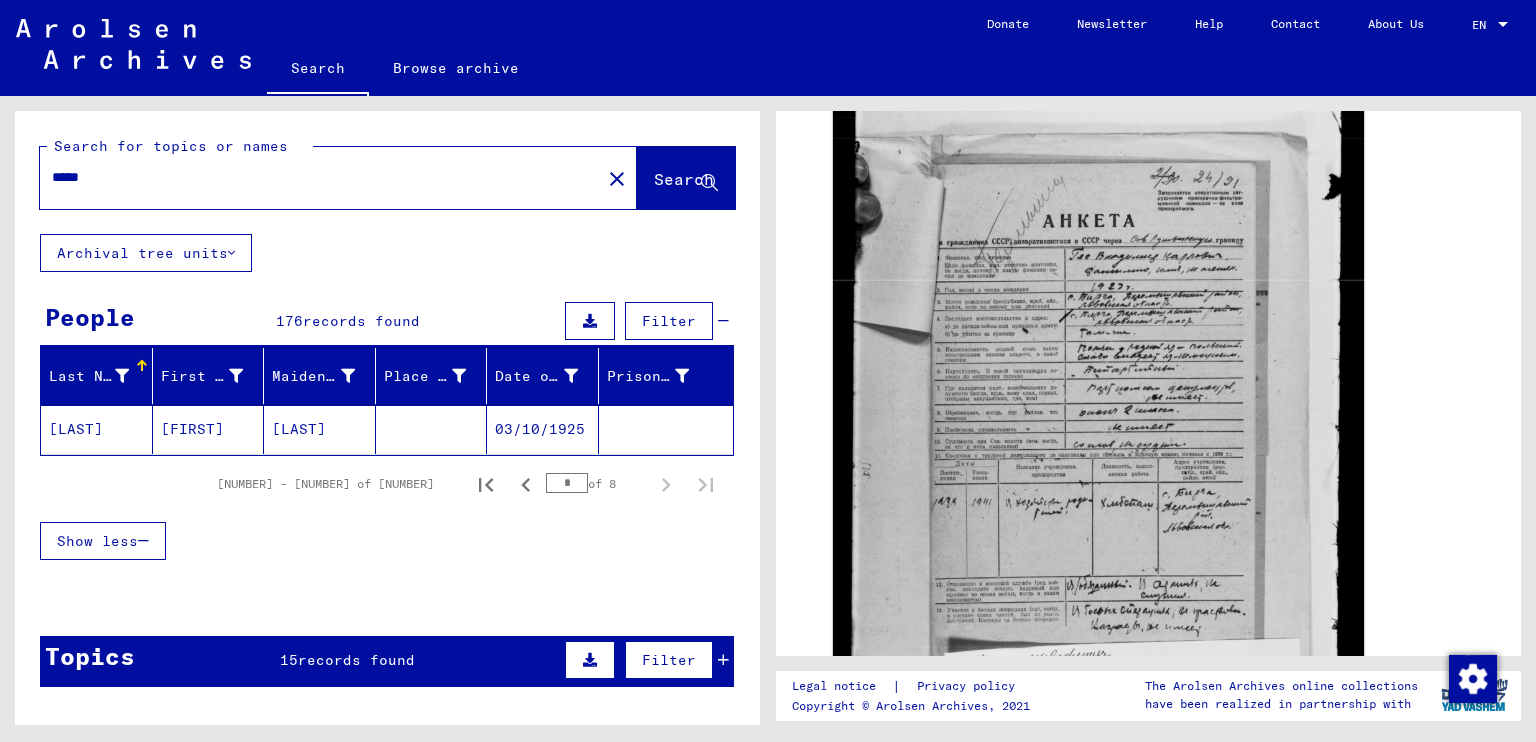 type on "*****" 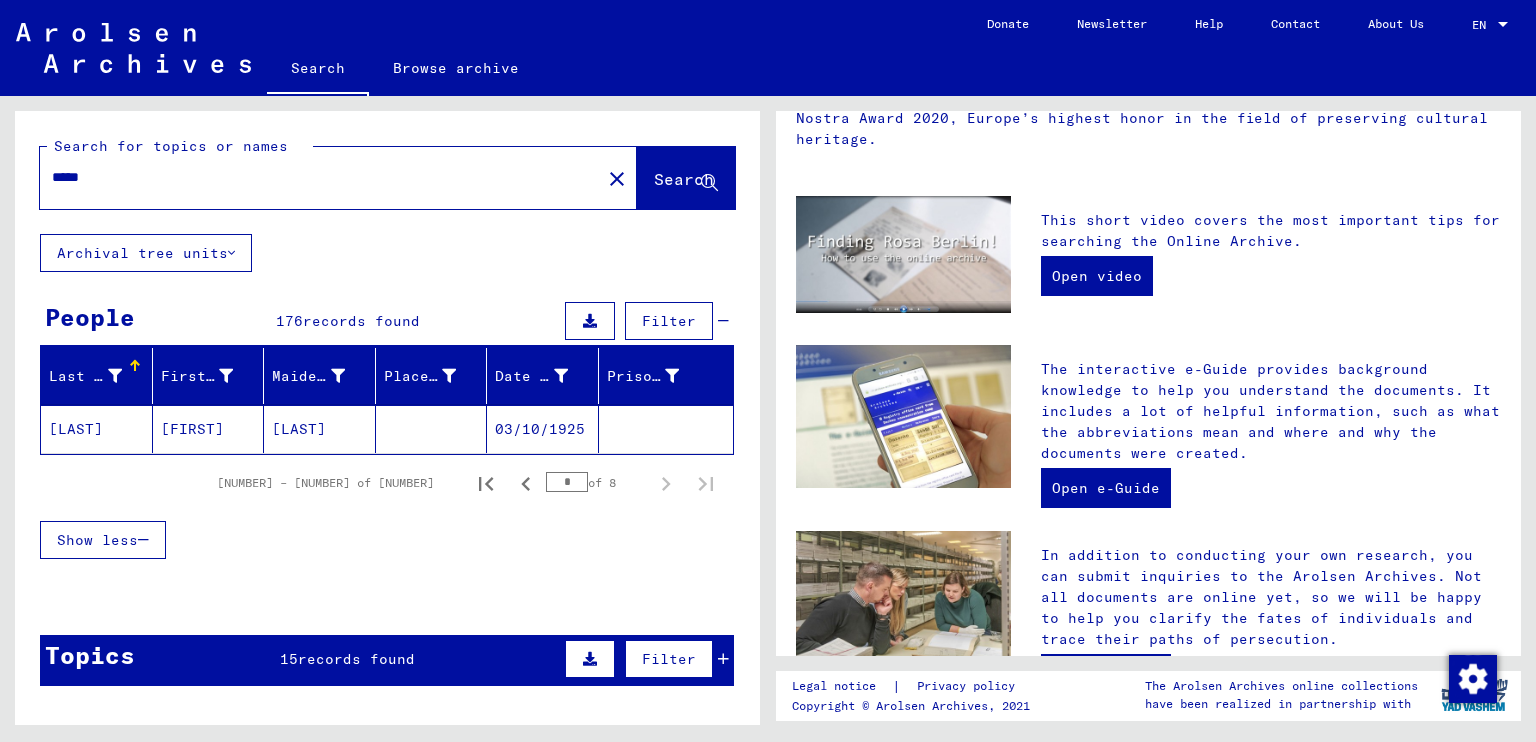 scroll, scrollTop: 0, scrollLeft: 0, axis: both 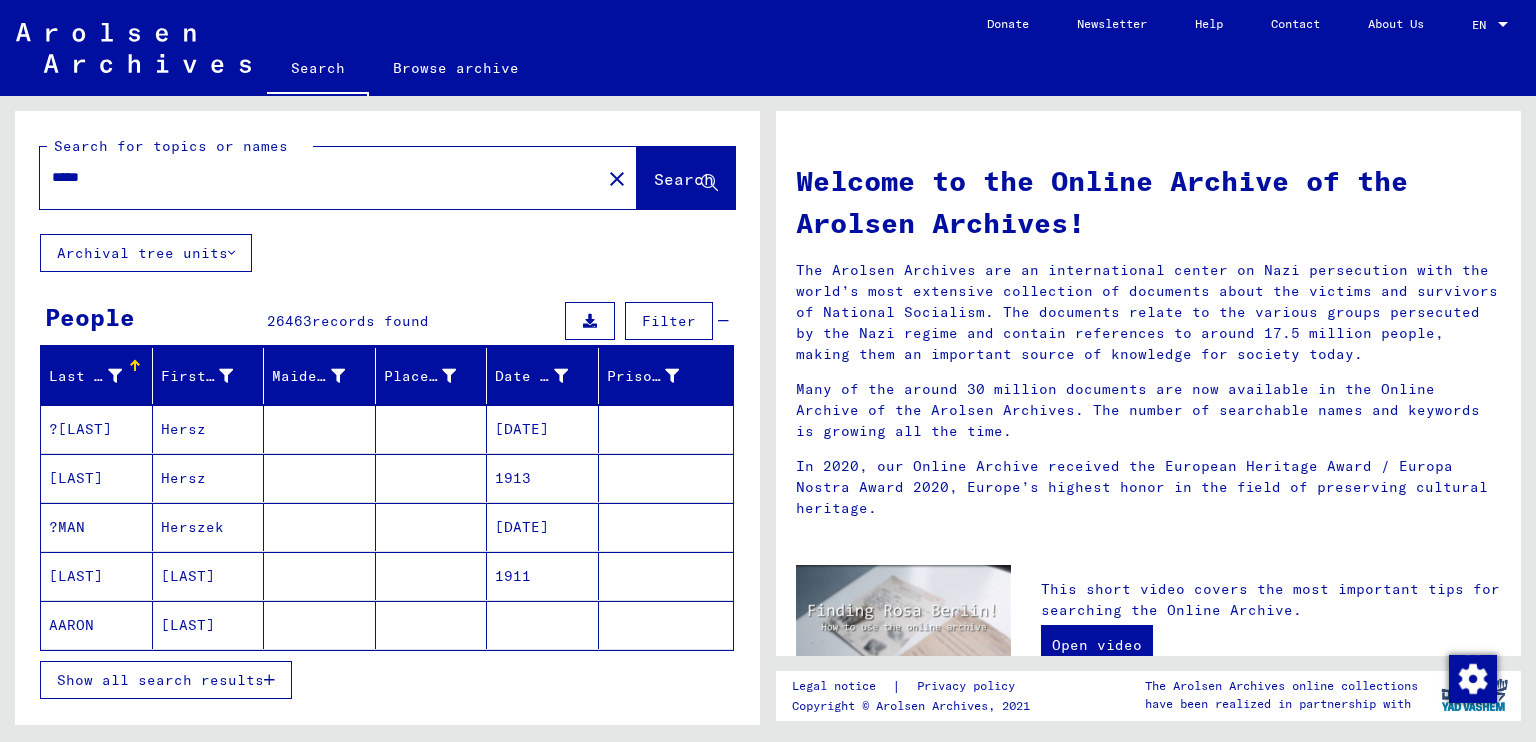 click on "Show all search results" at bounding box center [166, 680] 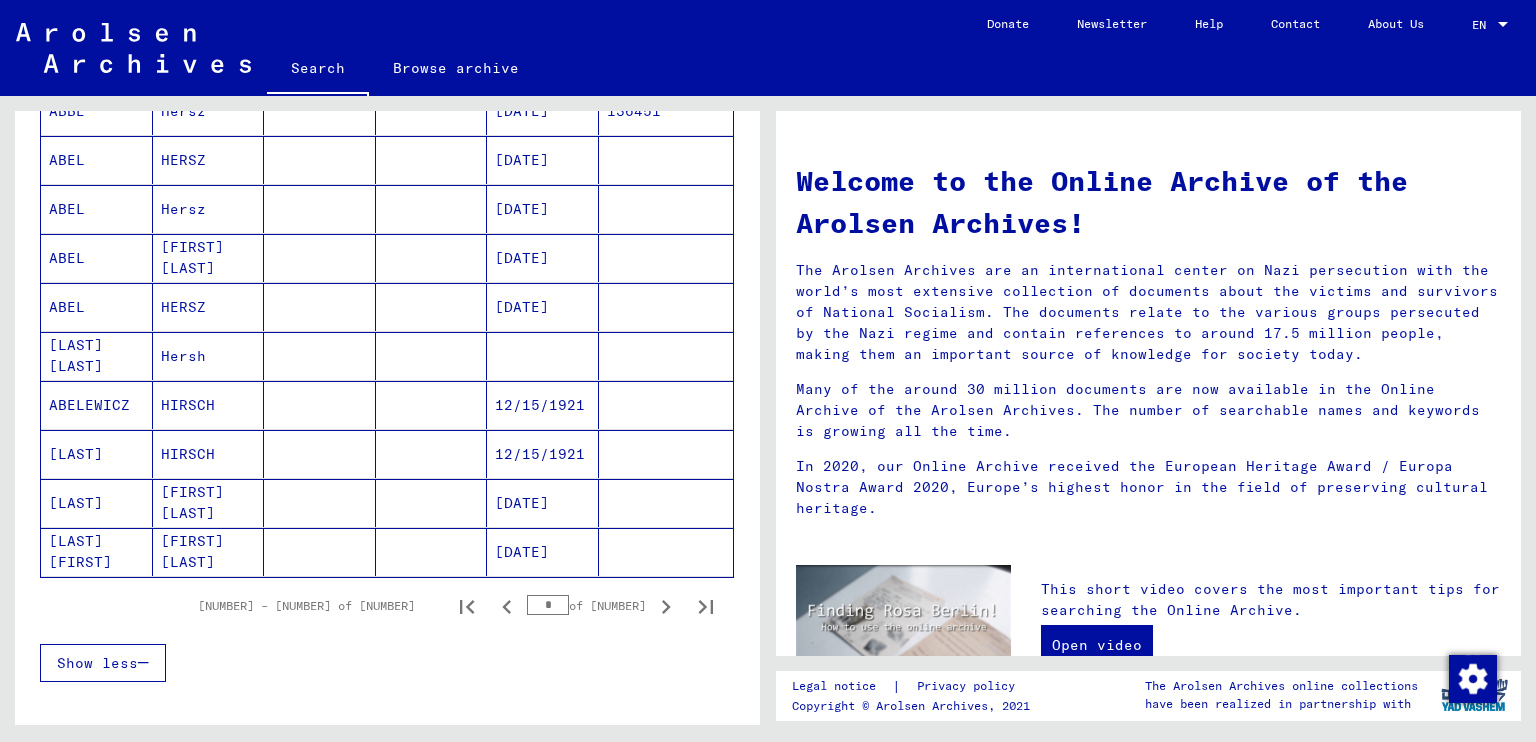 scroll, scrollTop: 1066, scrollLeft: 0, axis: vertical 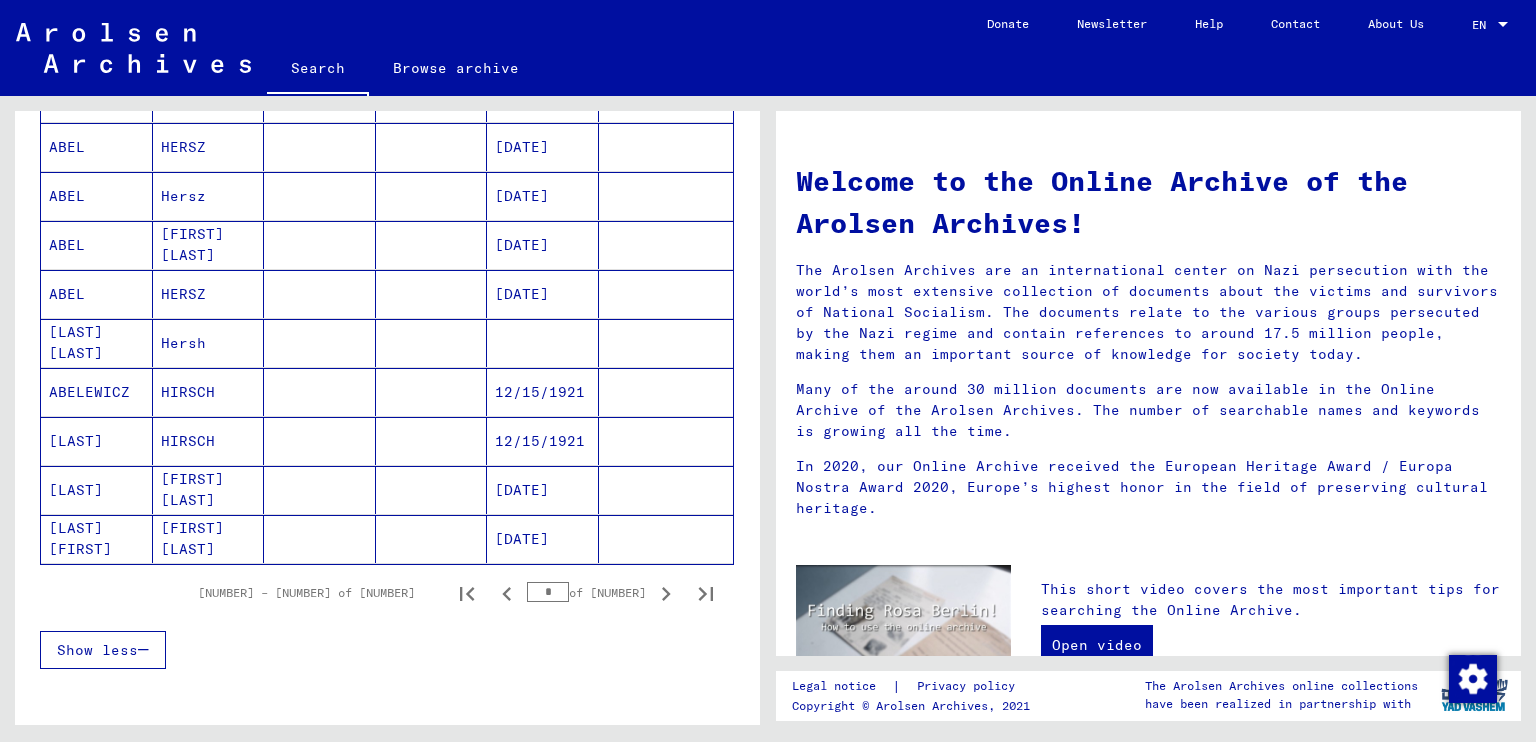 click 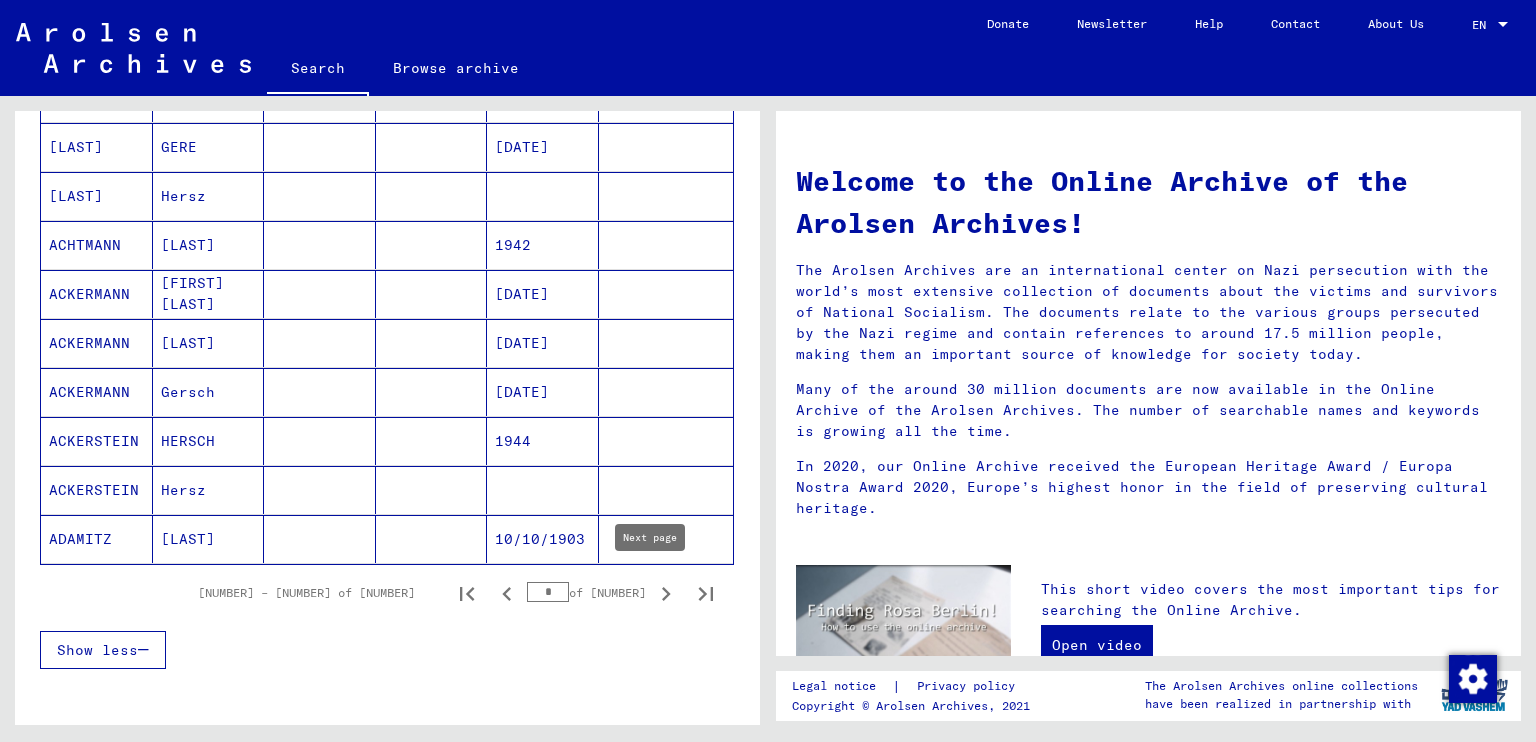 click 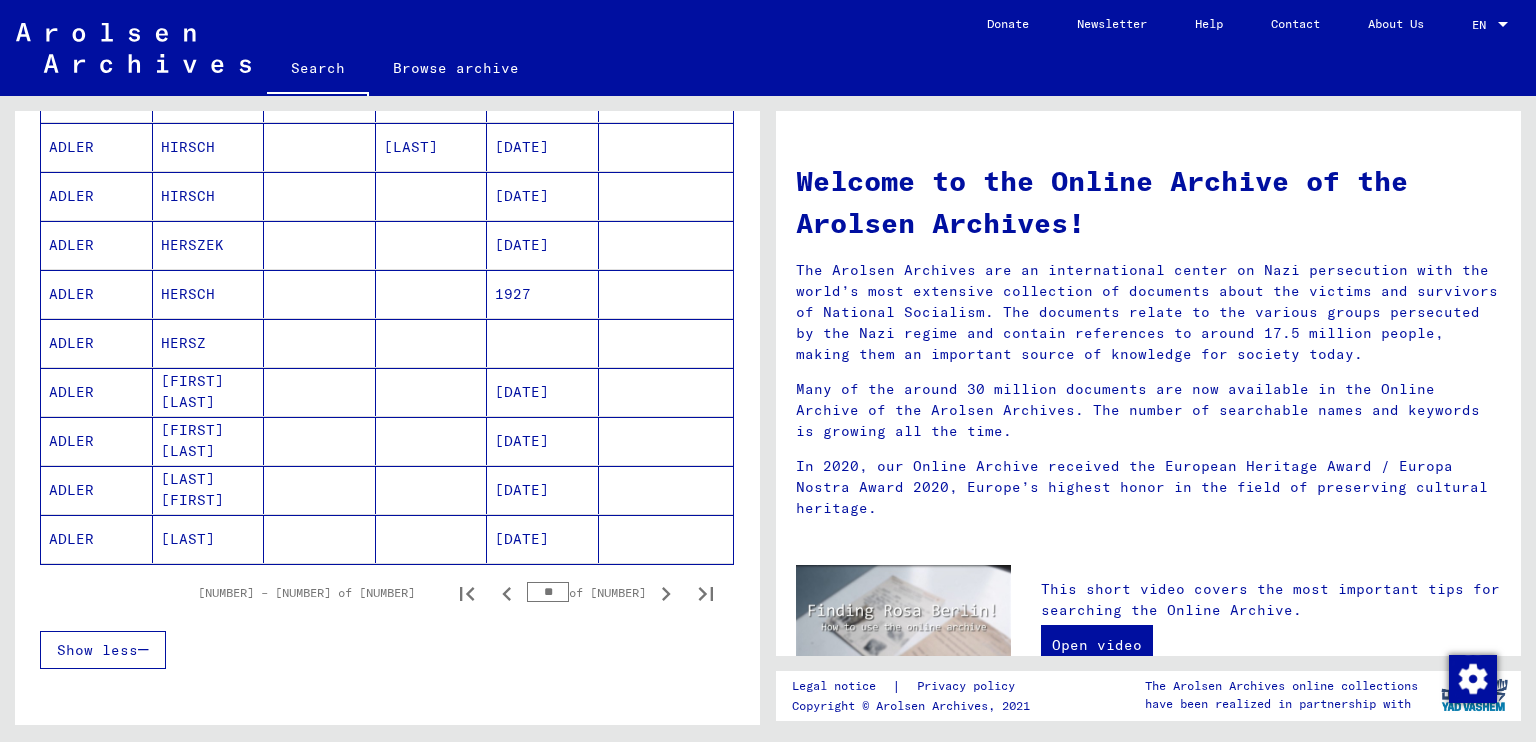 click 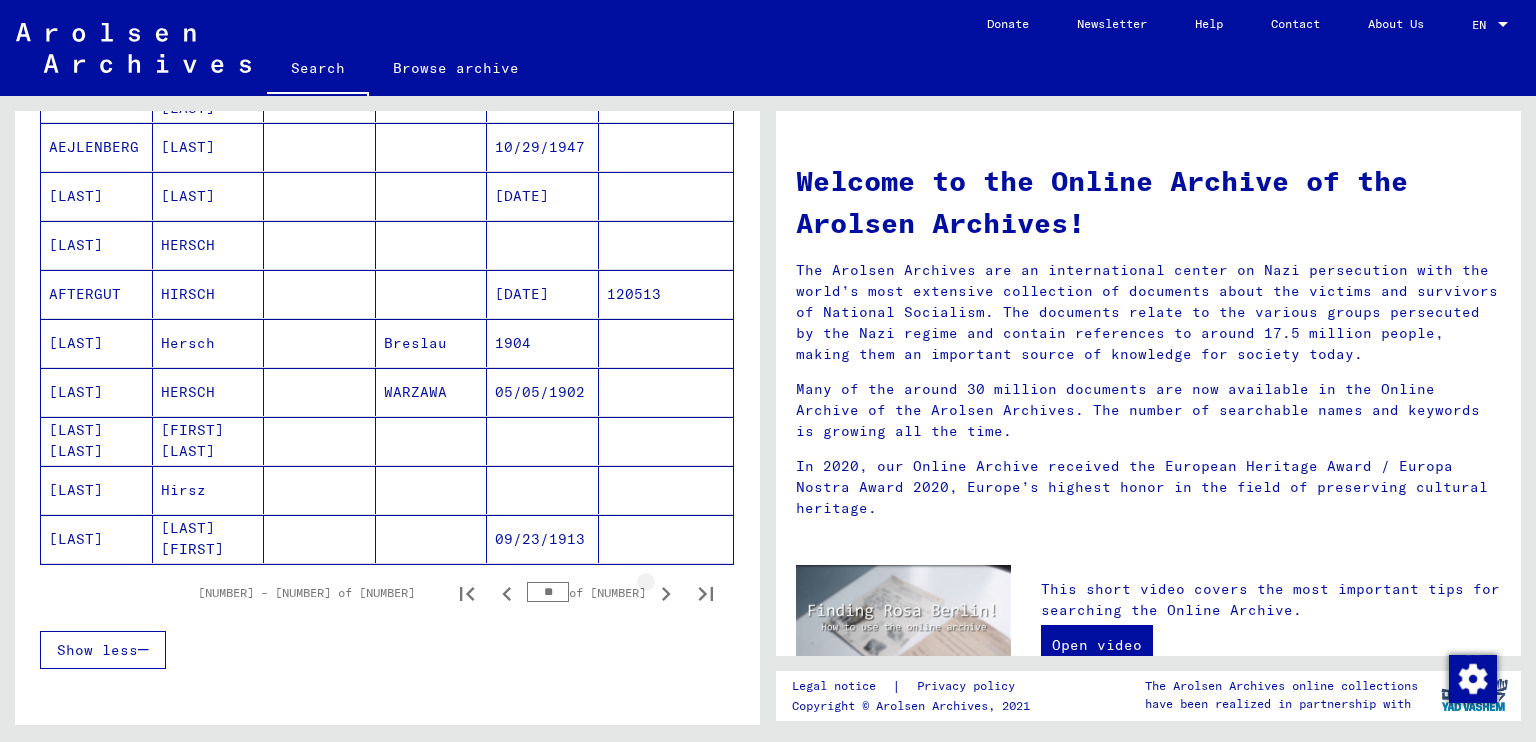 click 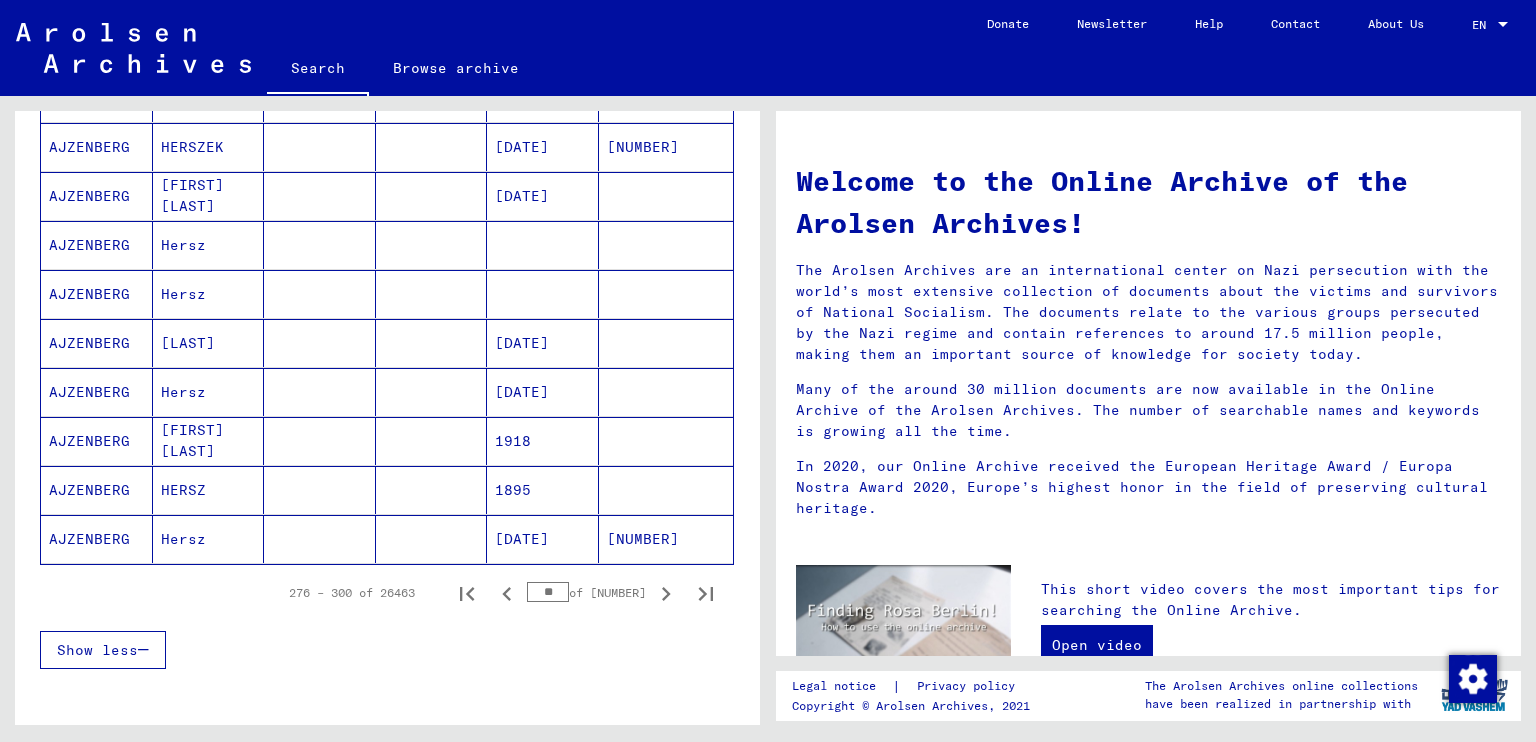 click 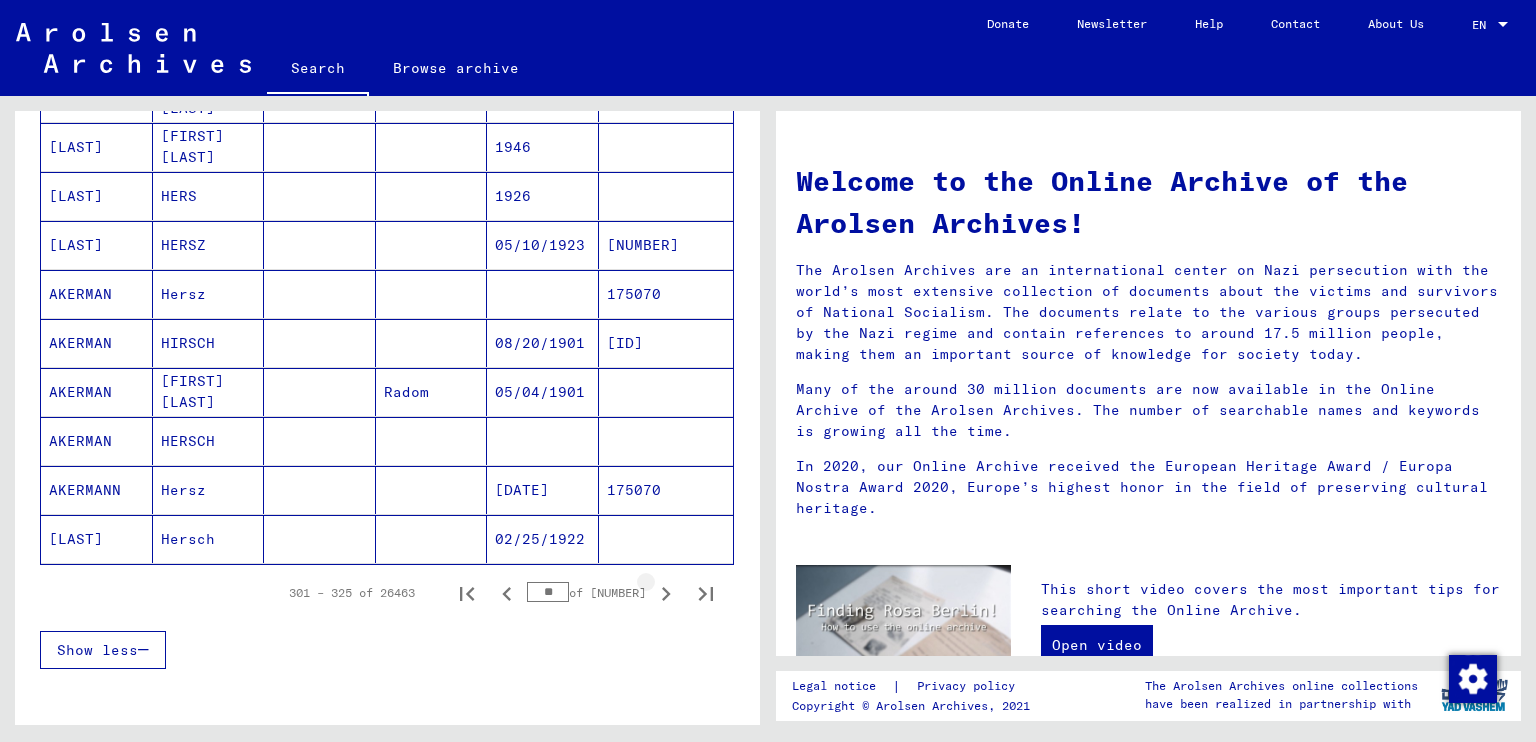 click 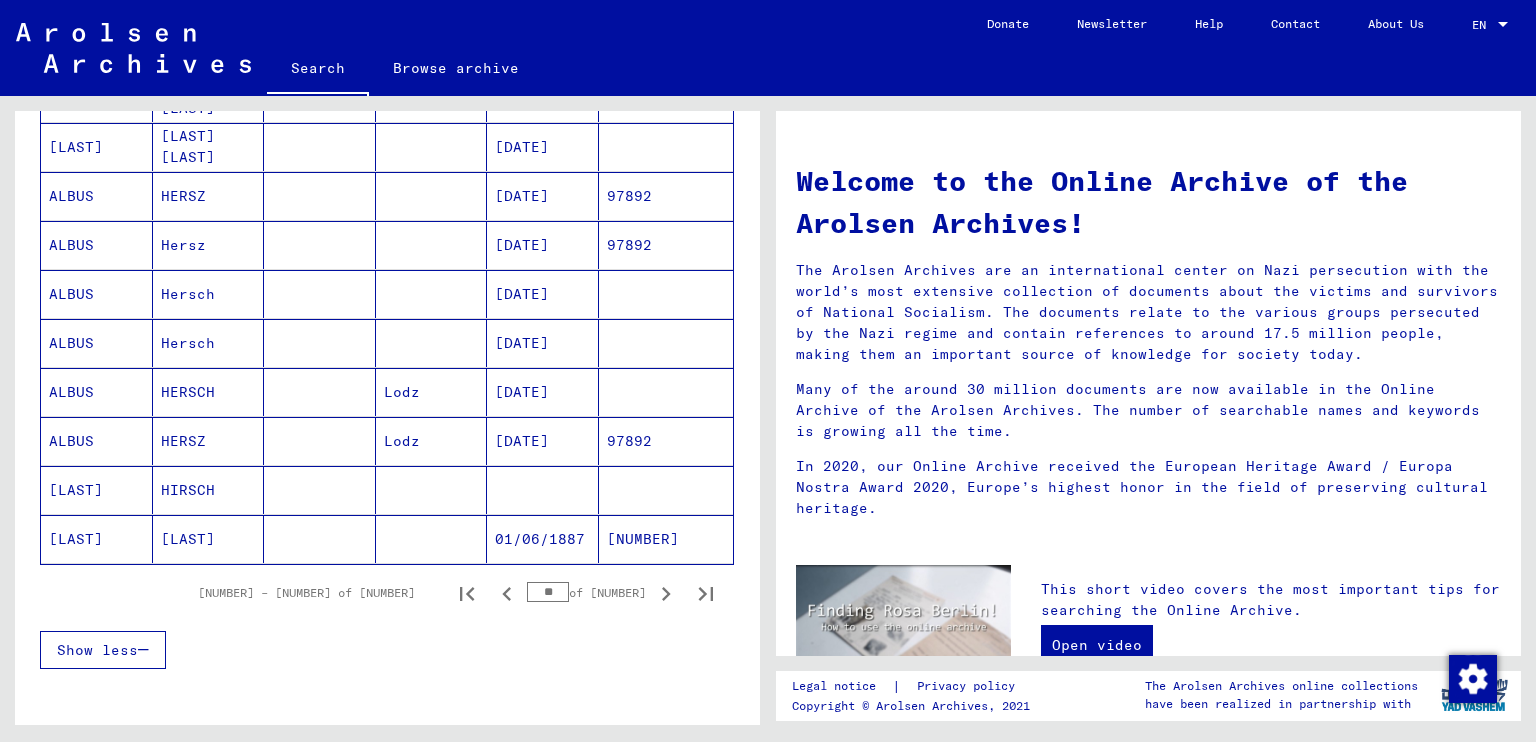 click 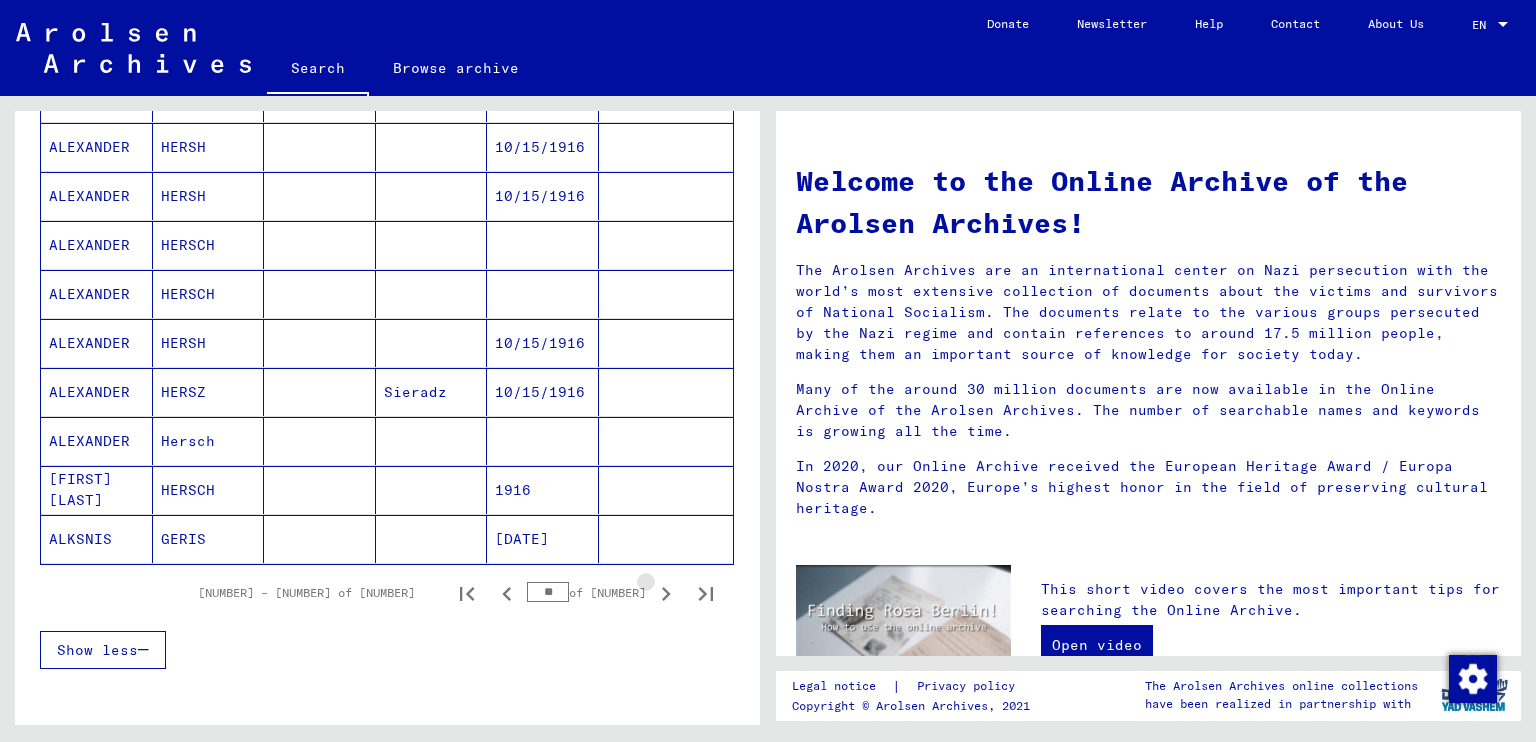 click 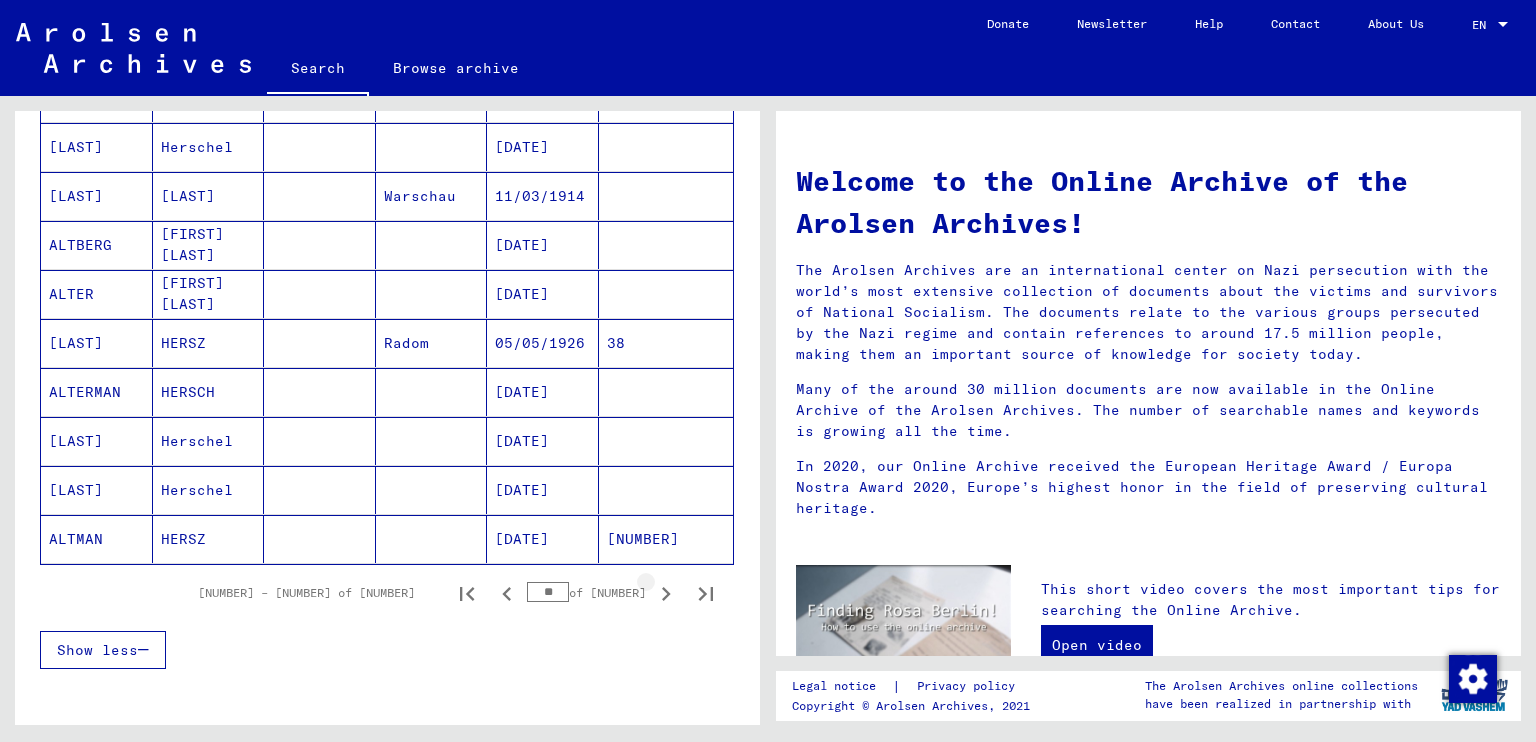 click 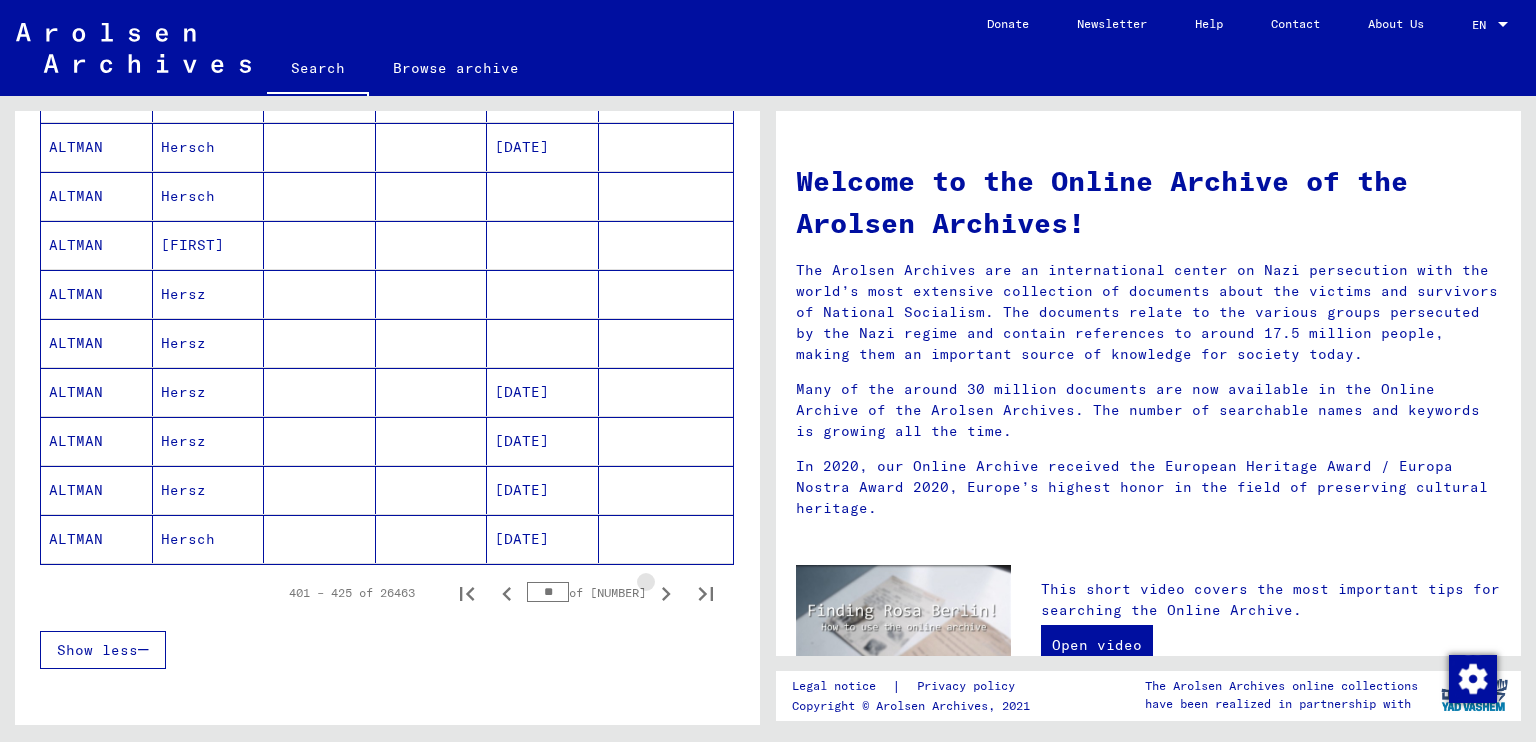 click 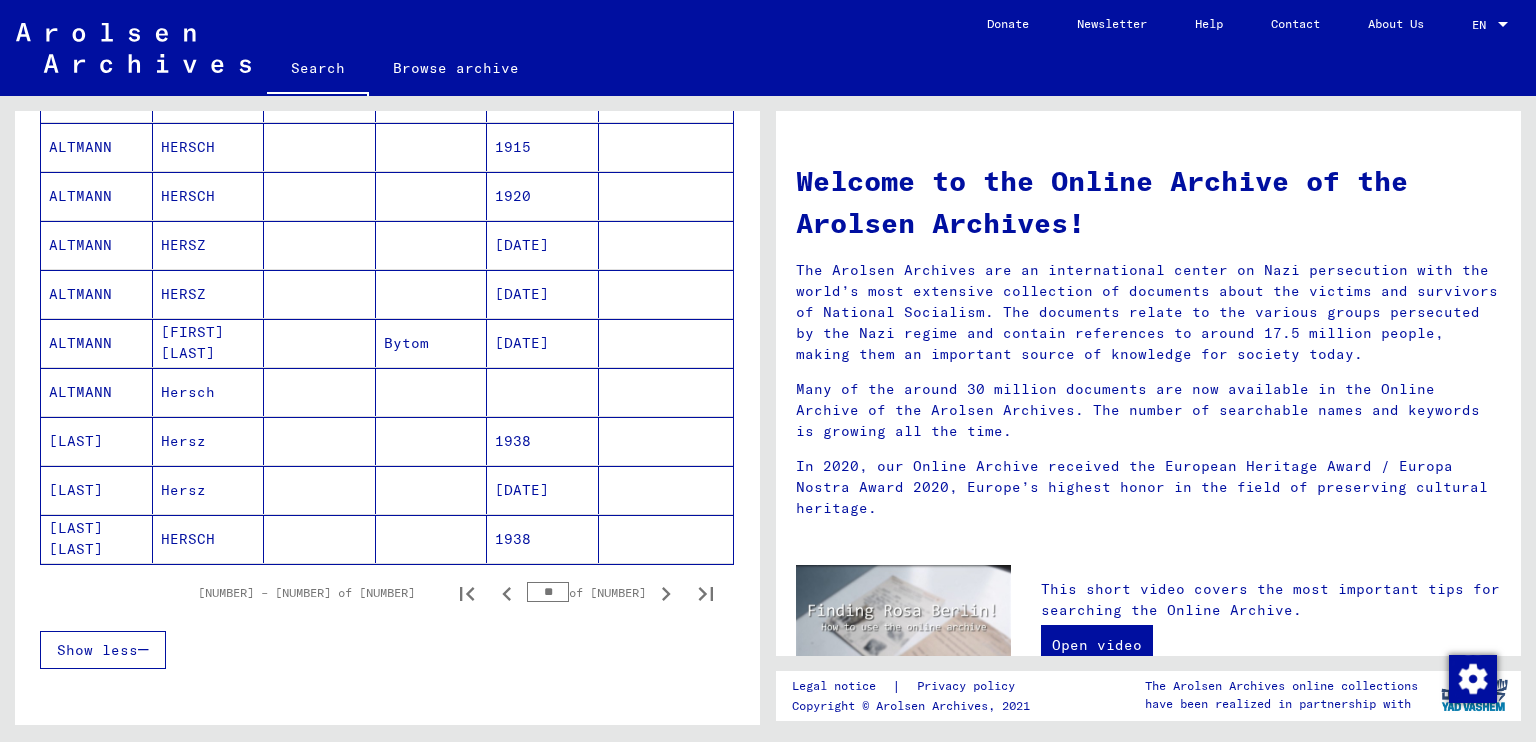 click 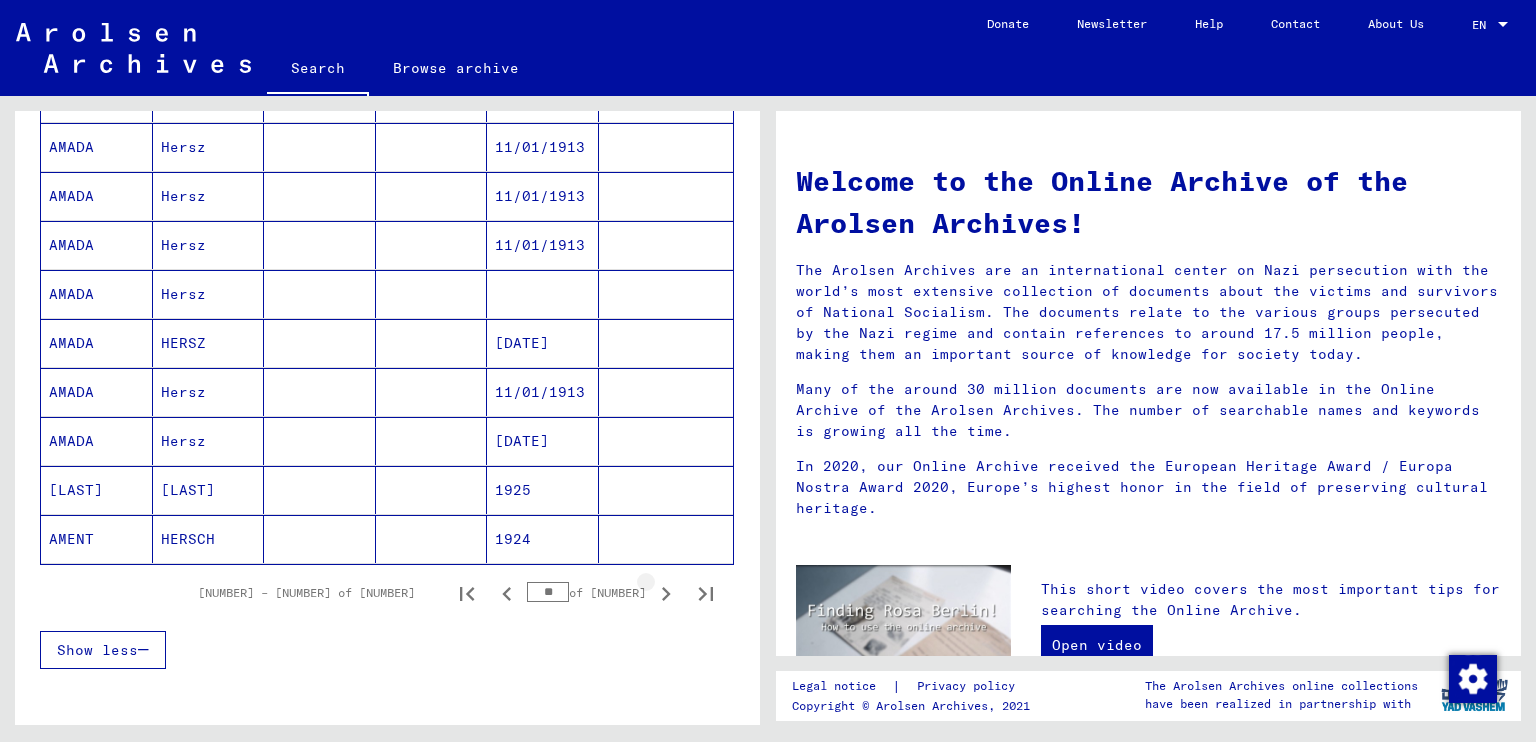 click 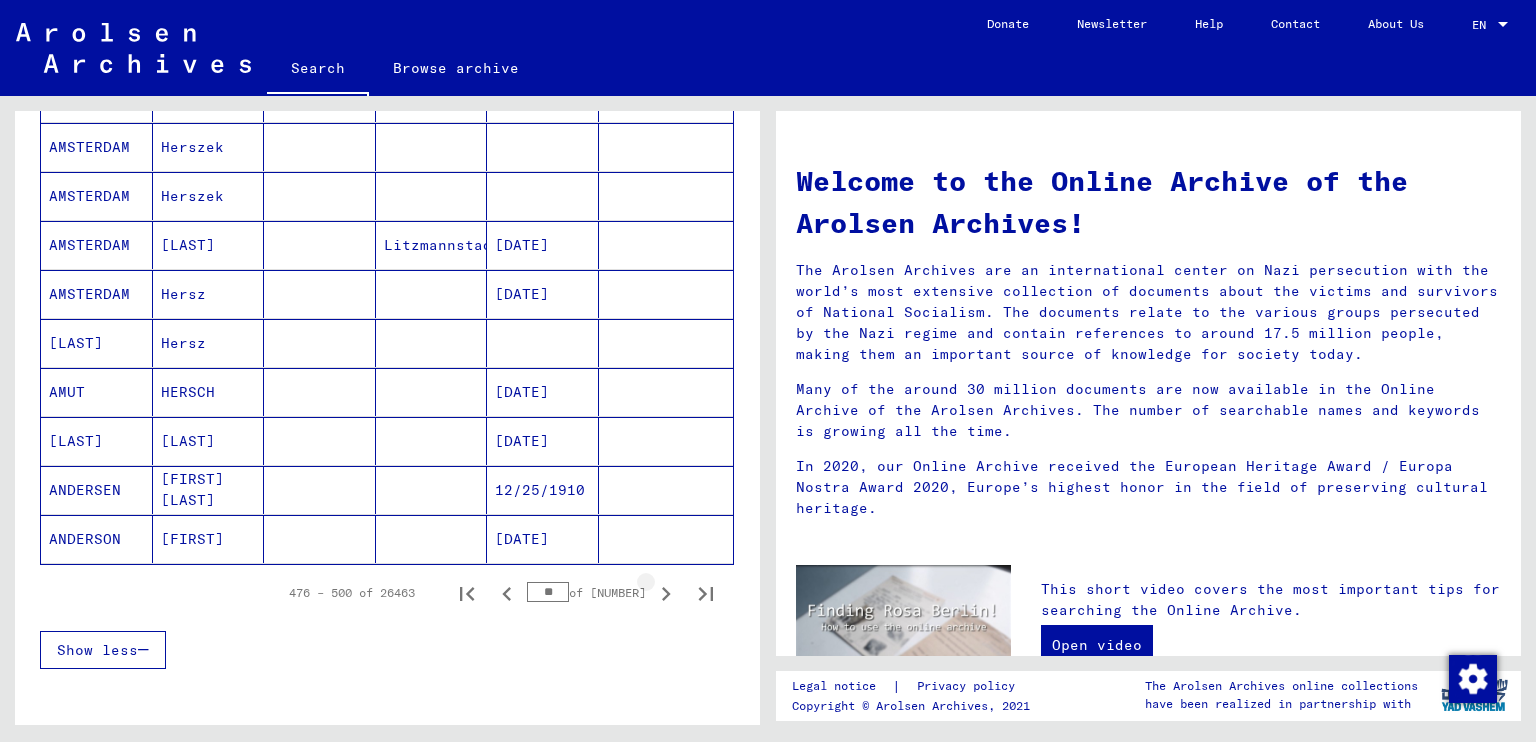 click 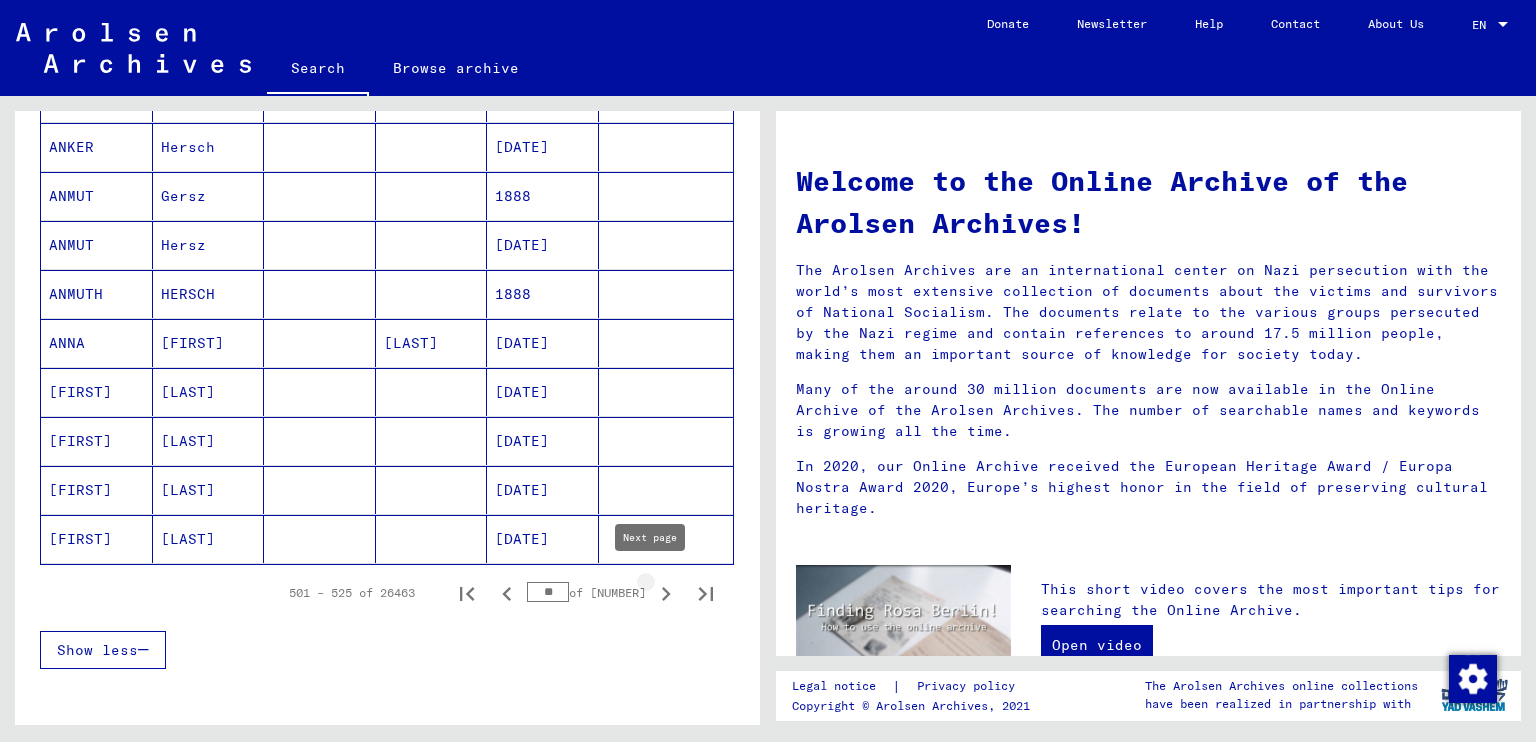 click 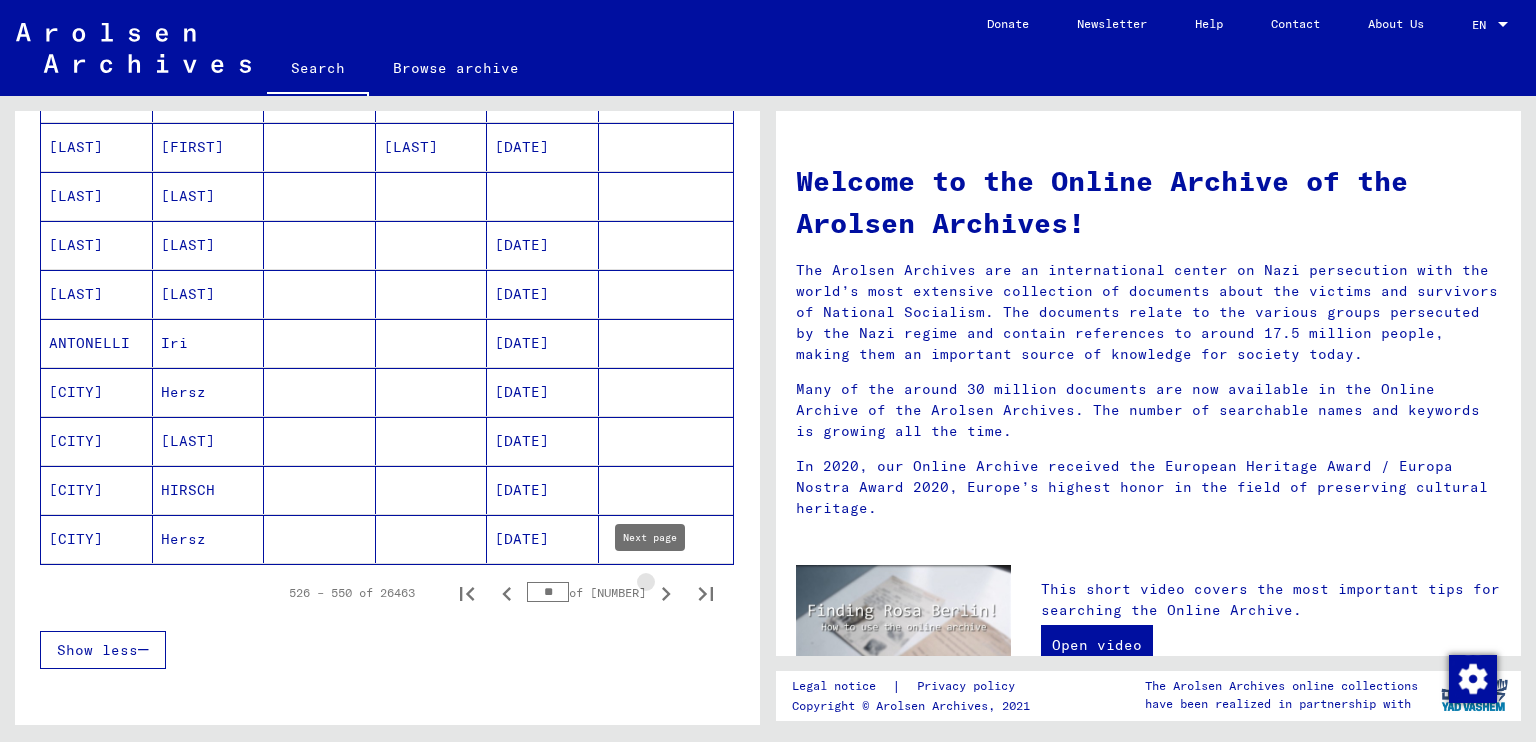 click 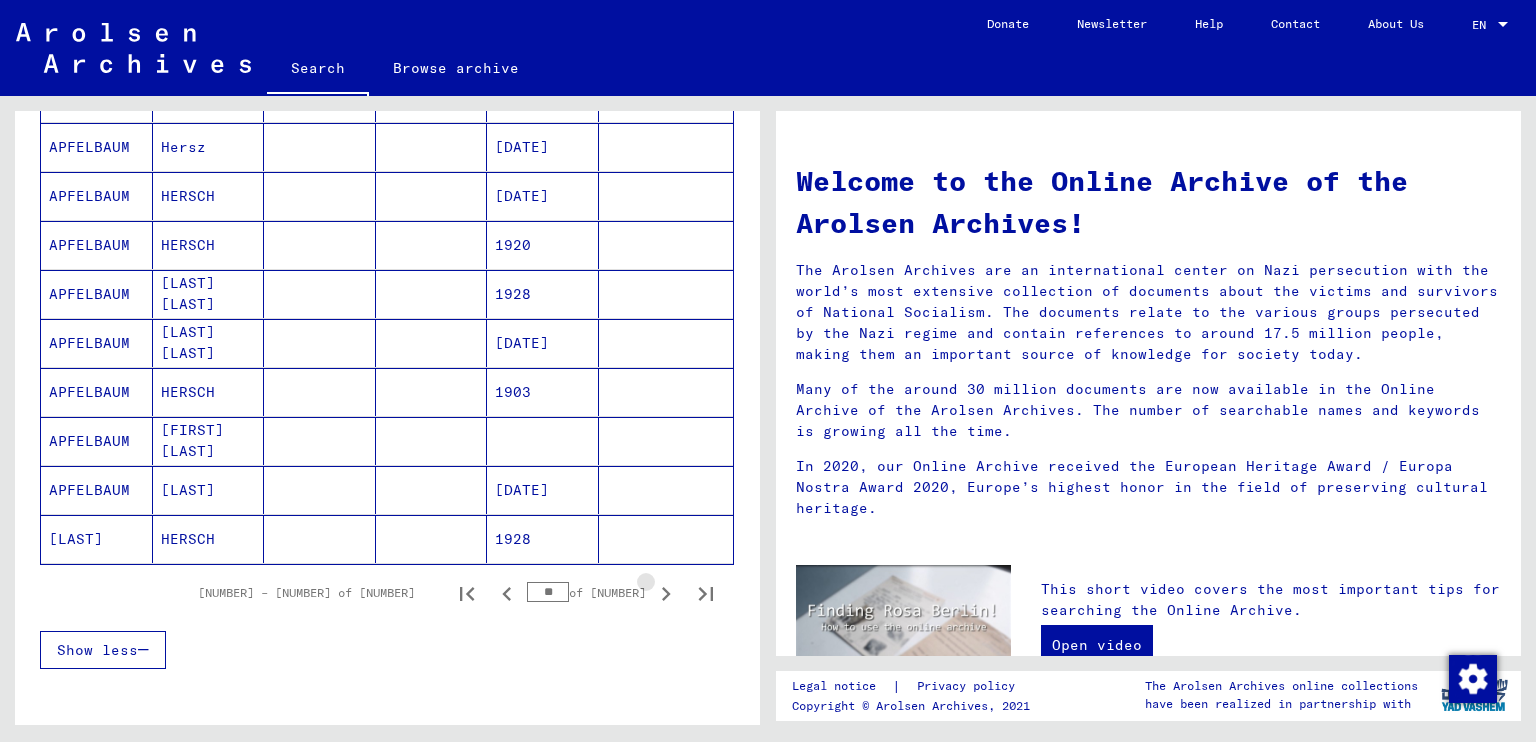 click 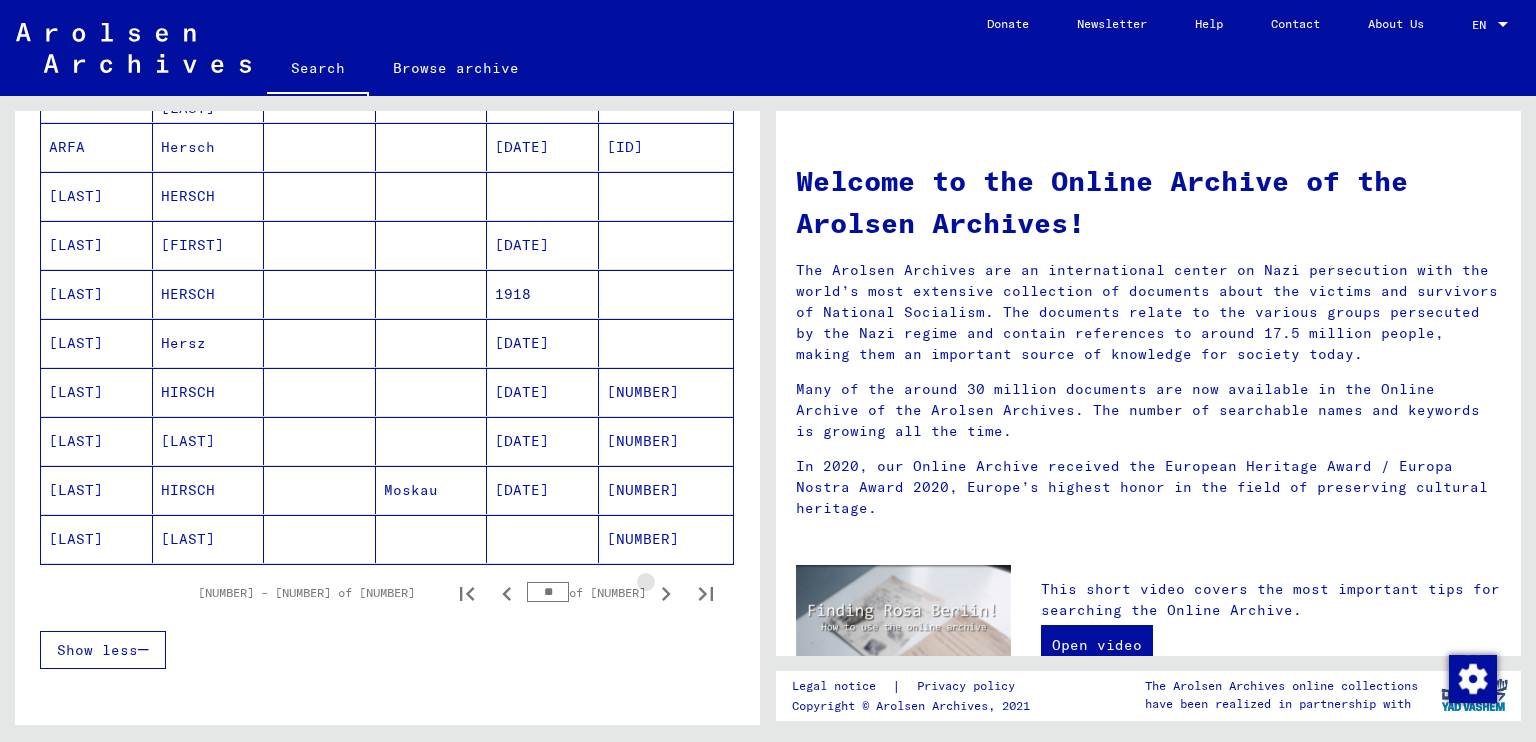 click 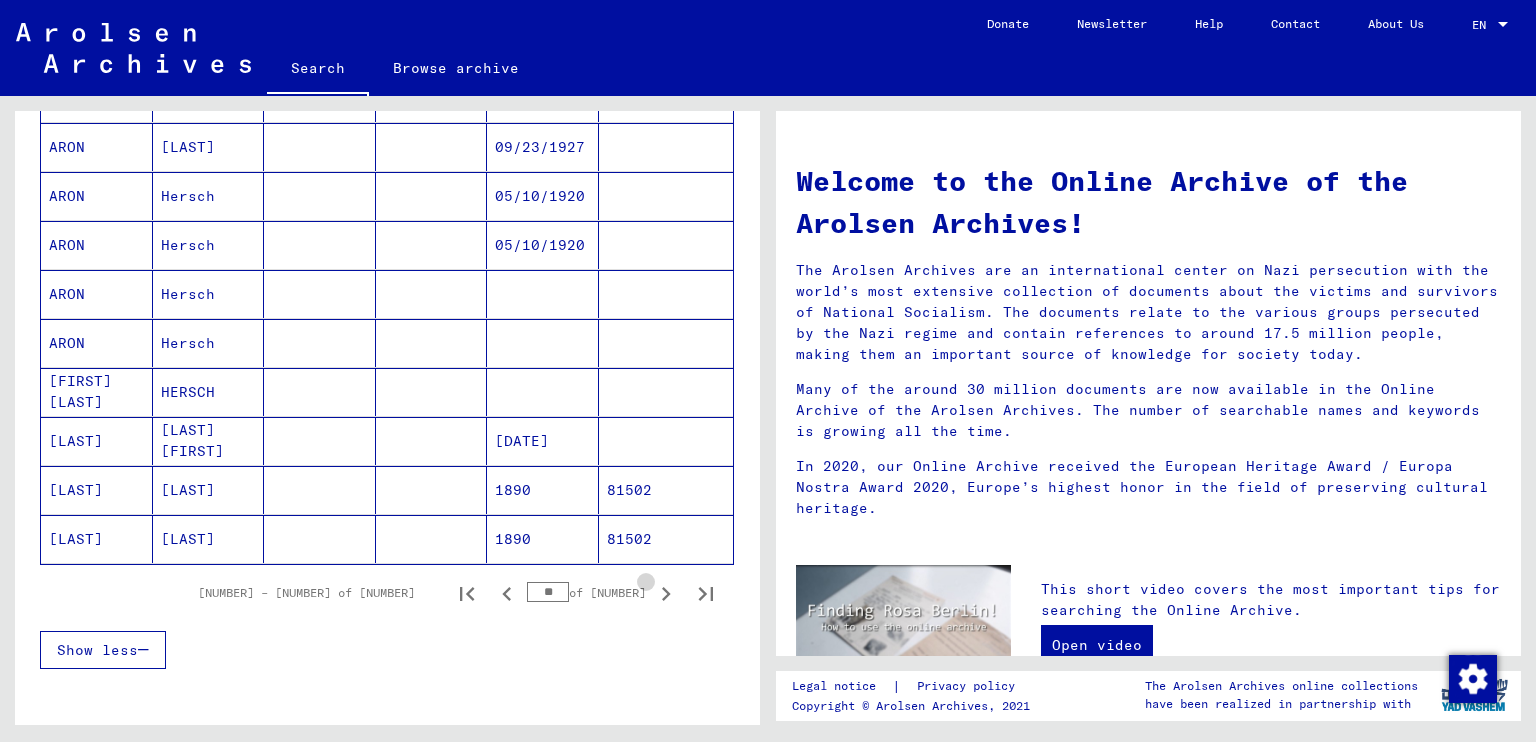 click 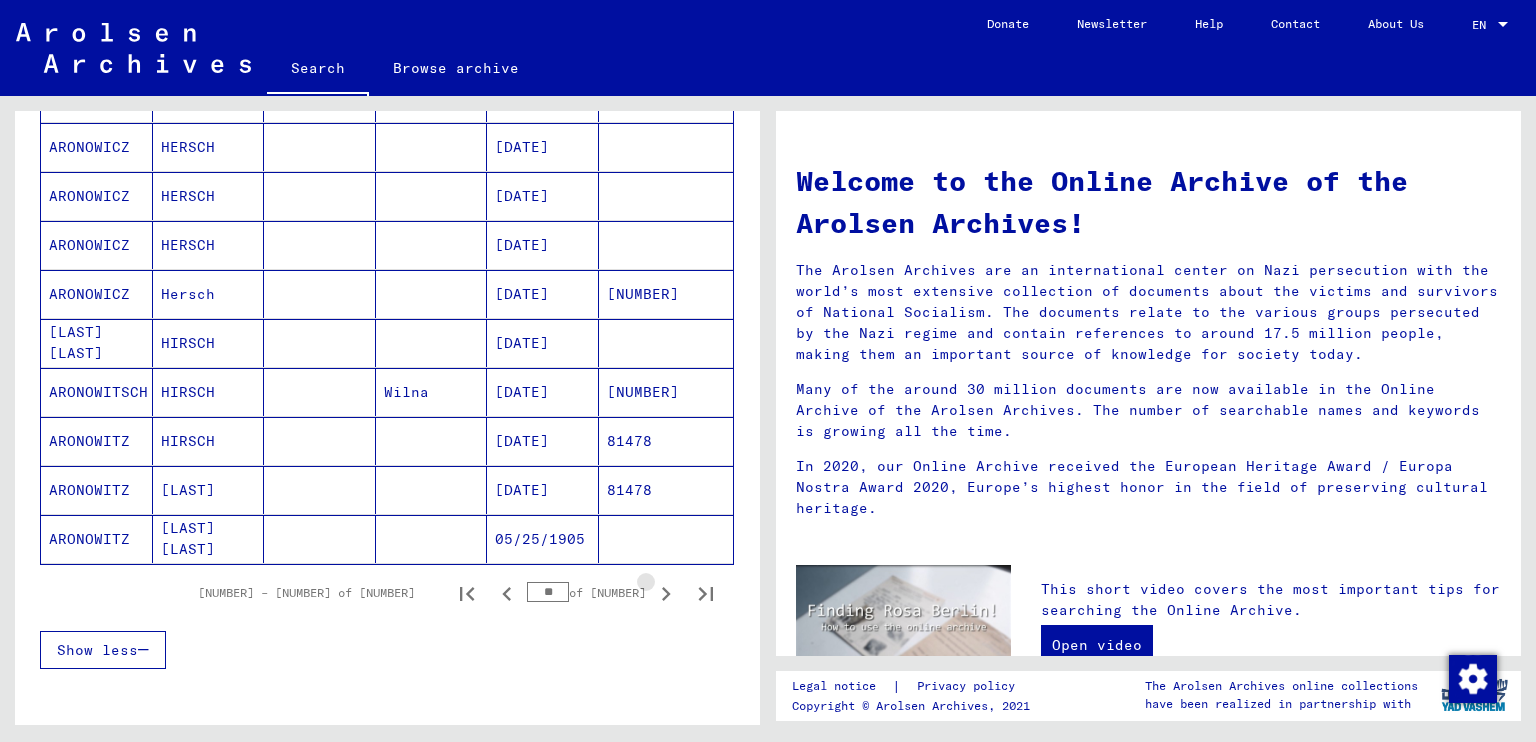 click 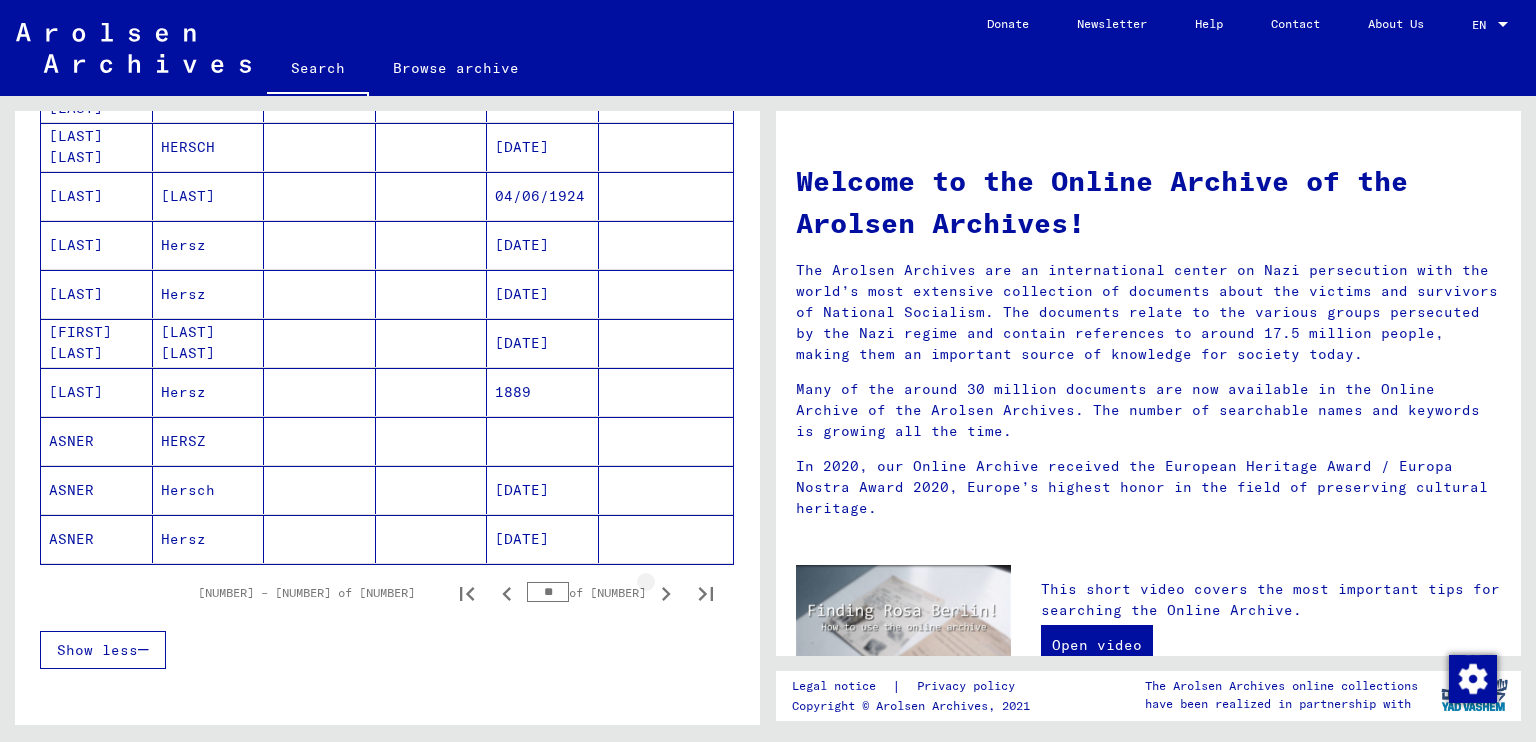click 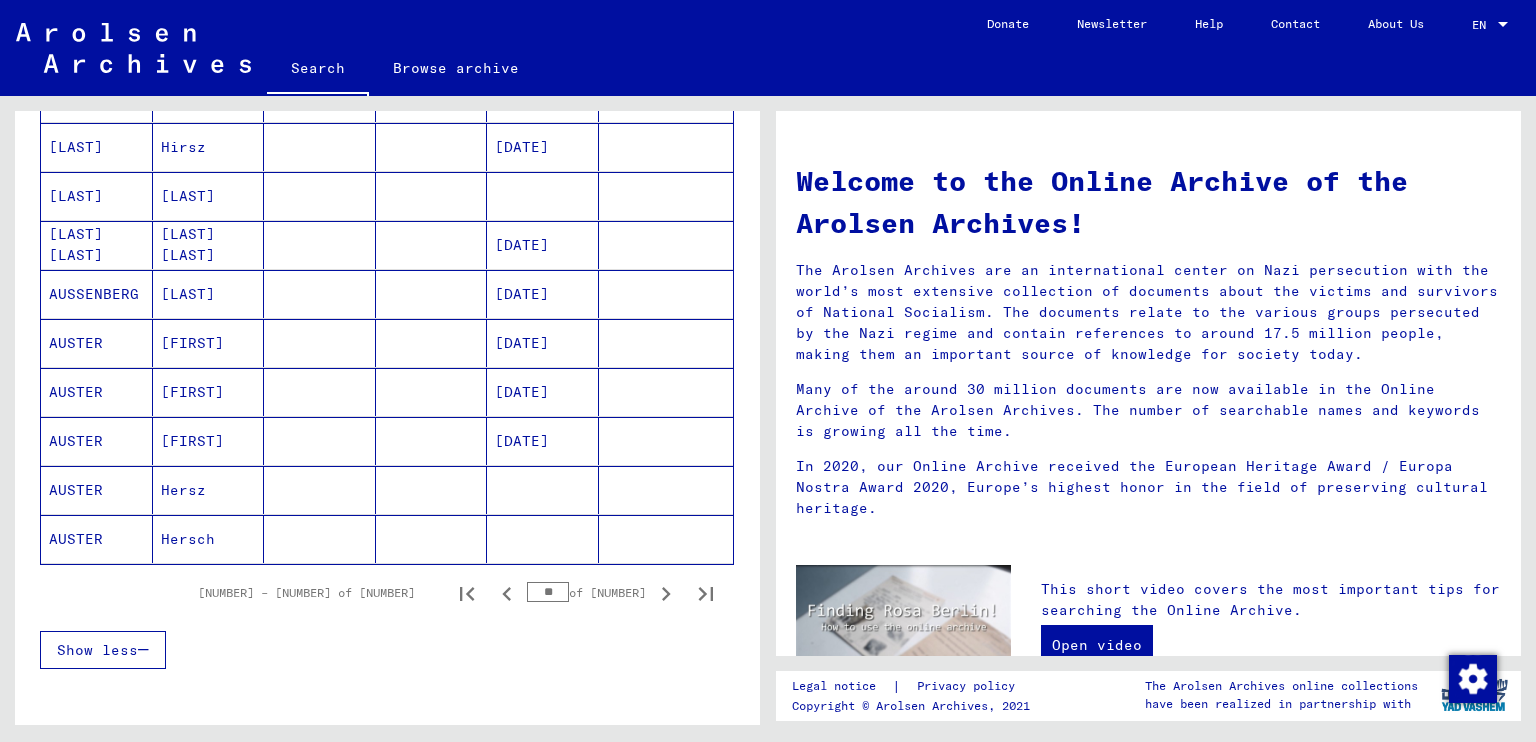 click 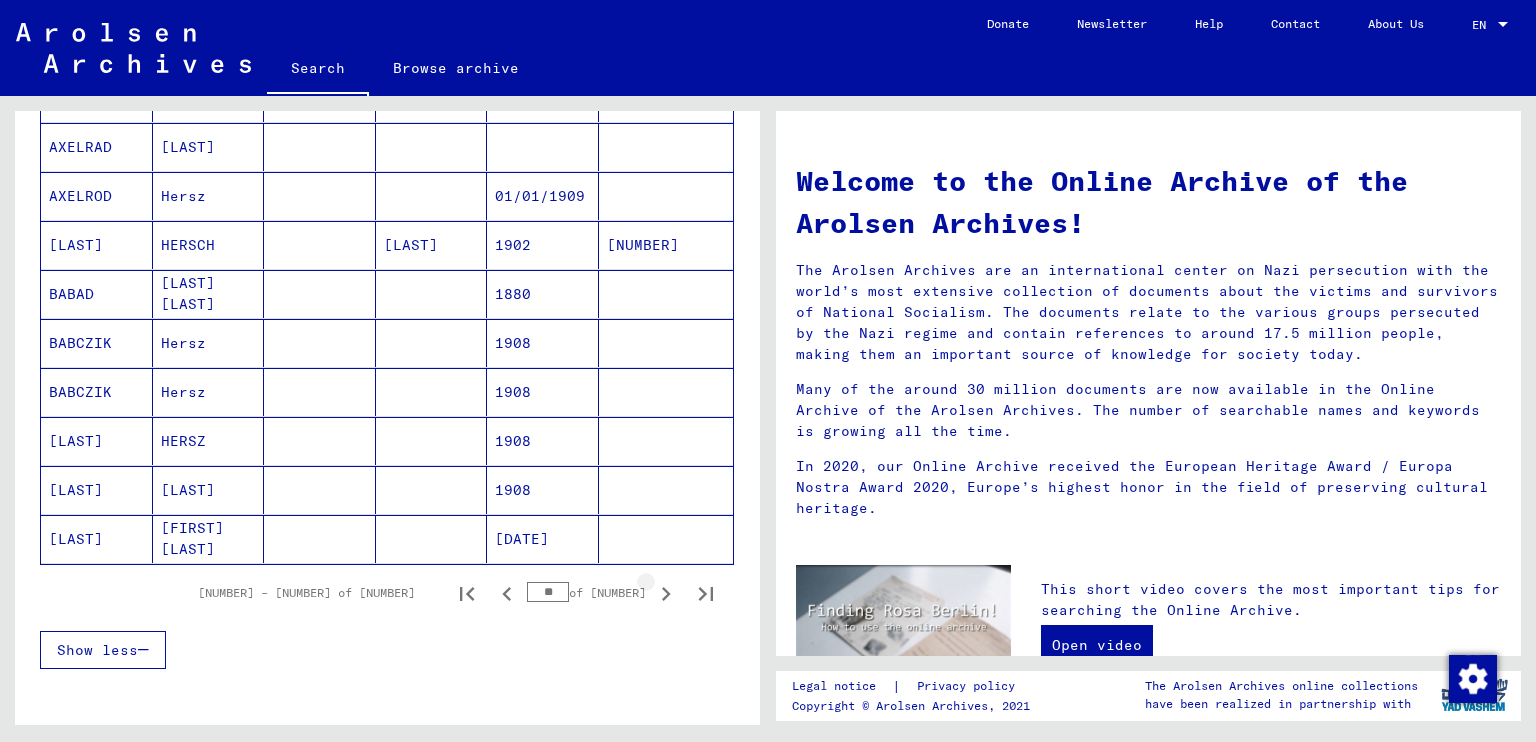 click 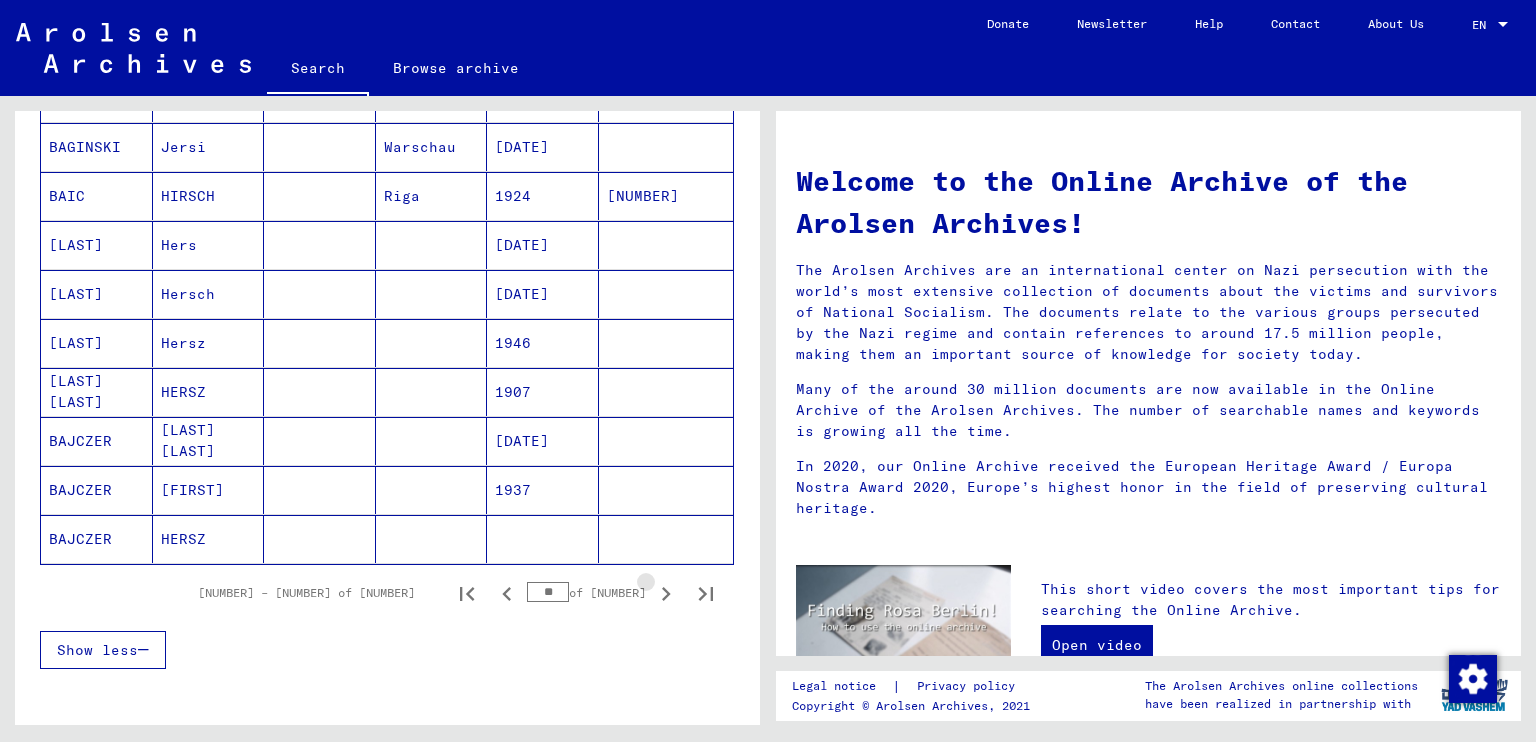click 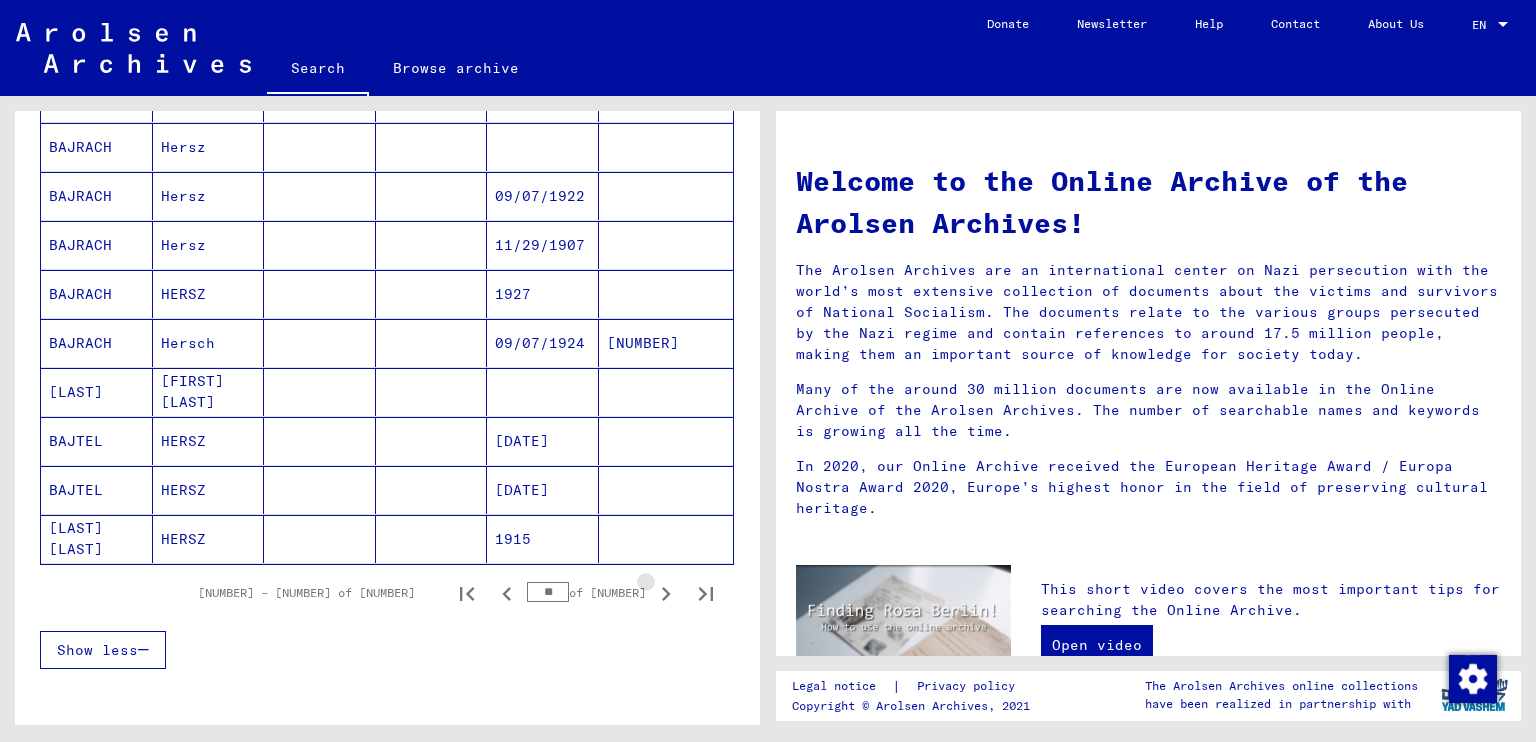 click 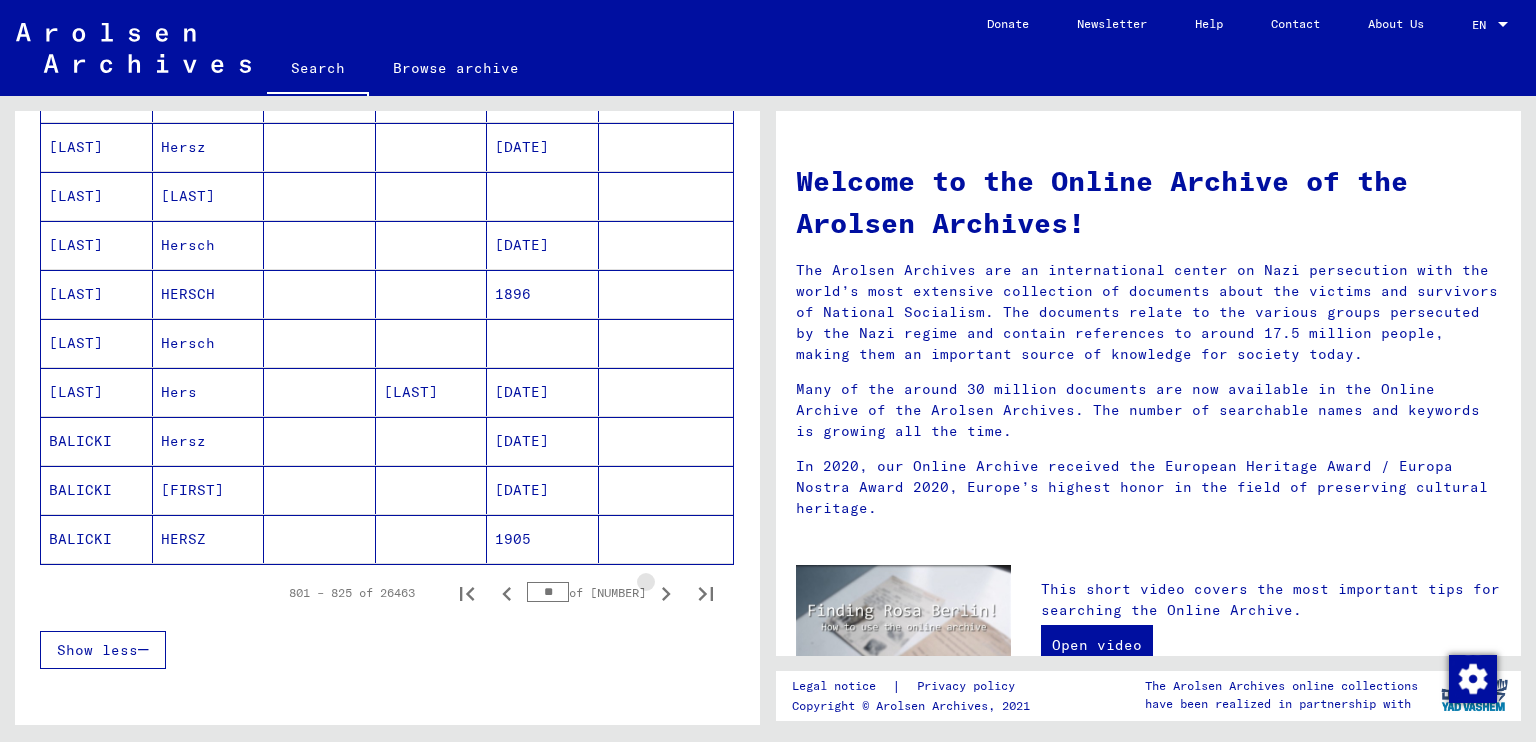 click 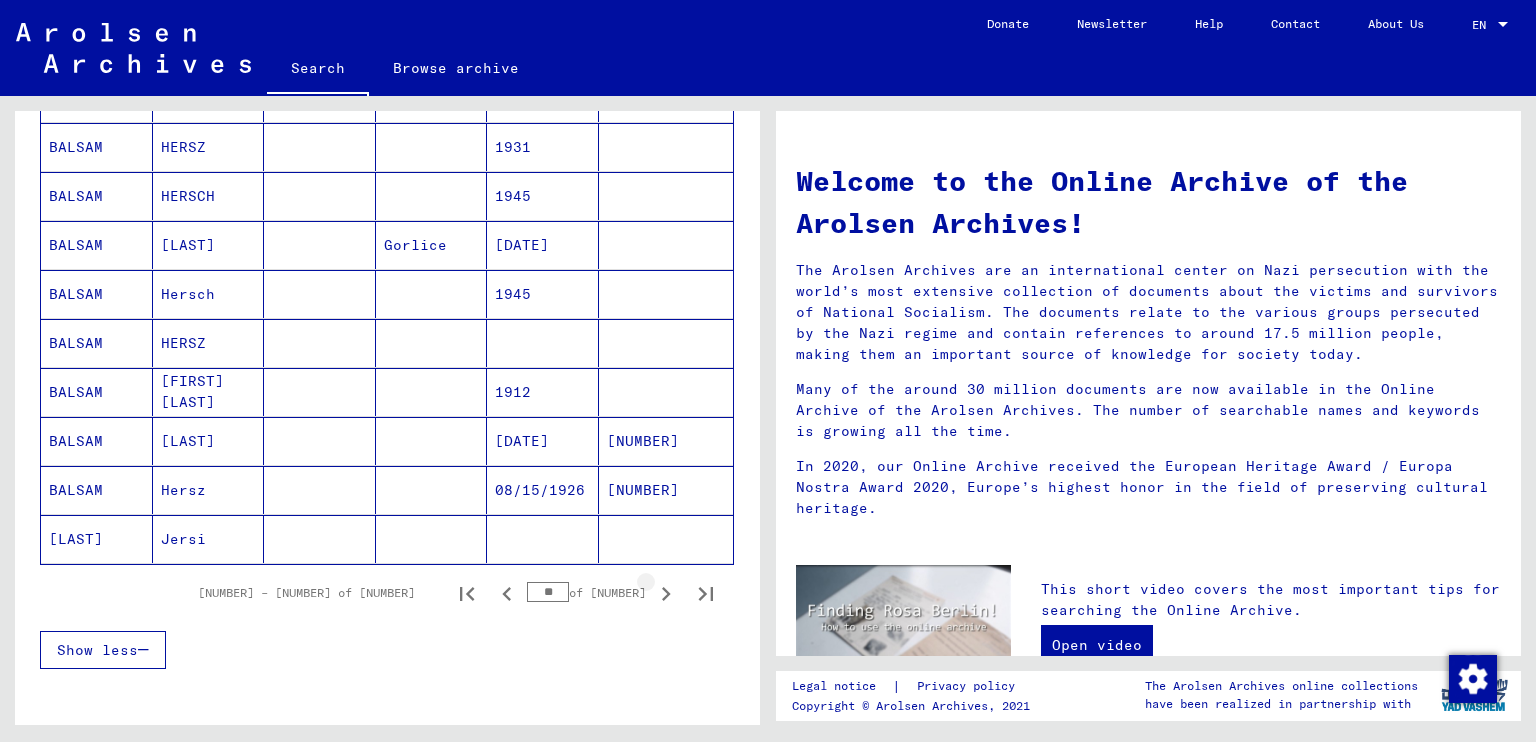 click 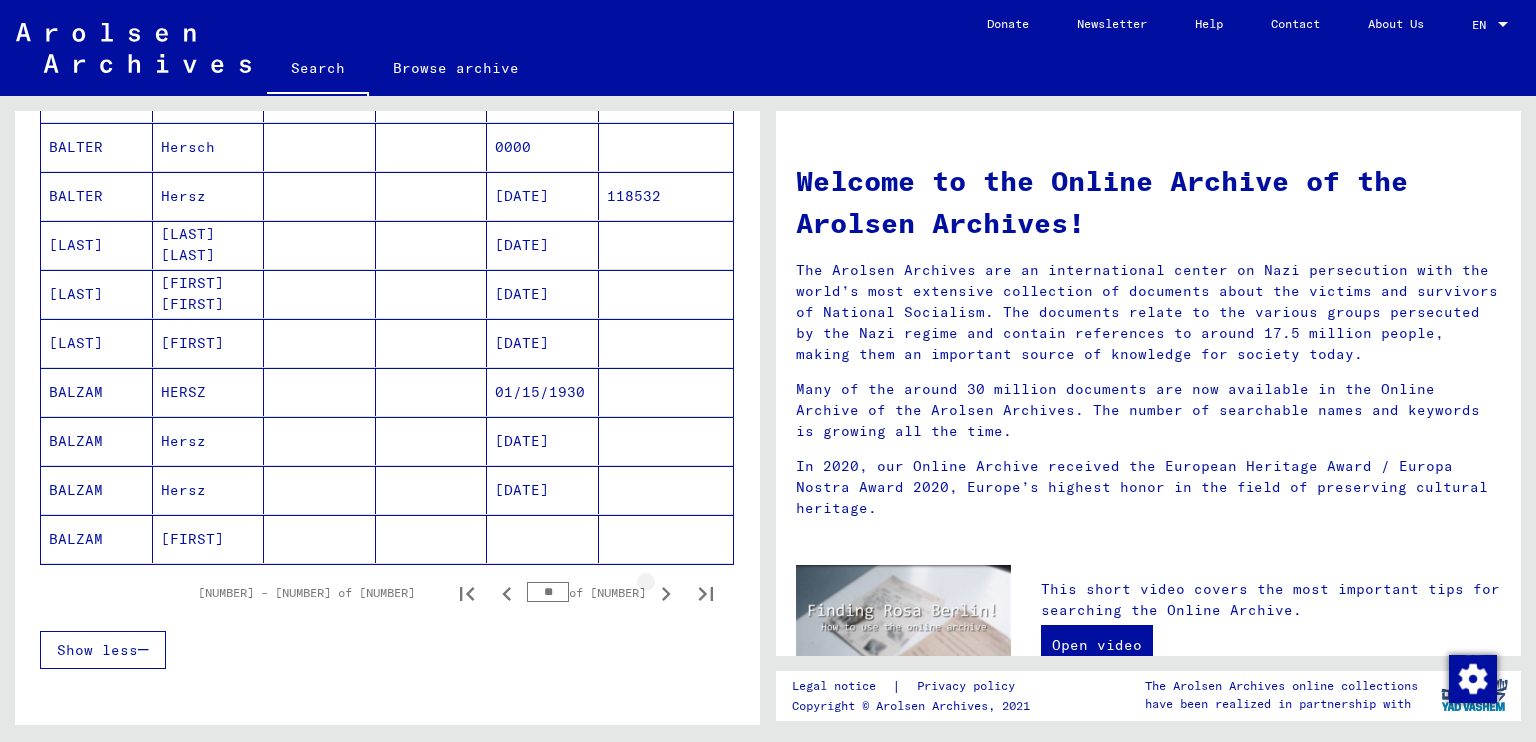 click 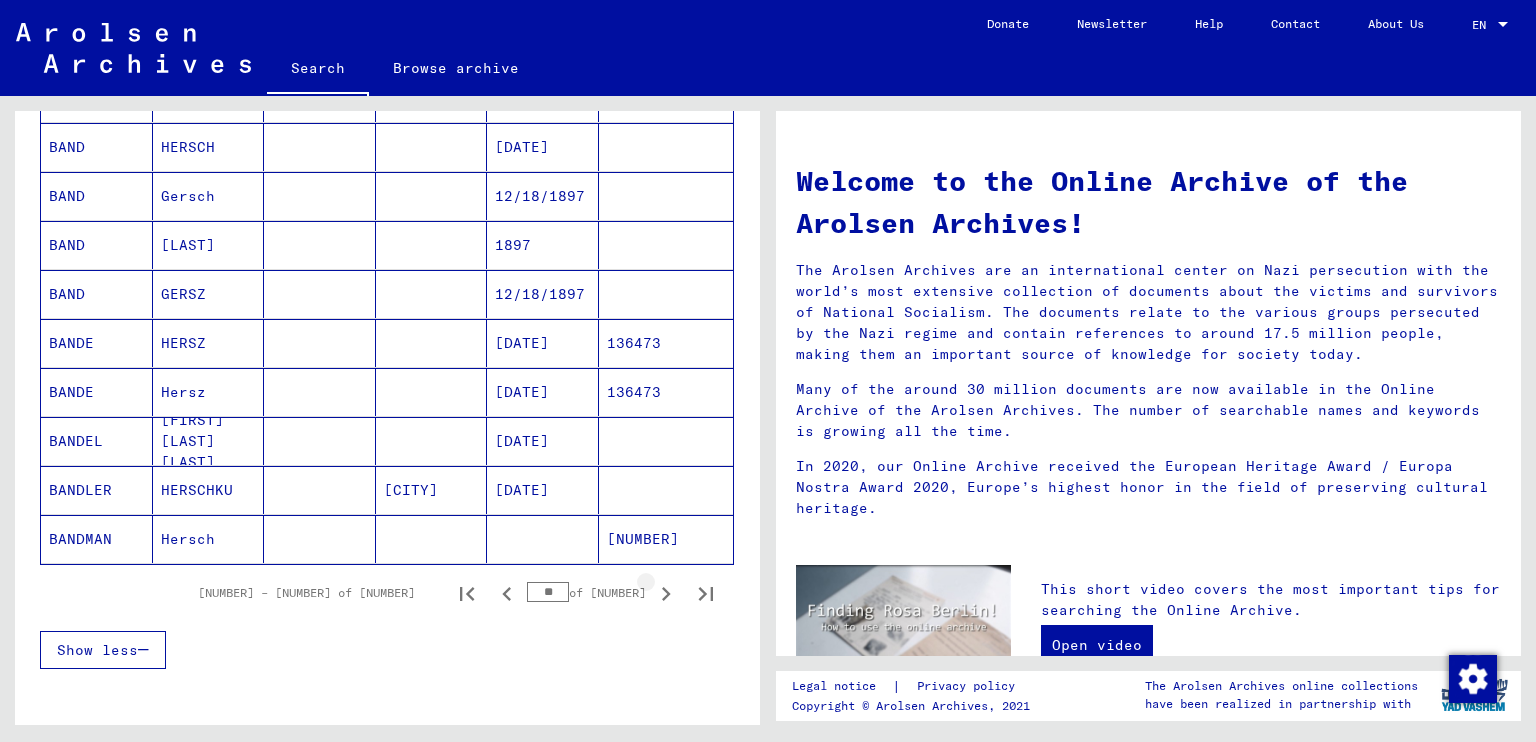 click 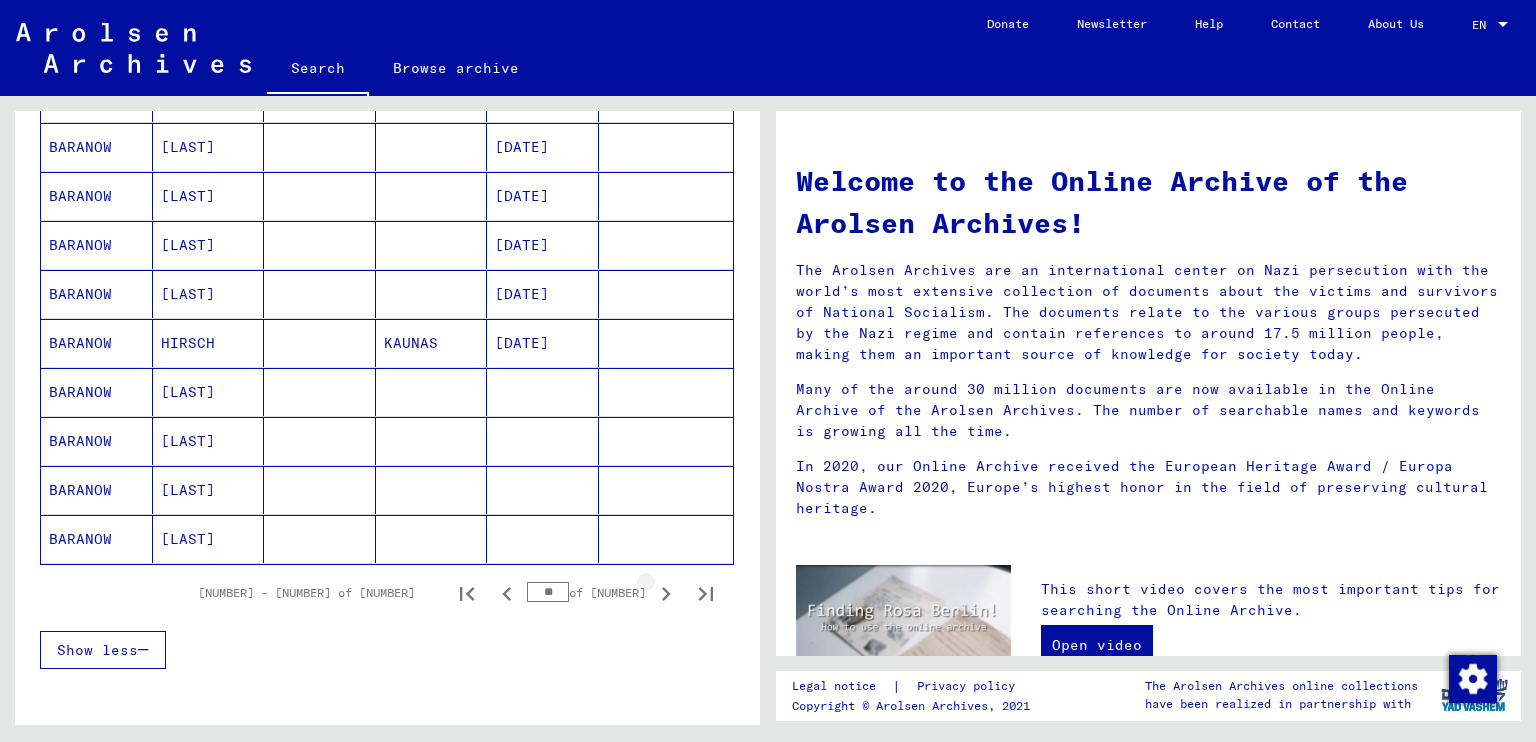 click 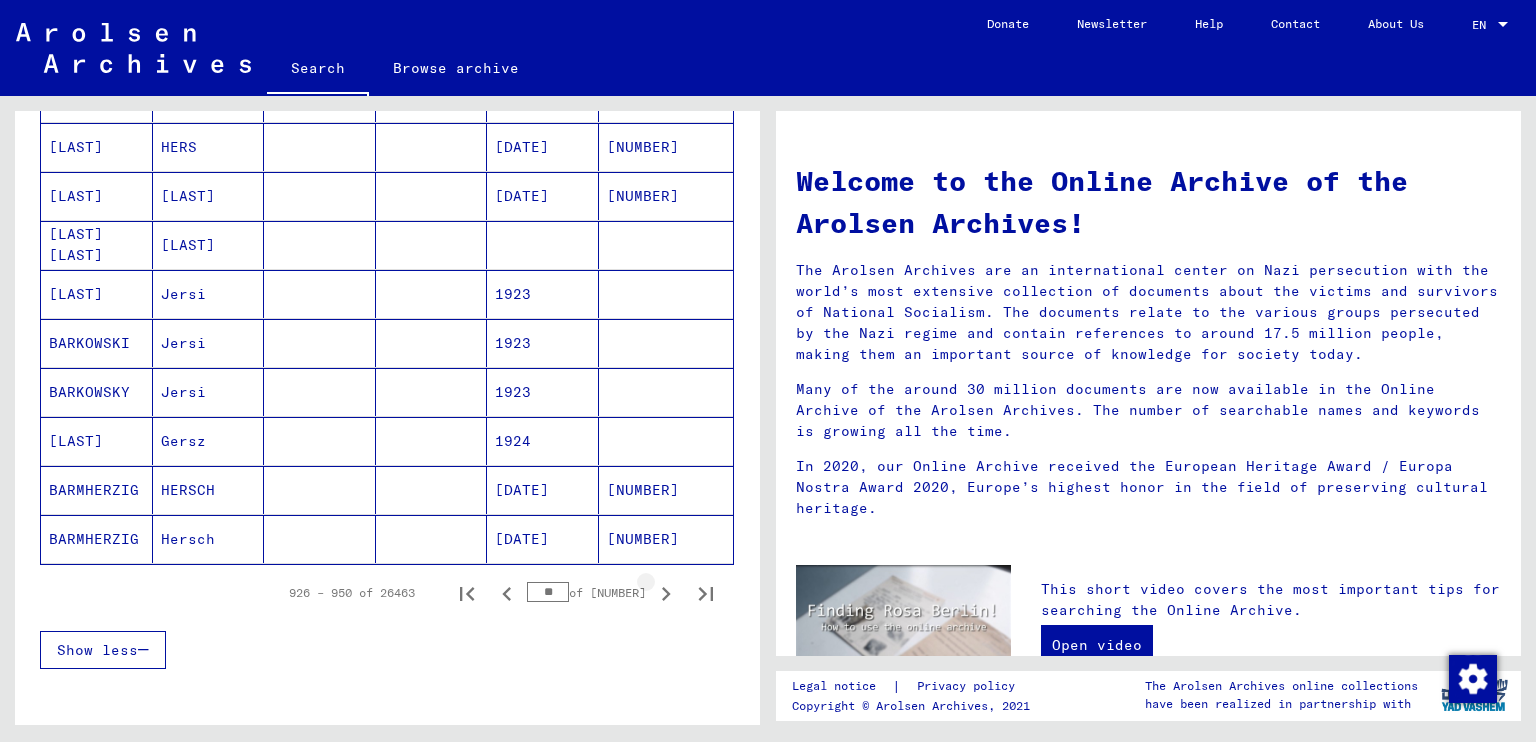 click 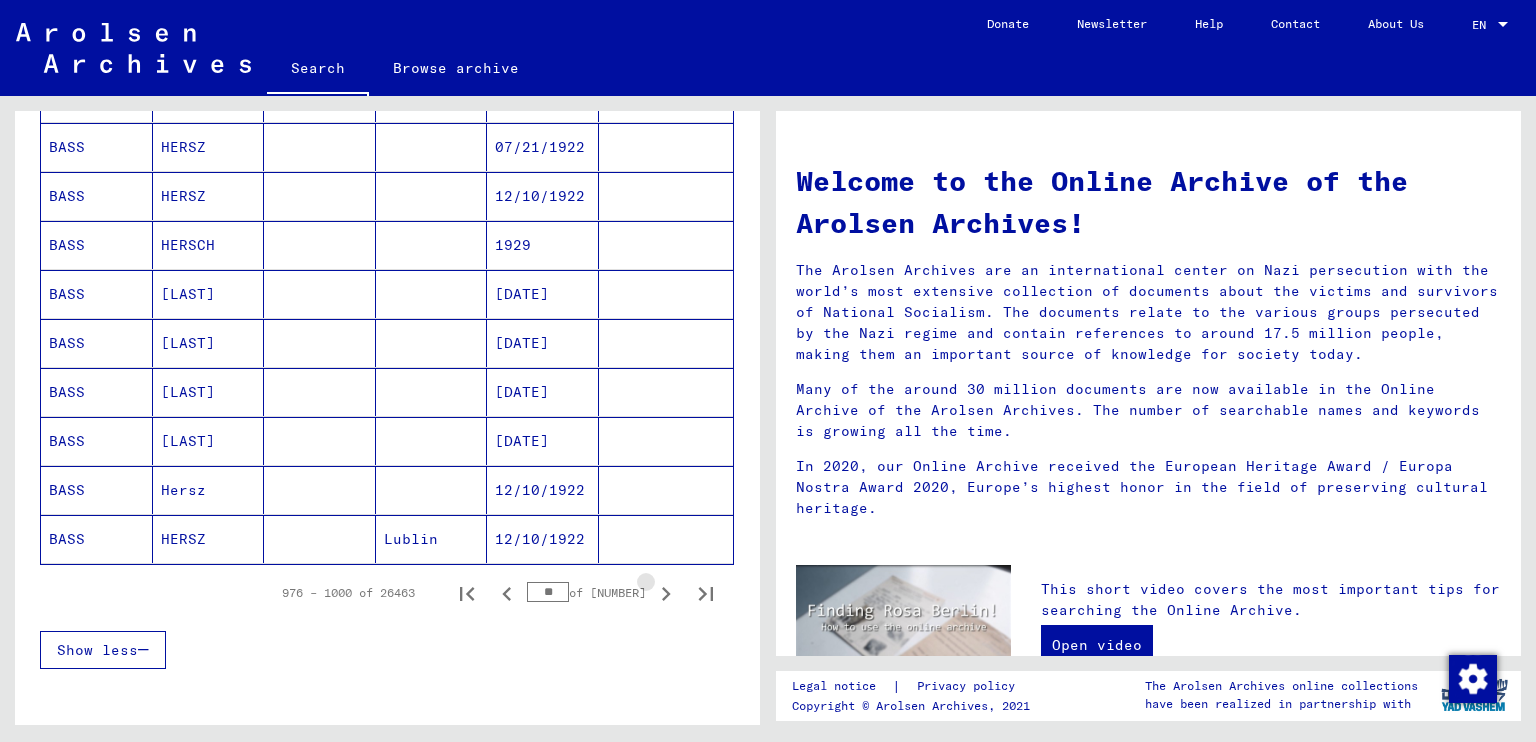 click 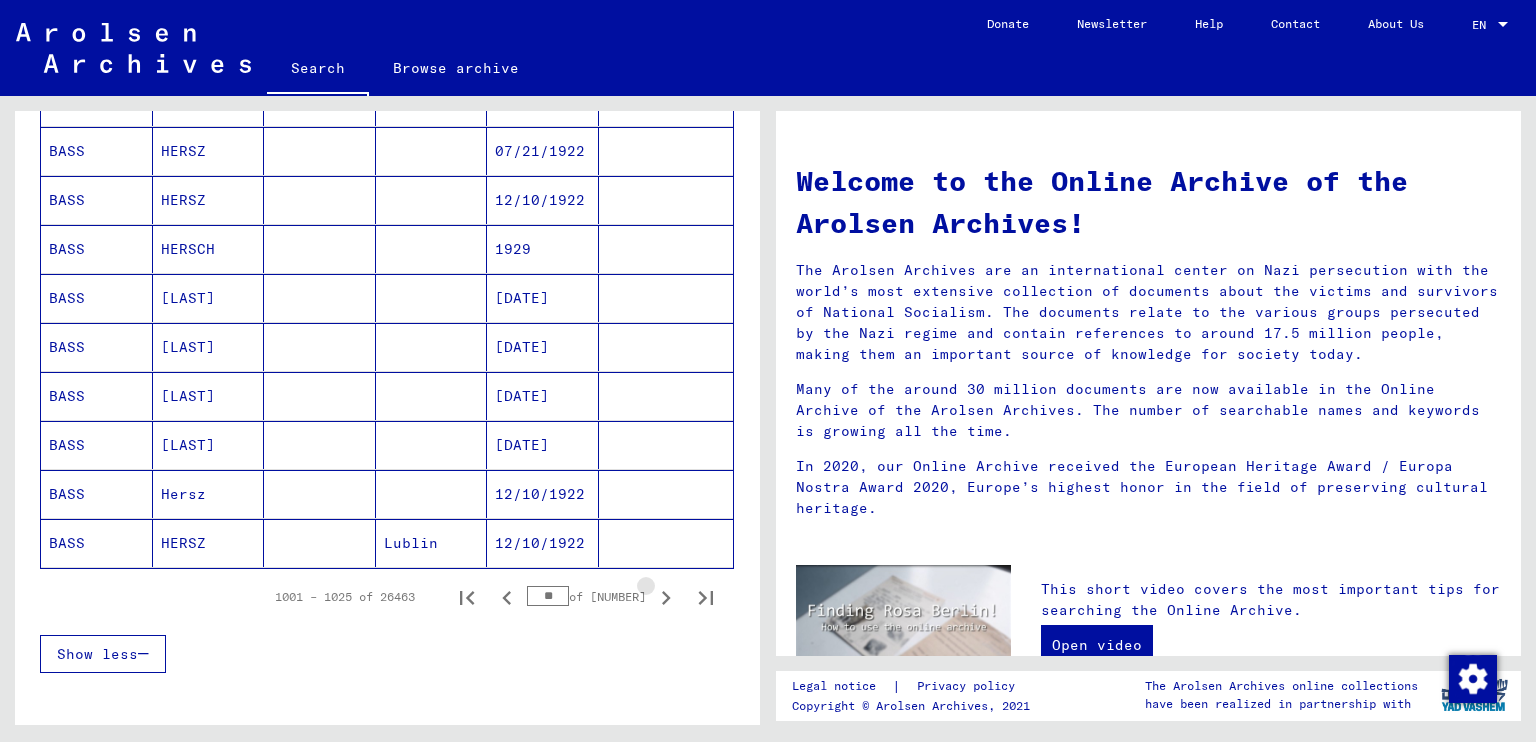 scroll, scrollTop: 1070, scrollLeft: 0, axis: vertical 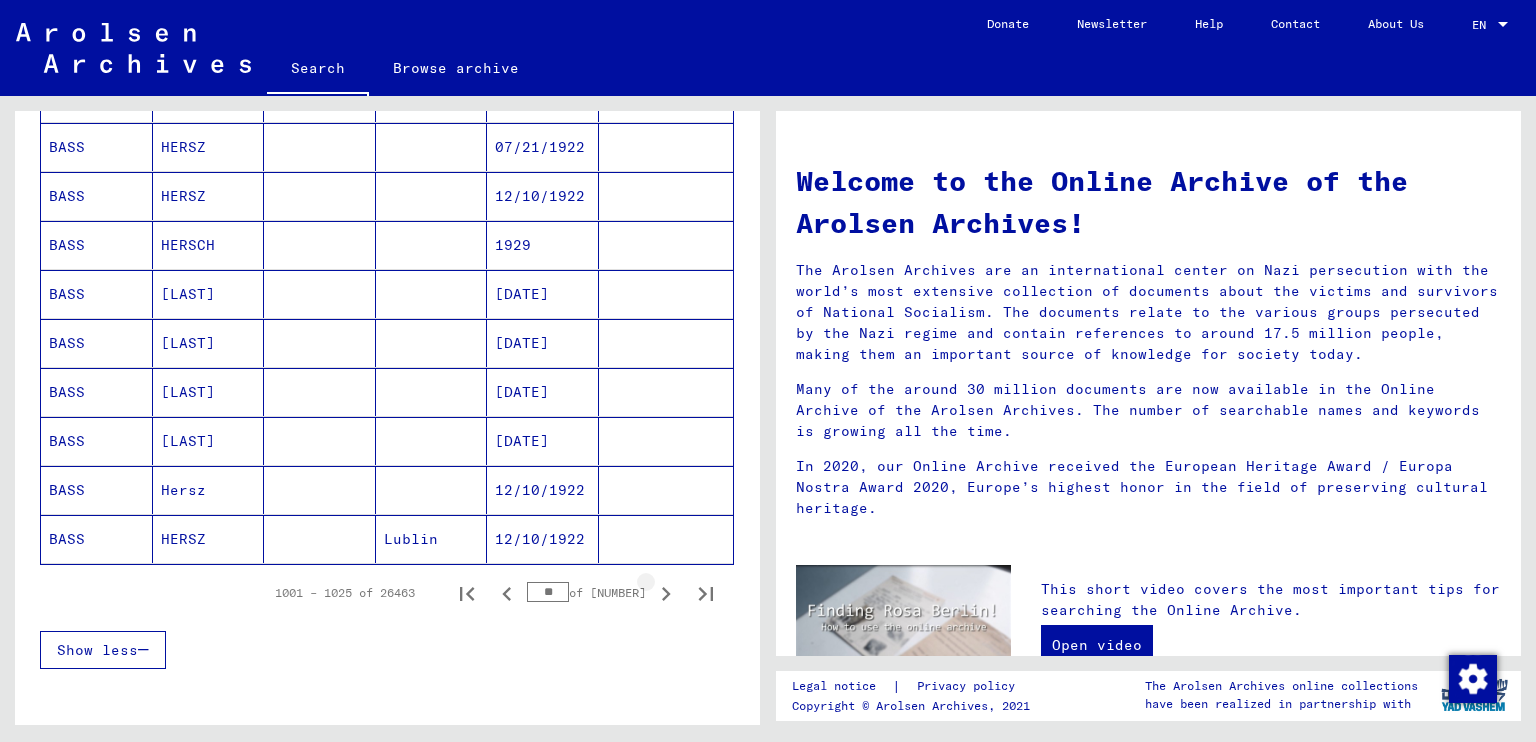 click 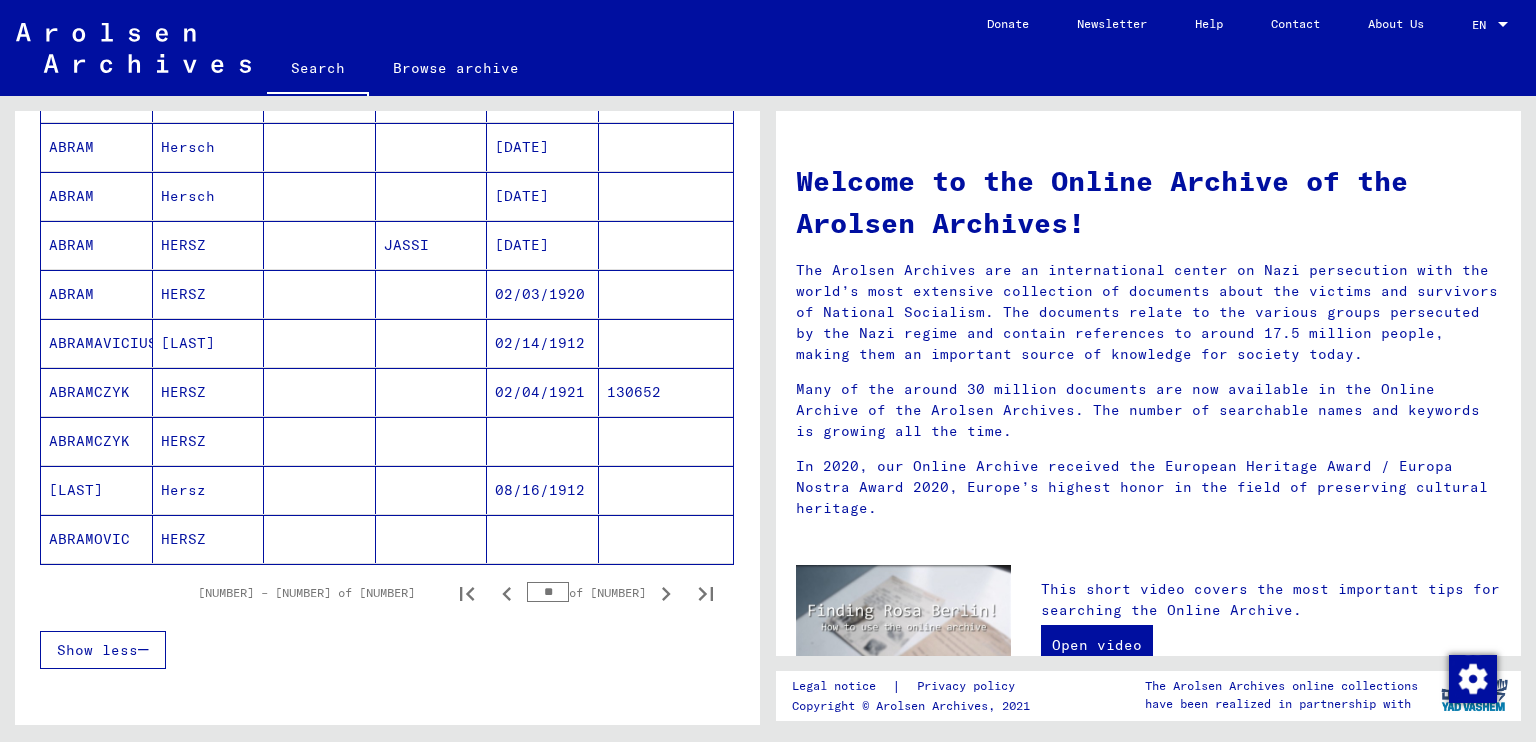 click 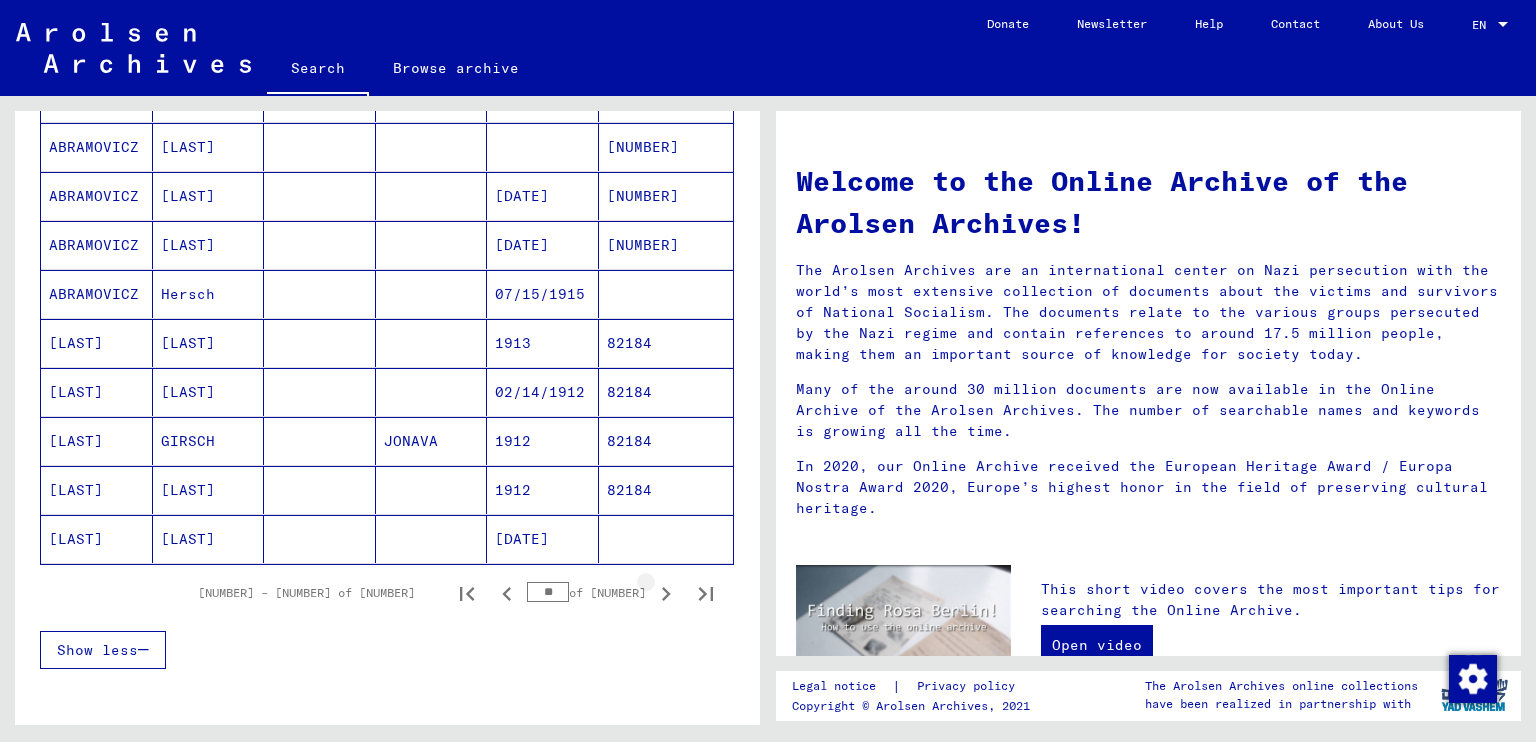 click 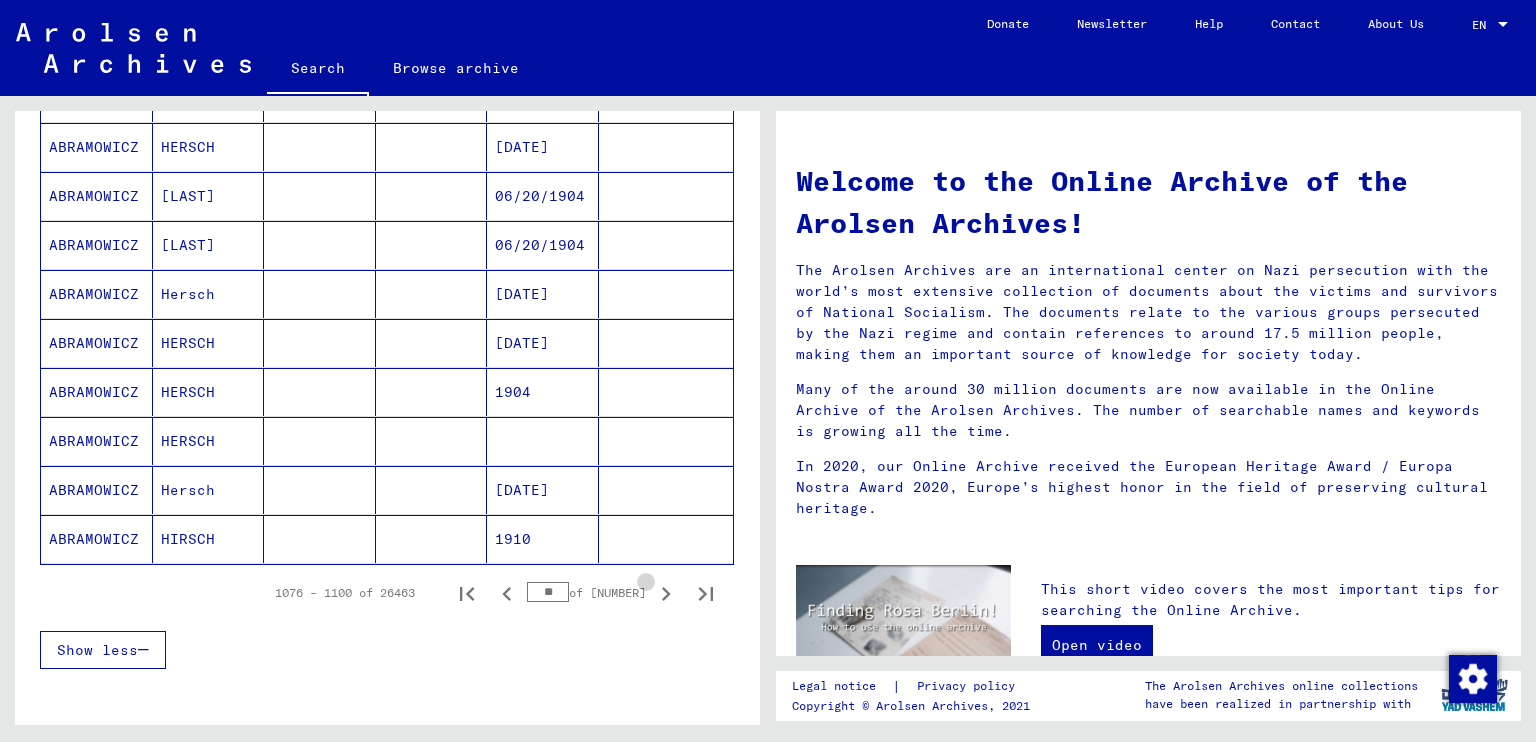 click 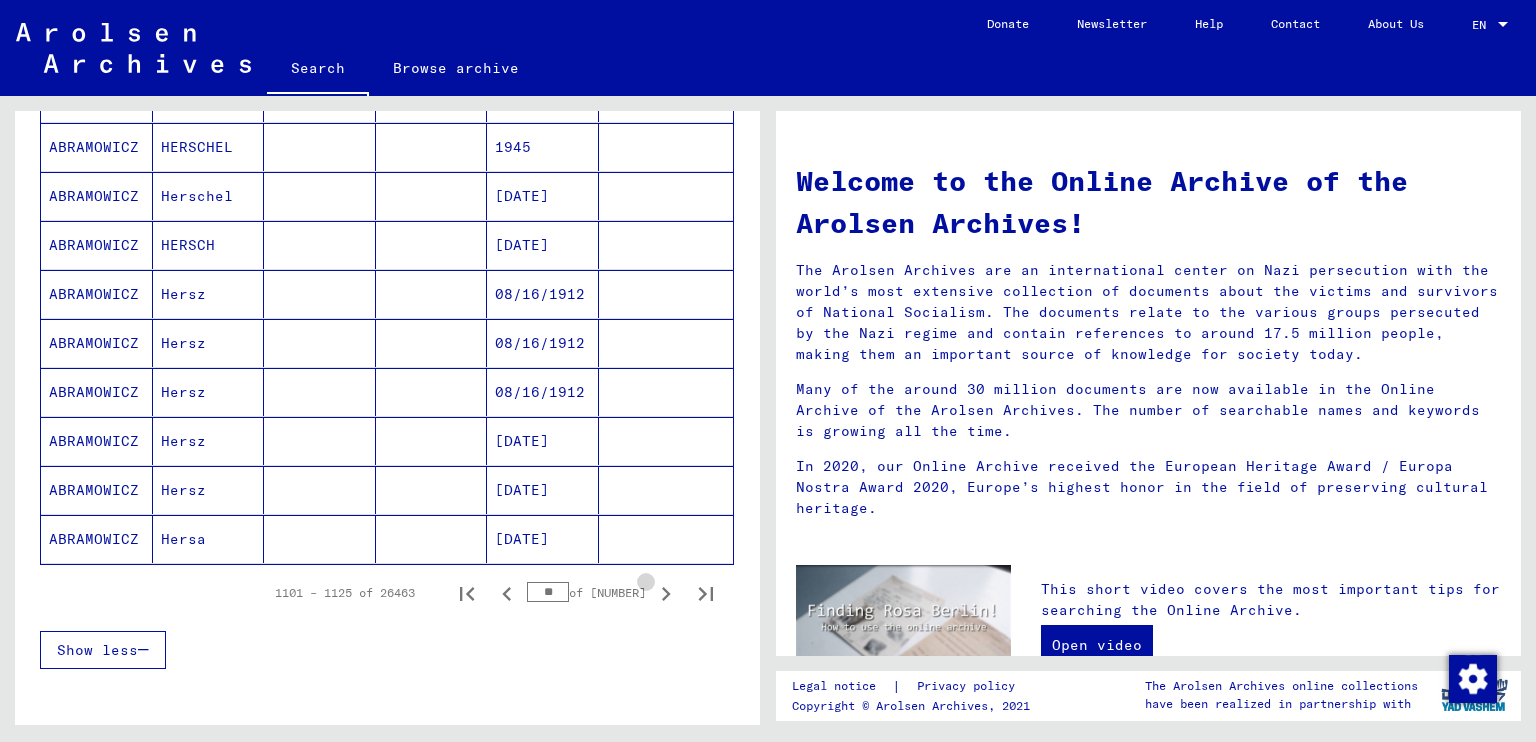click 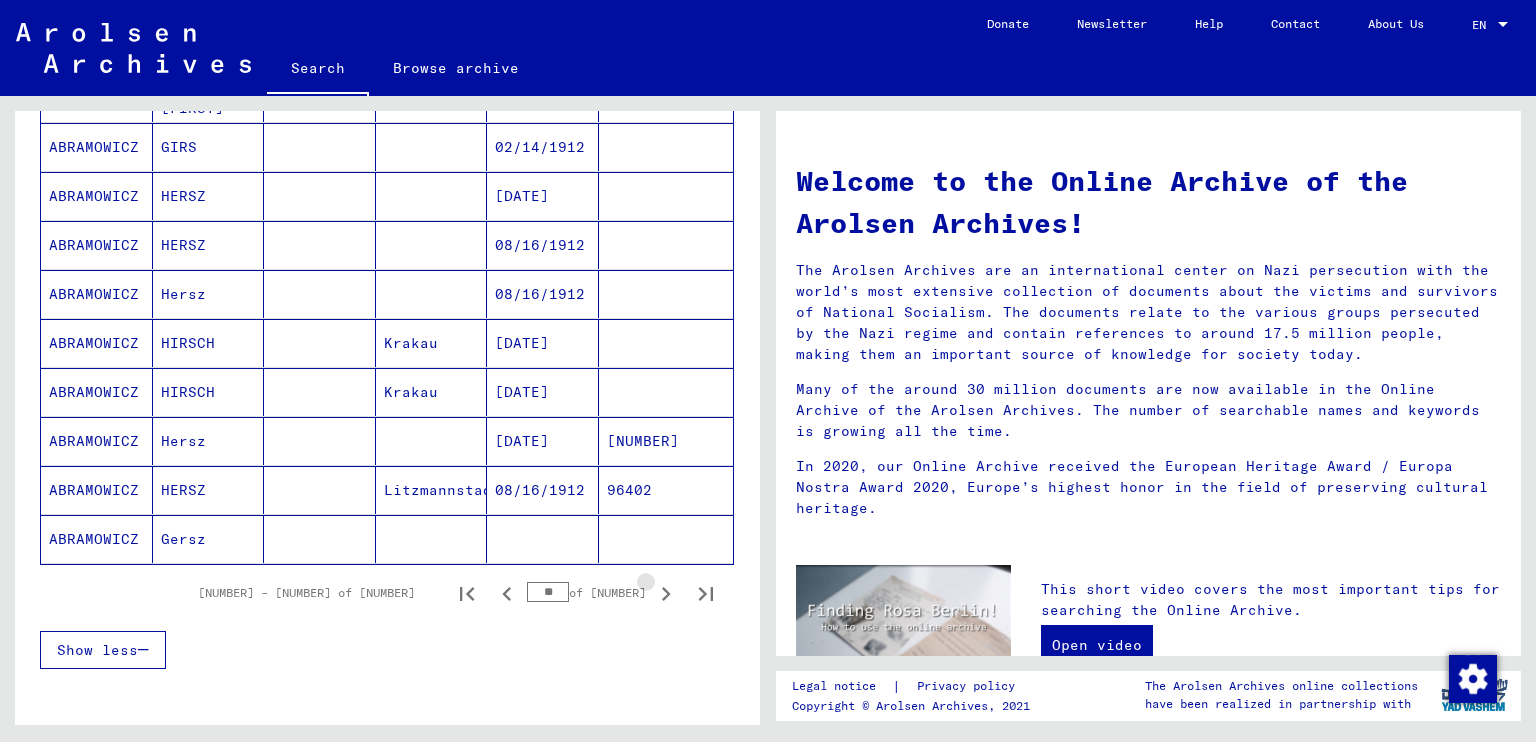 click 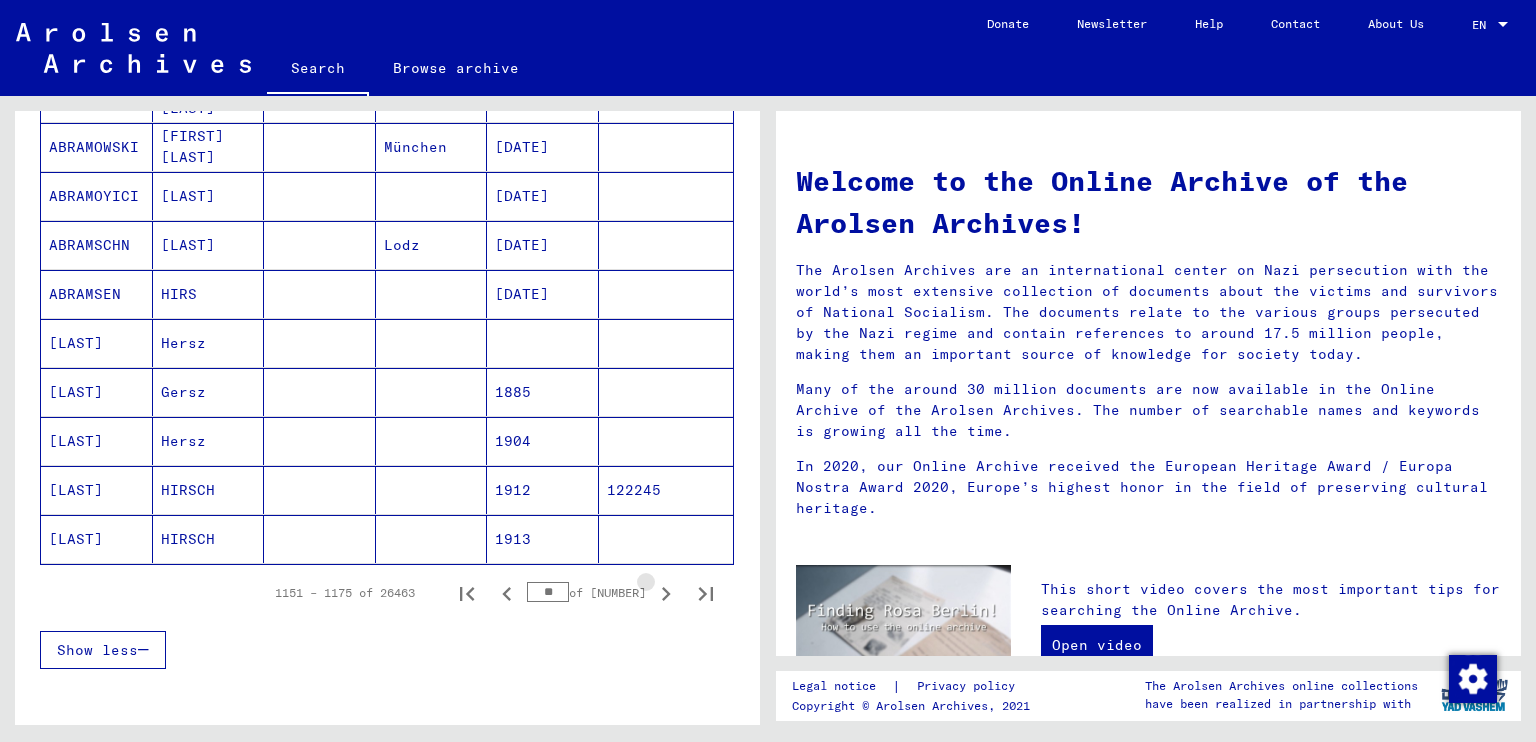 click 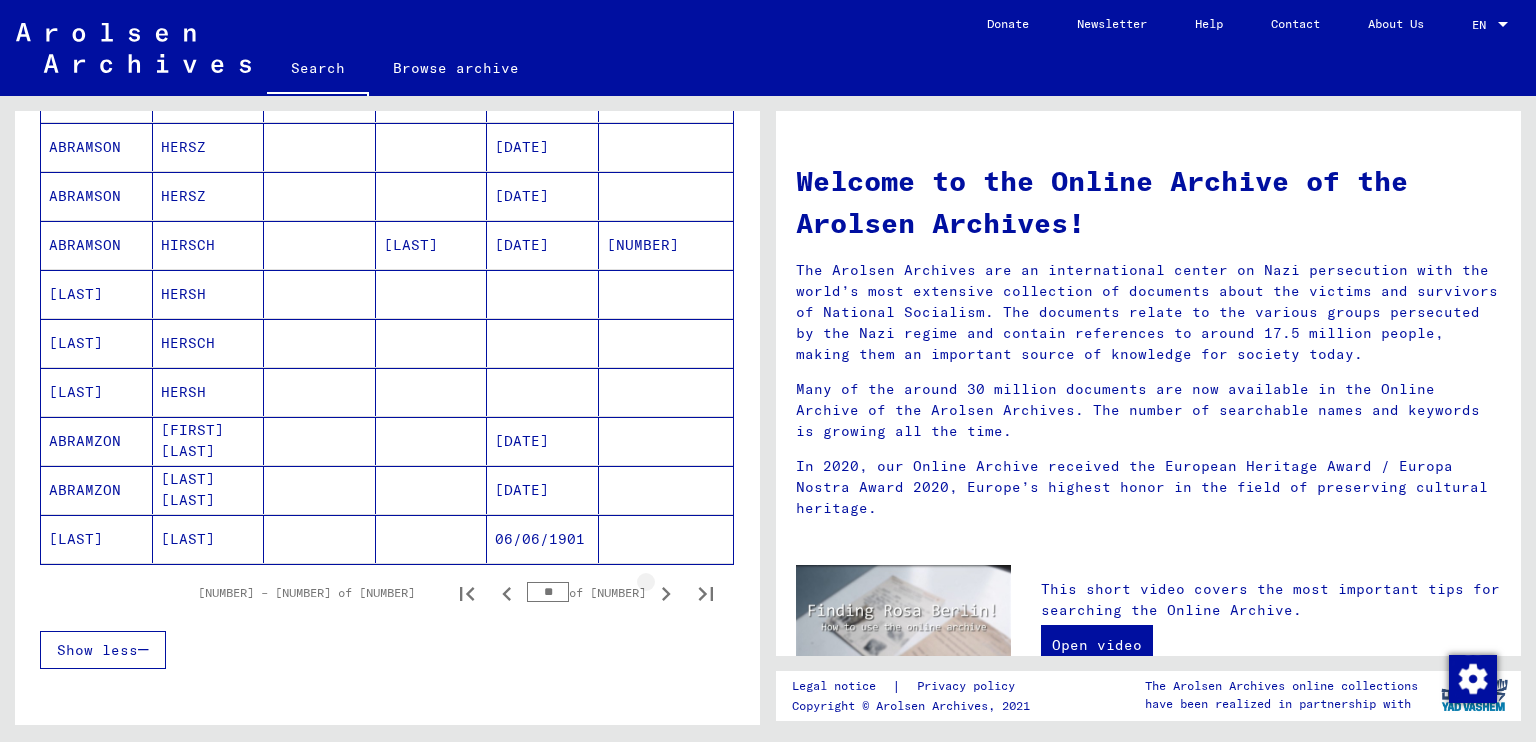 click 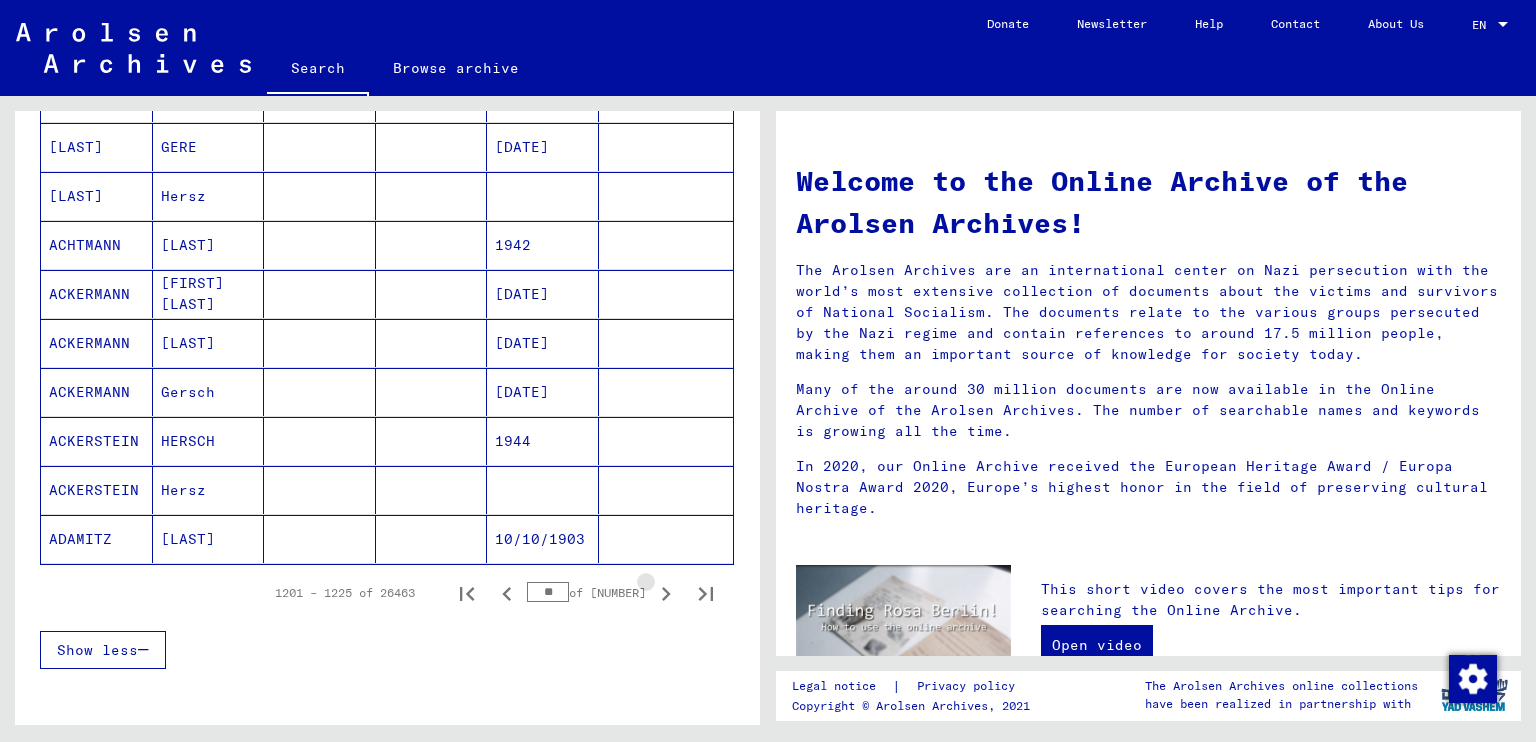 click 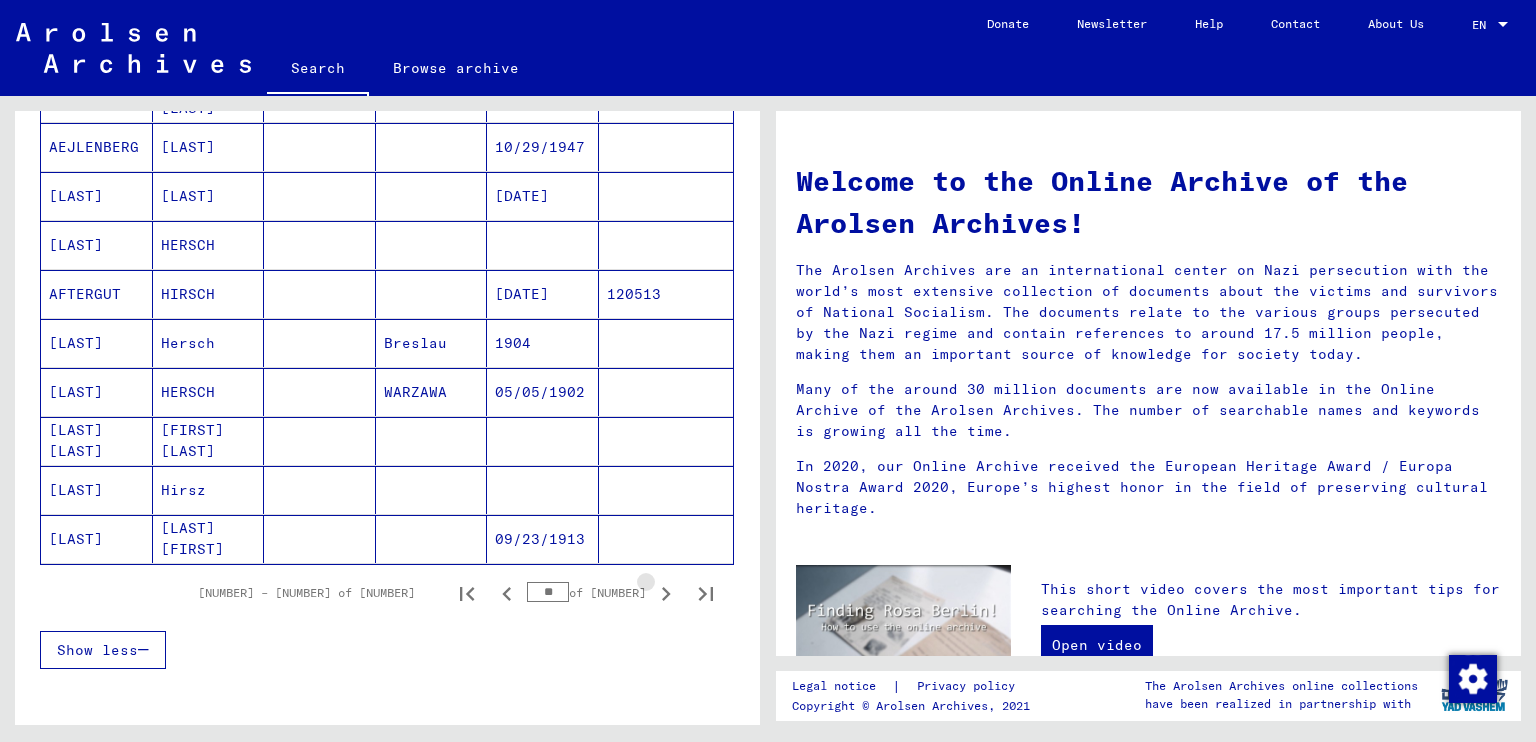 click 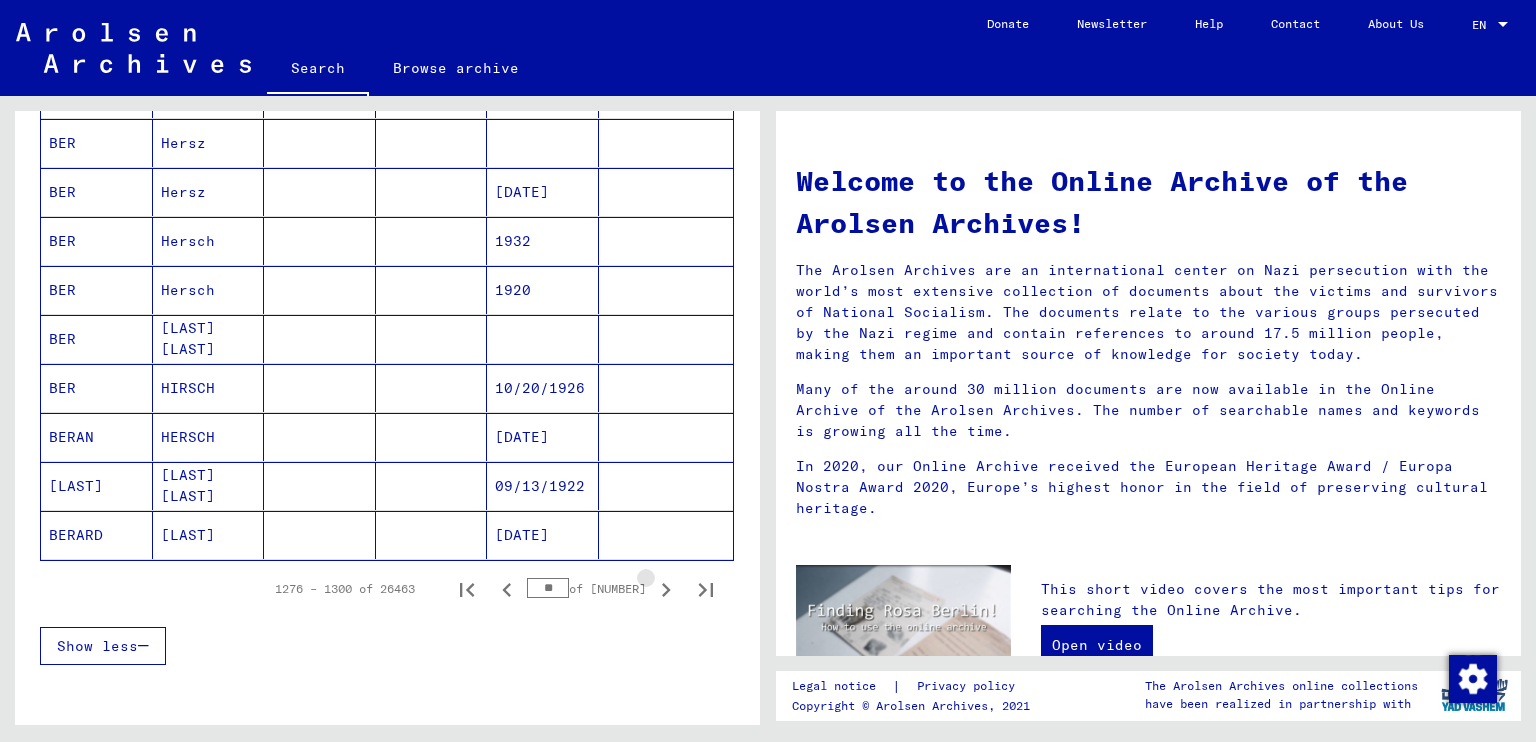 click 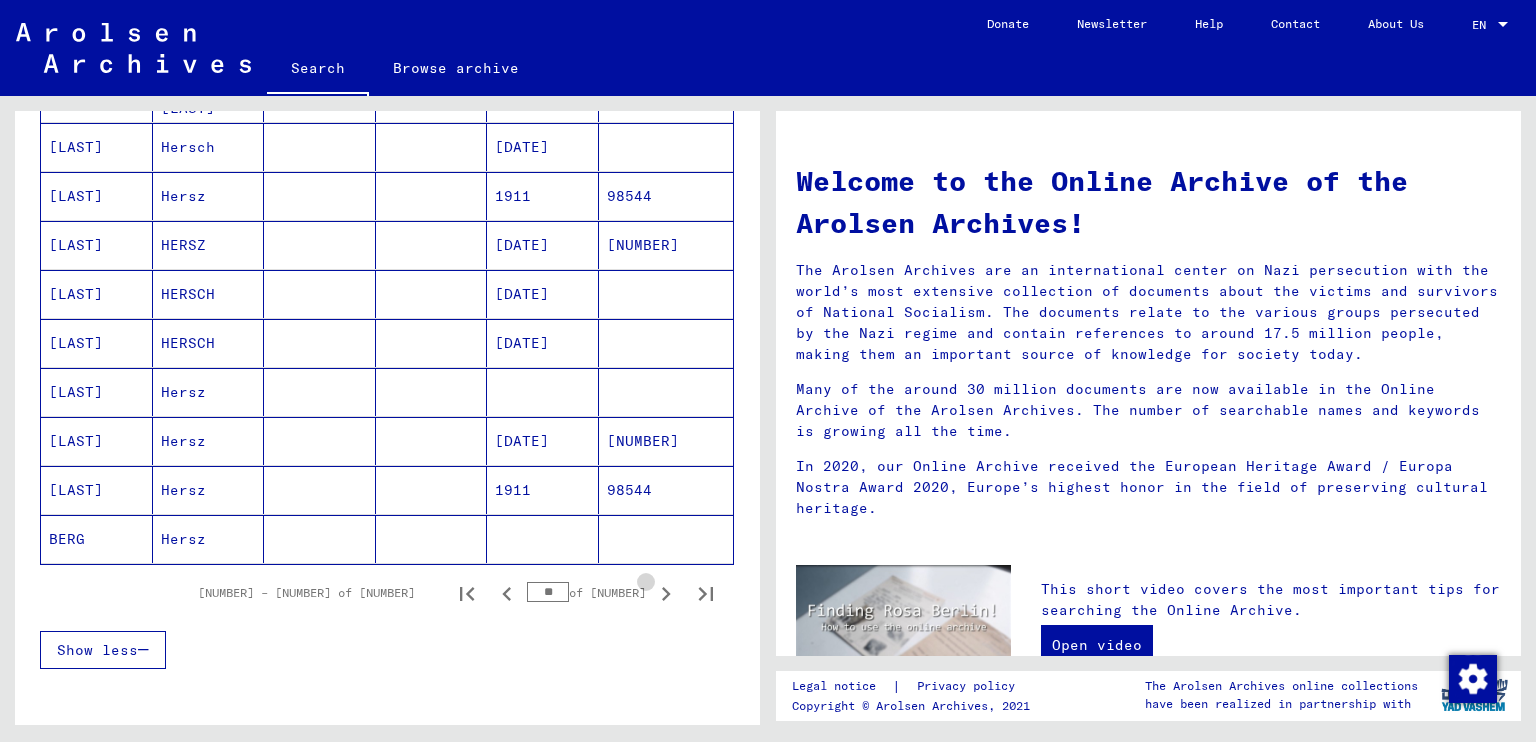 click 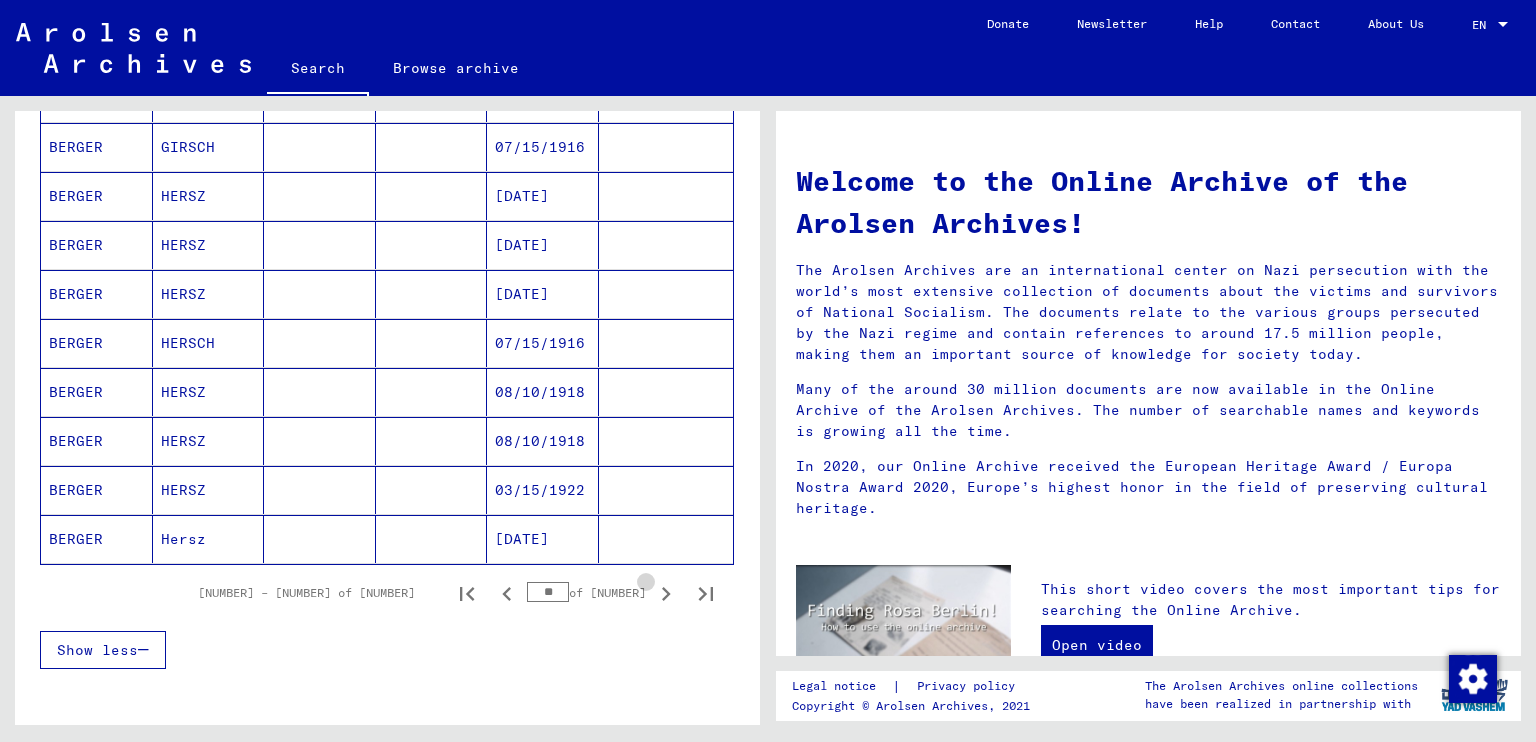click 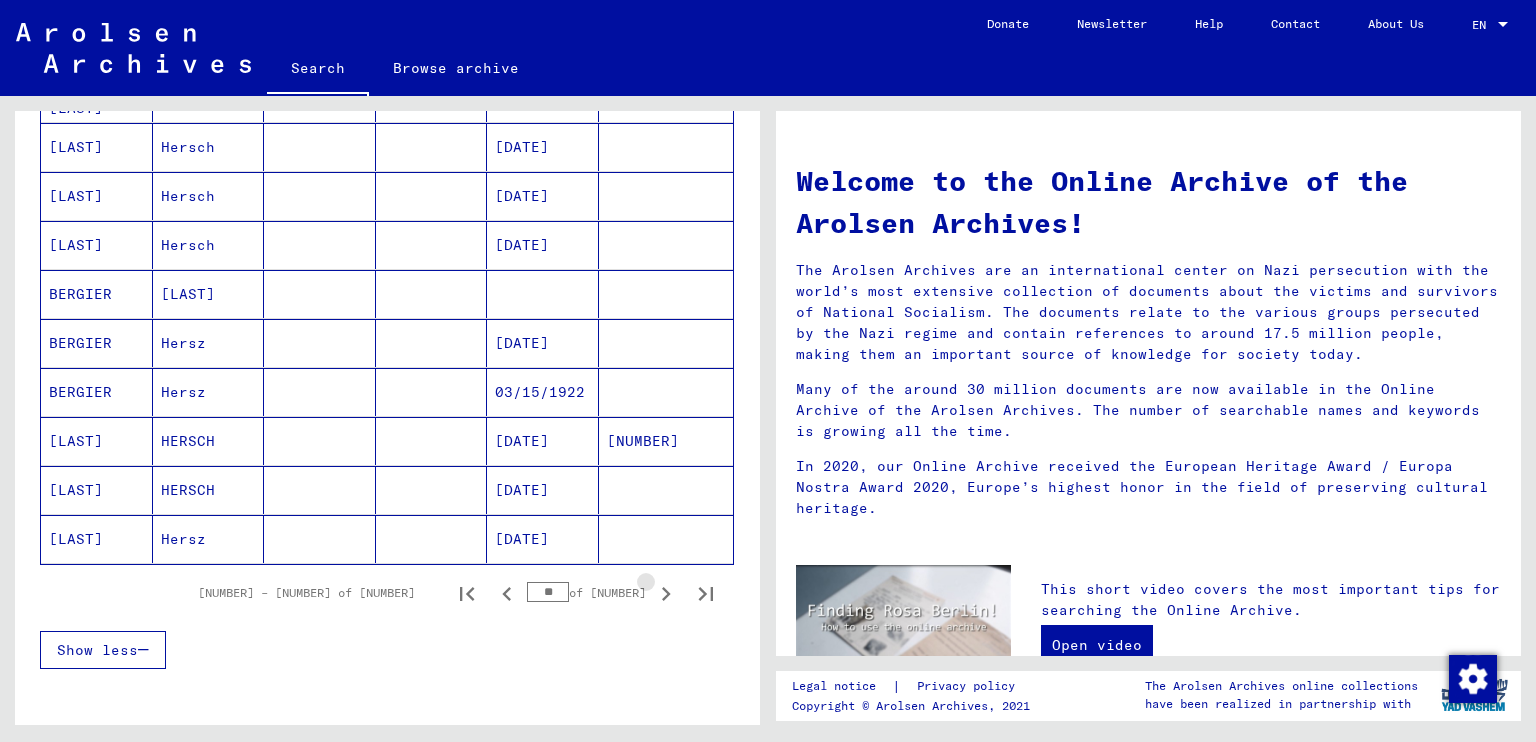 click 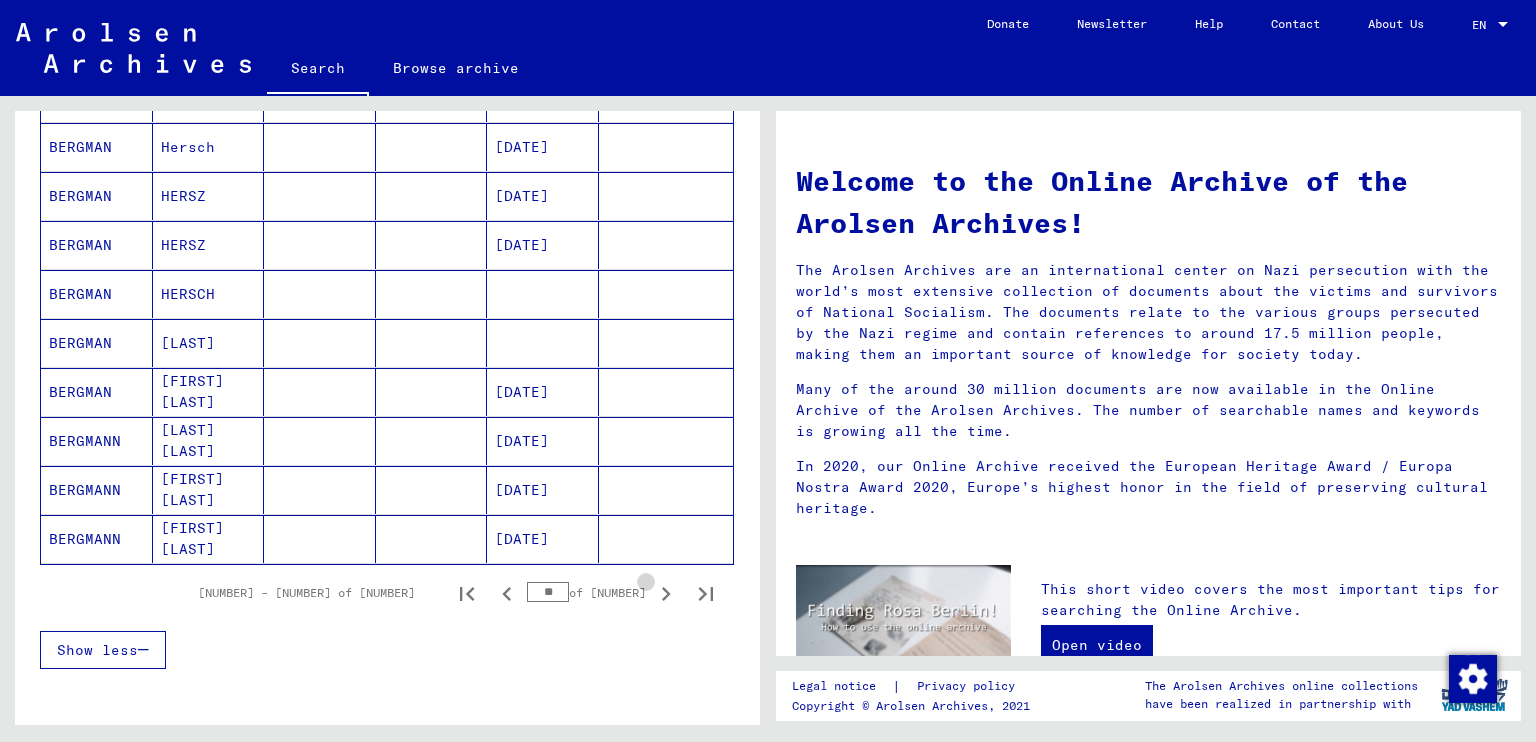 click 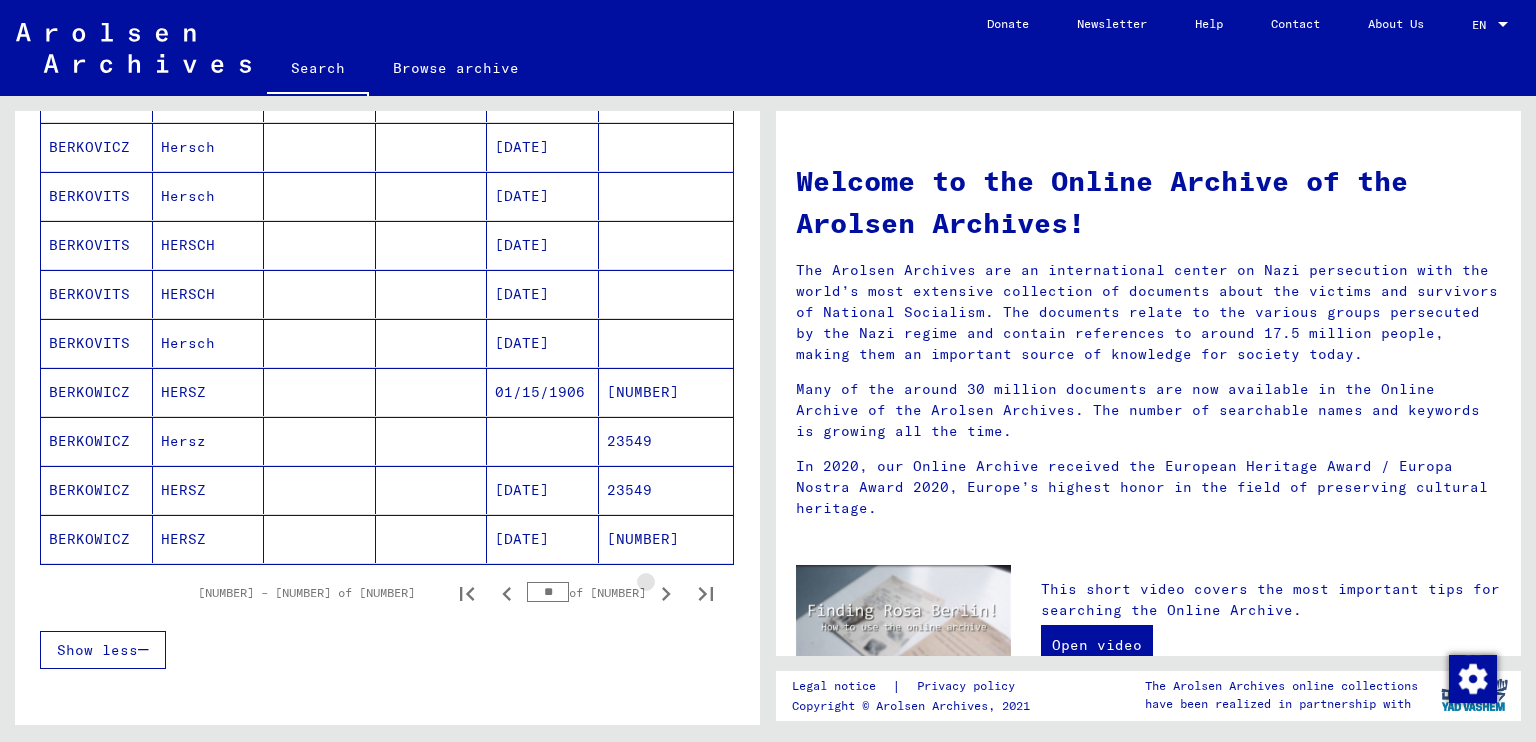 click 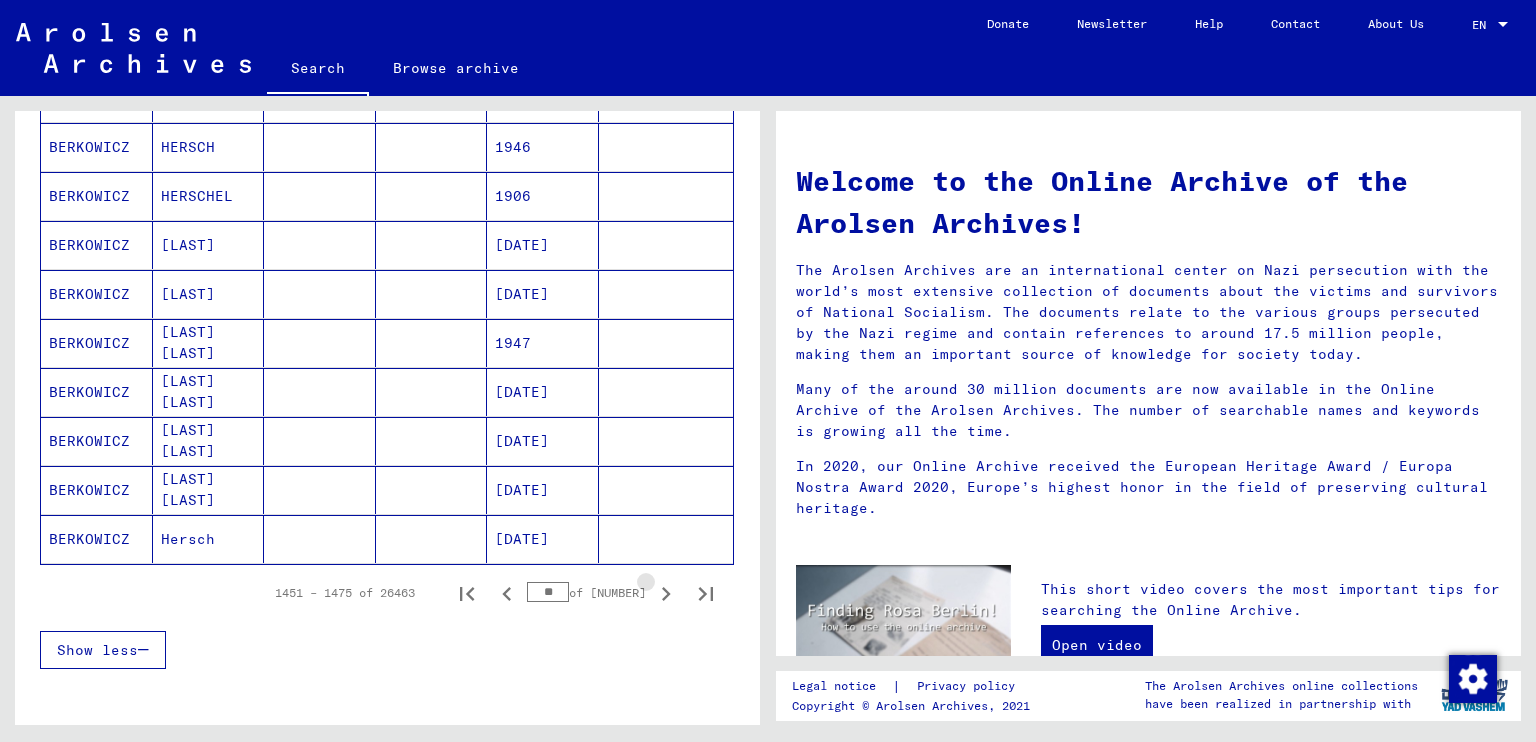 click 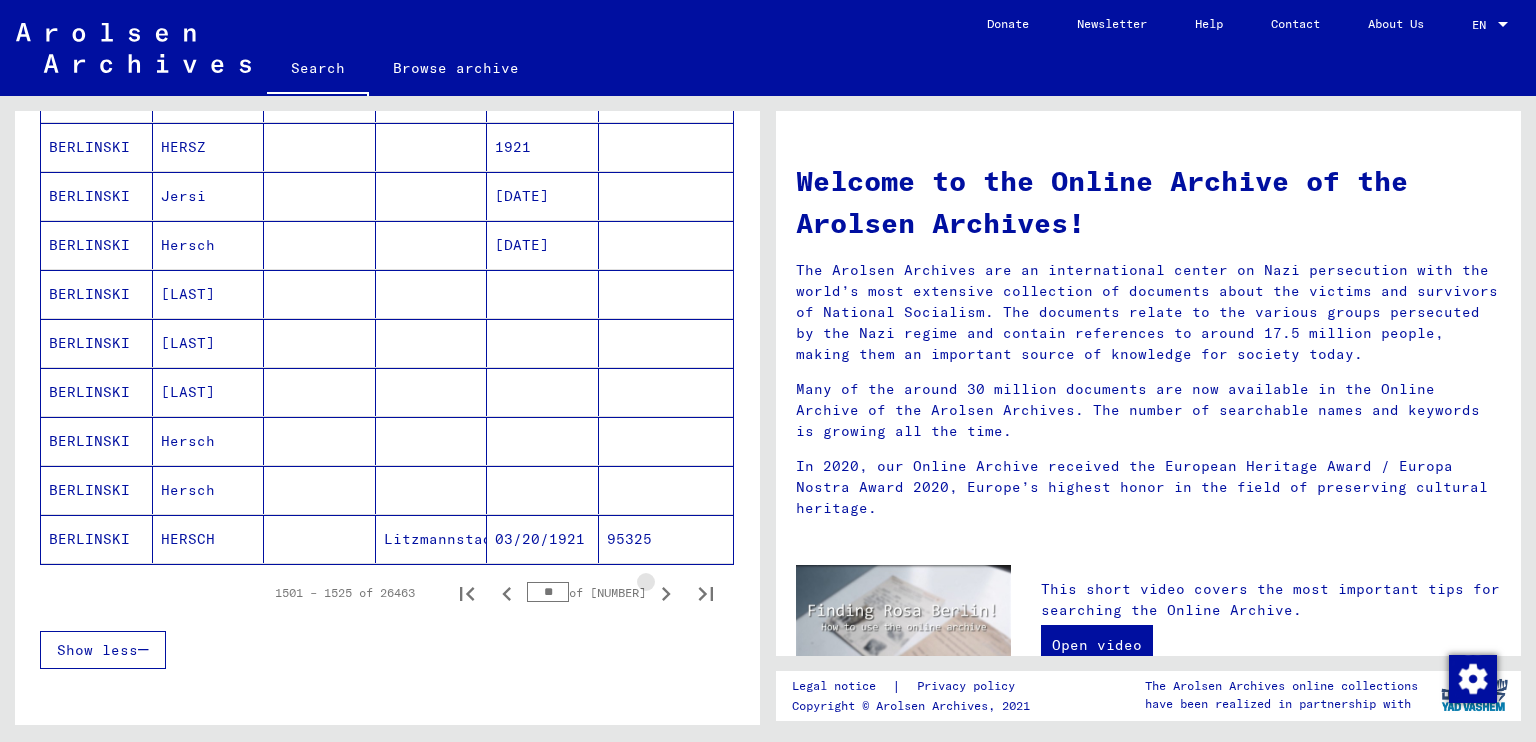click 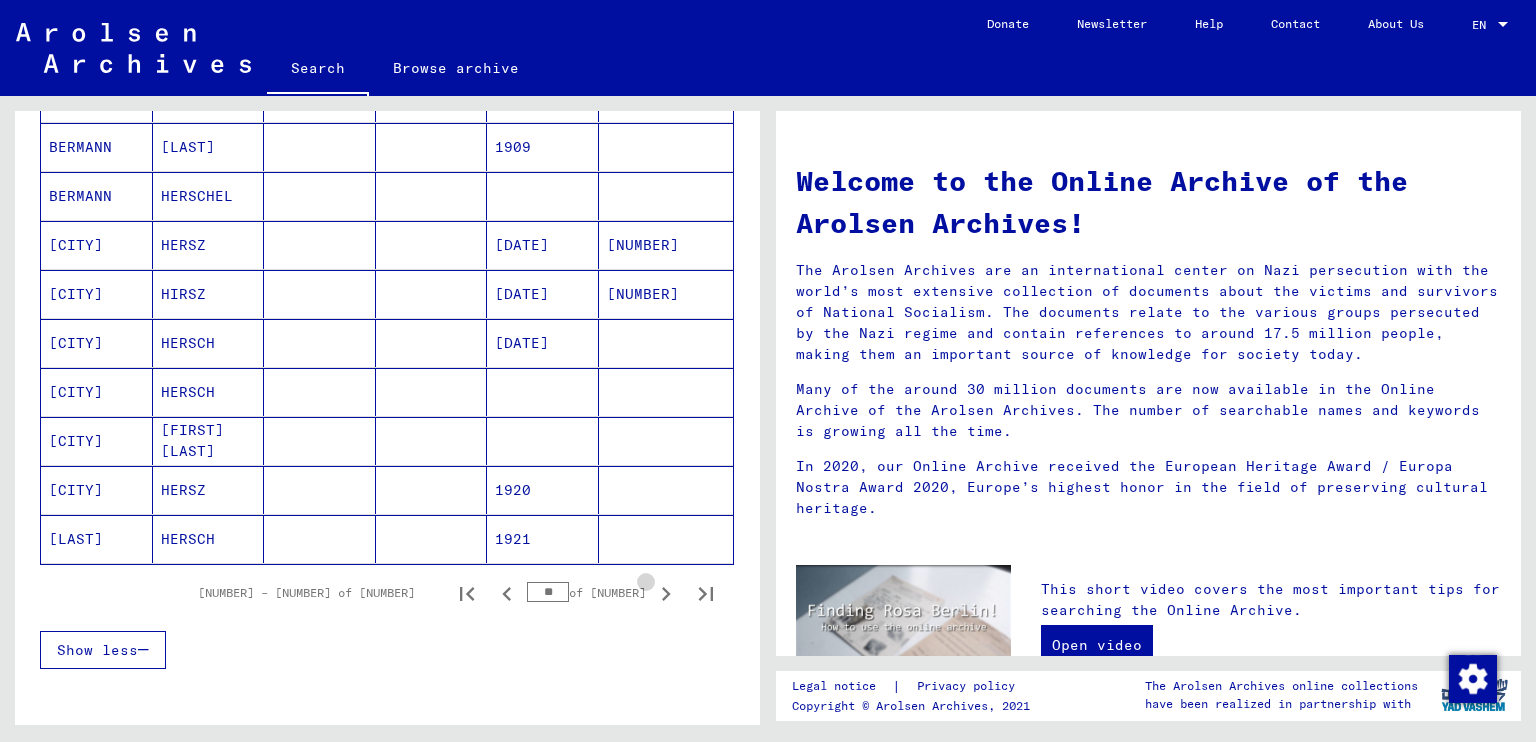 click 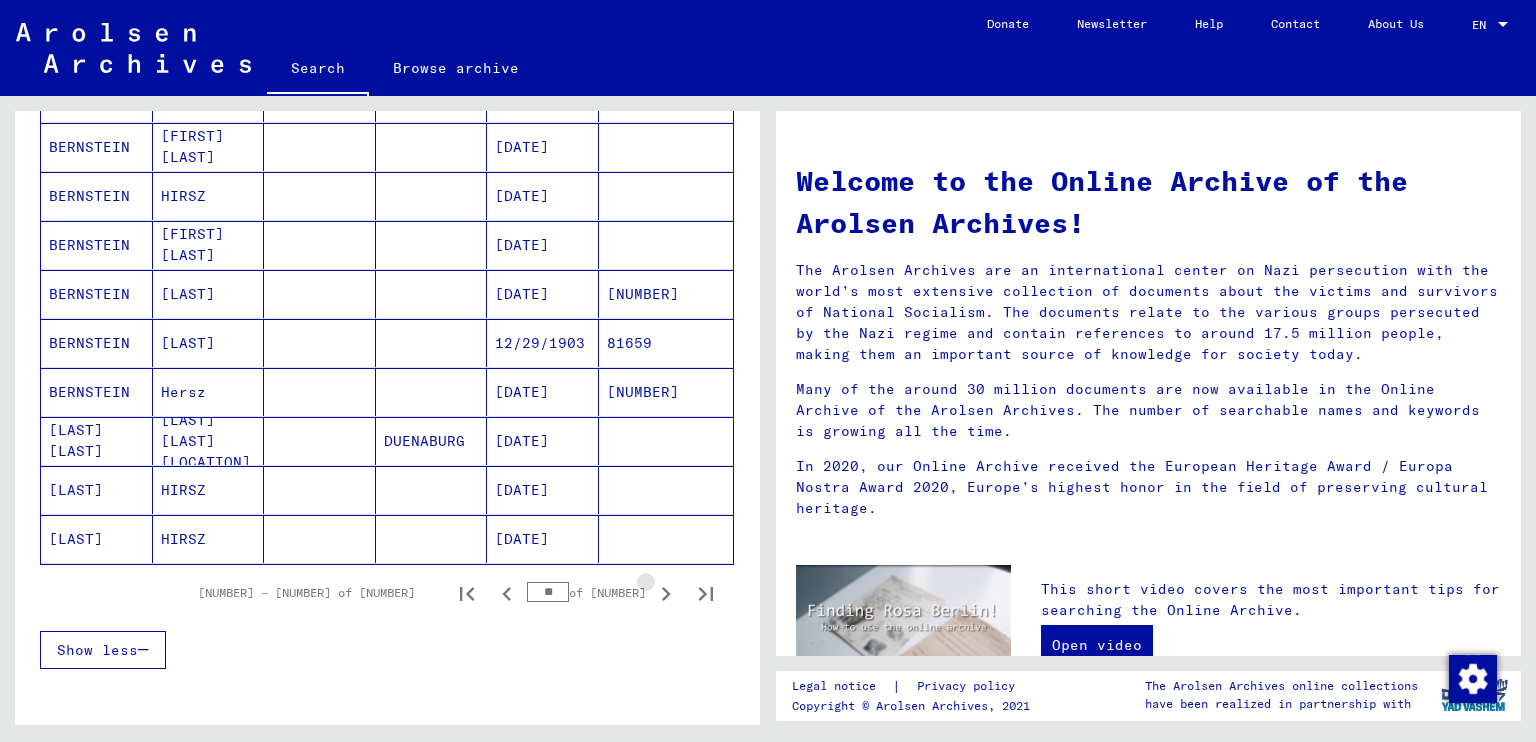 click 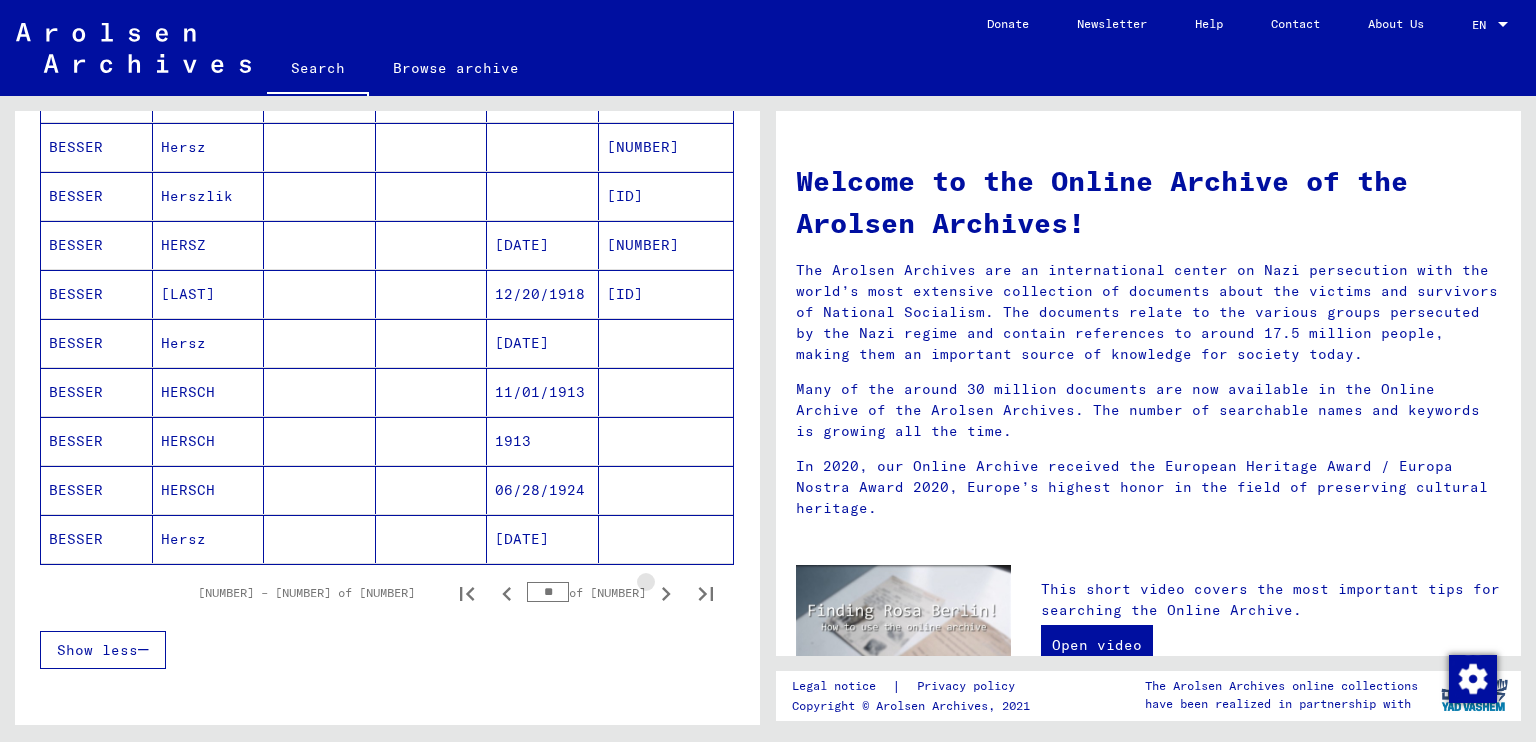 click 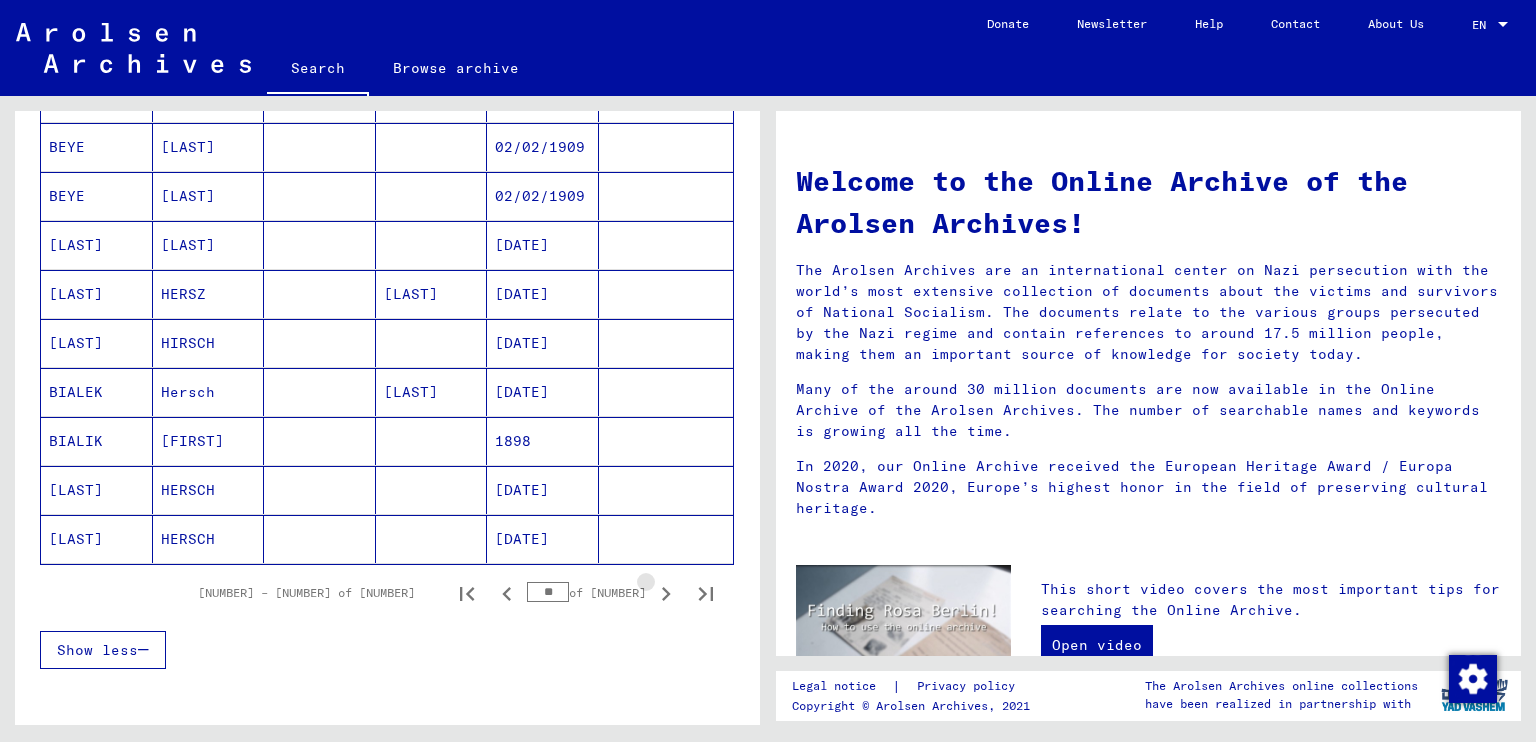 click 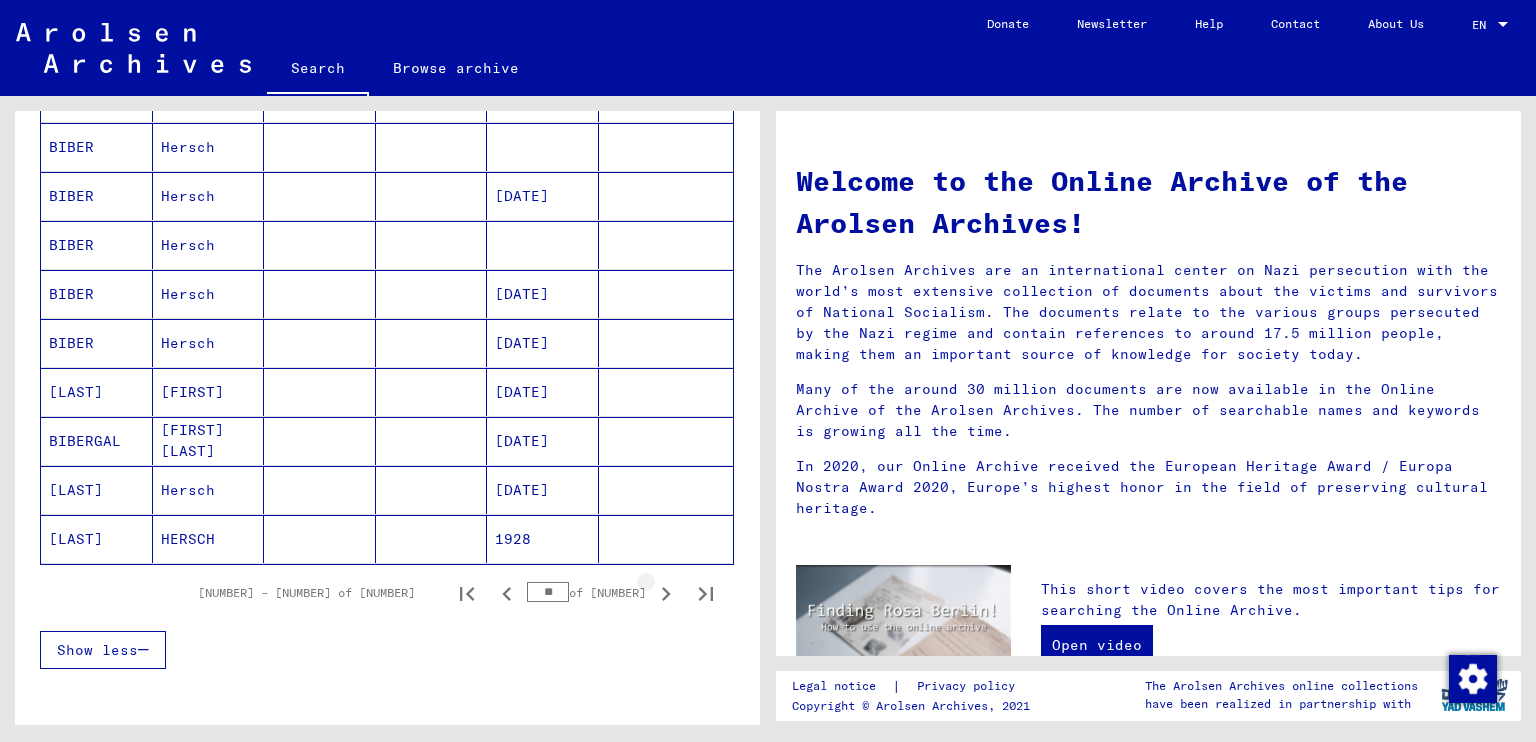 click 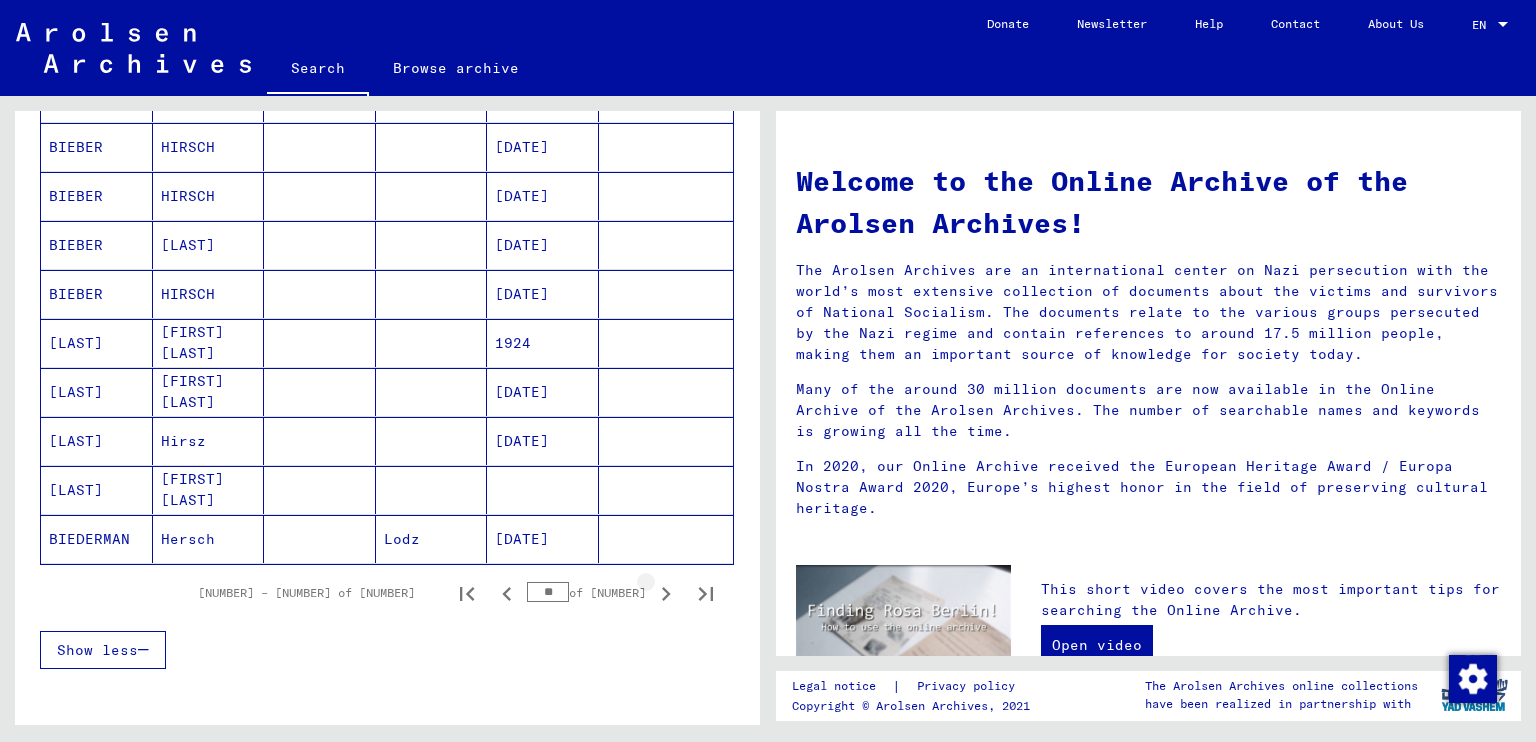 click 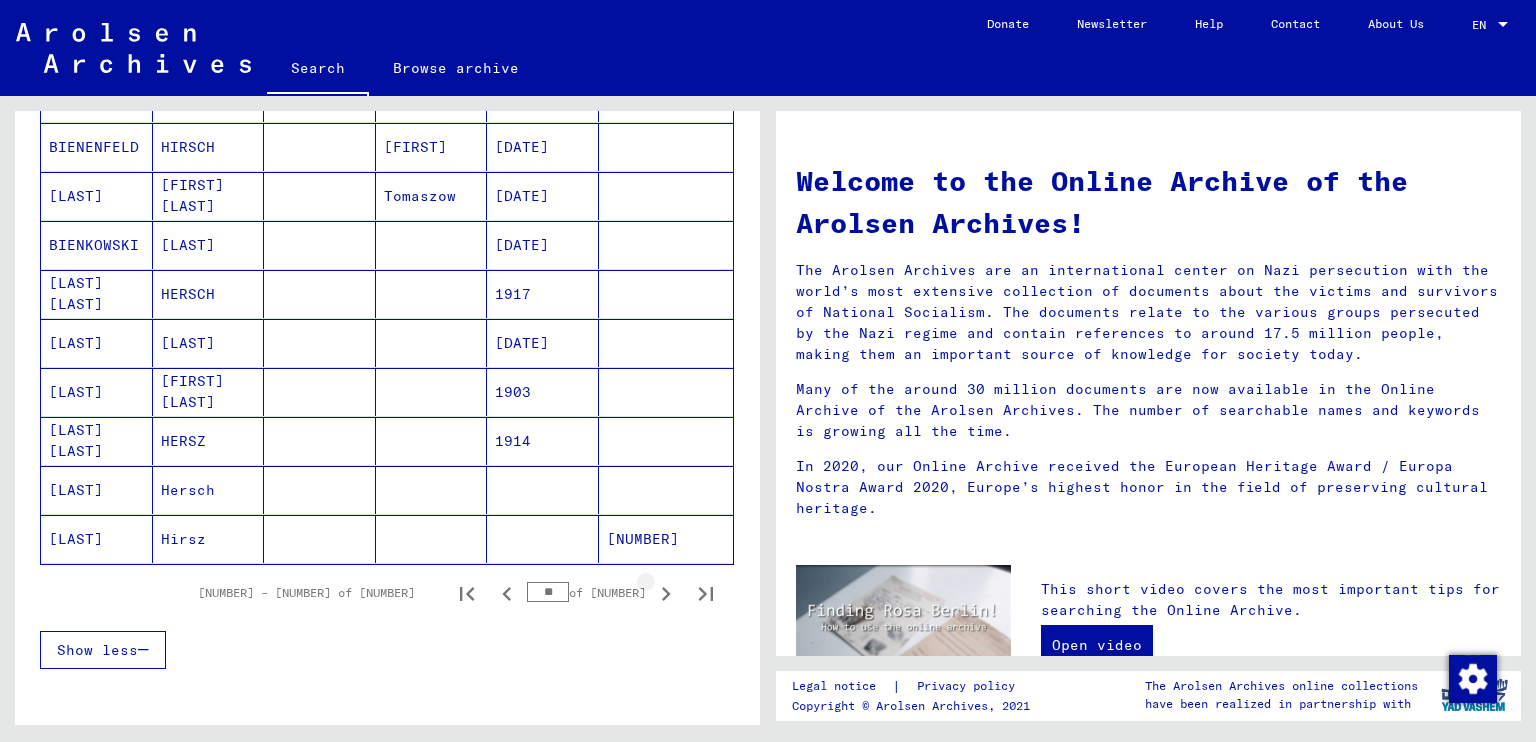 click 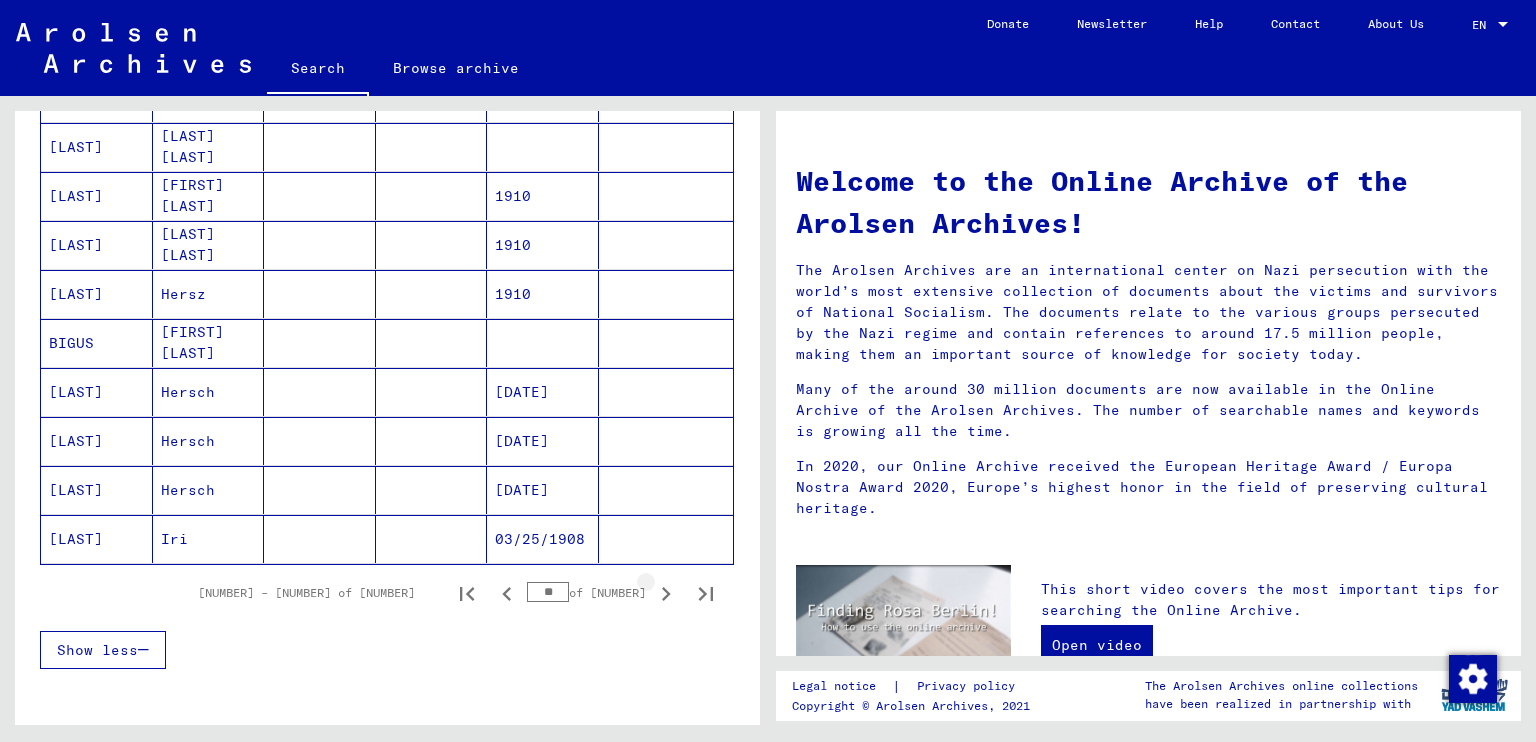 click 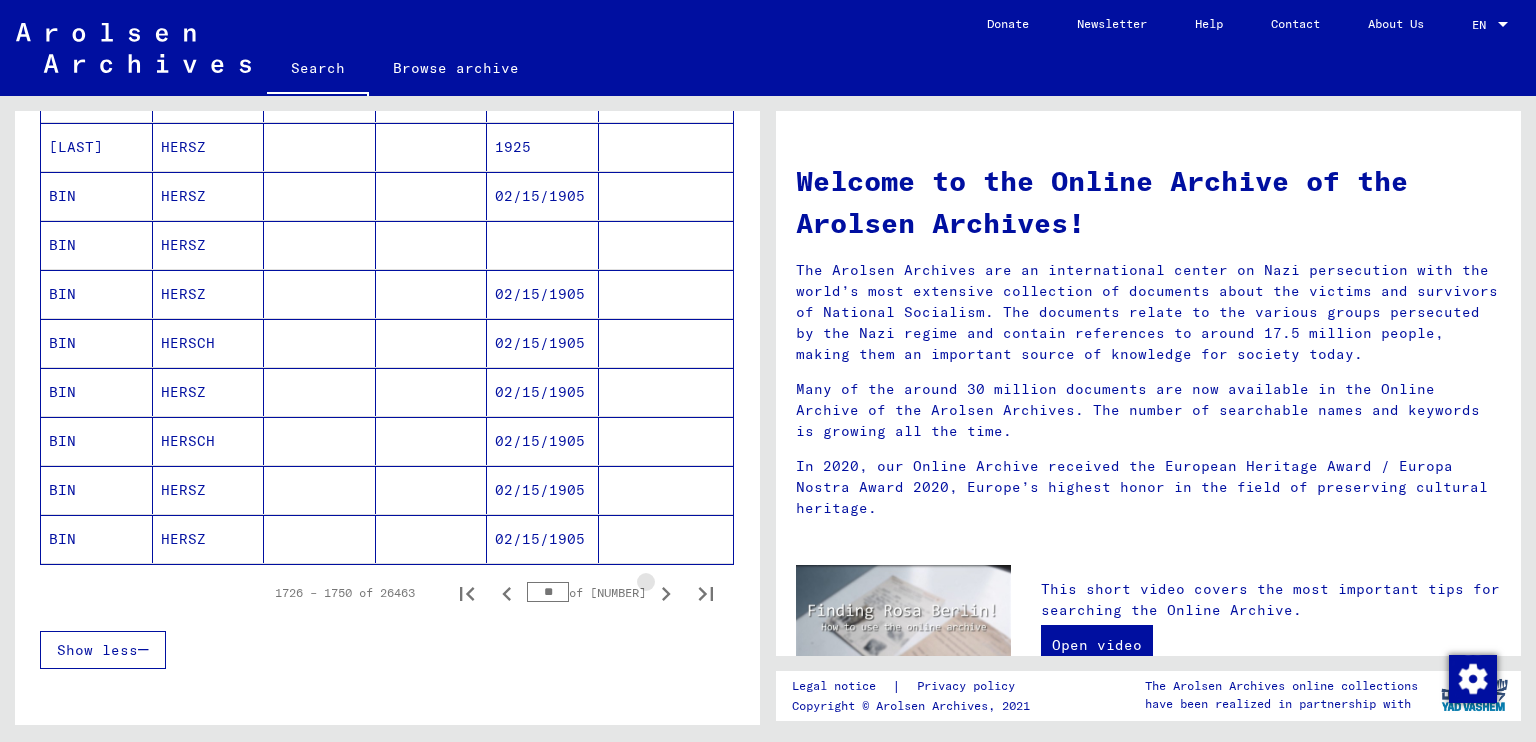 click 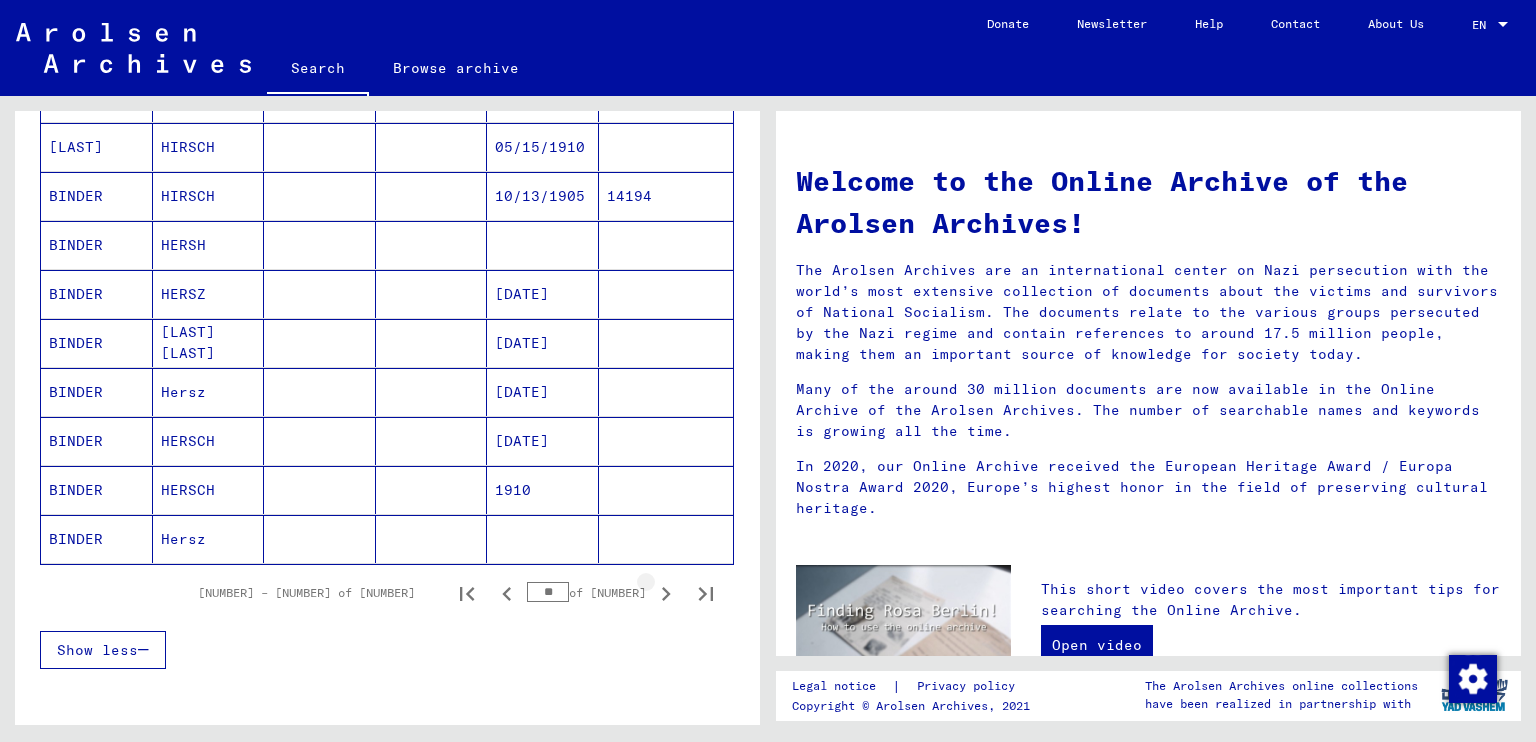 click 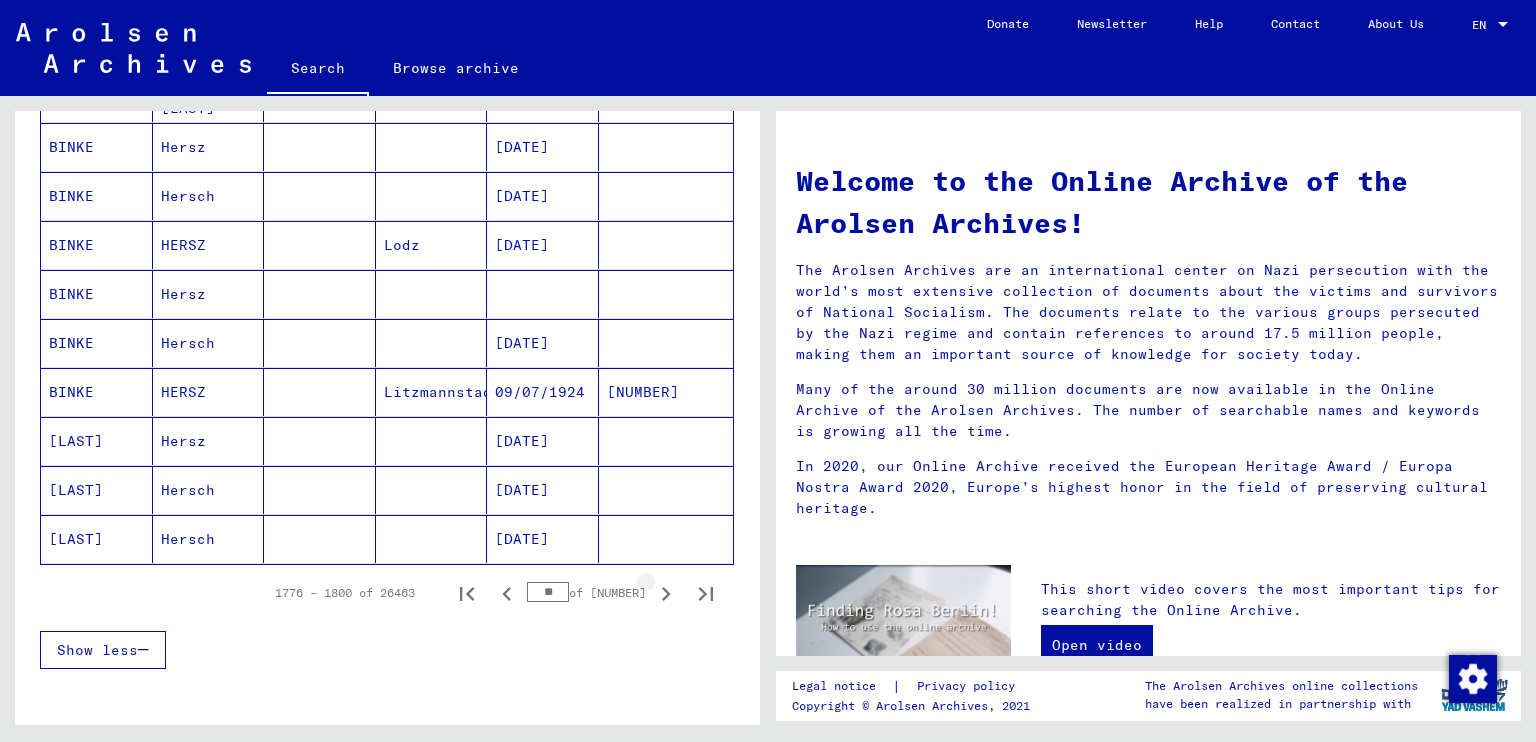 click 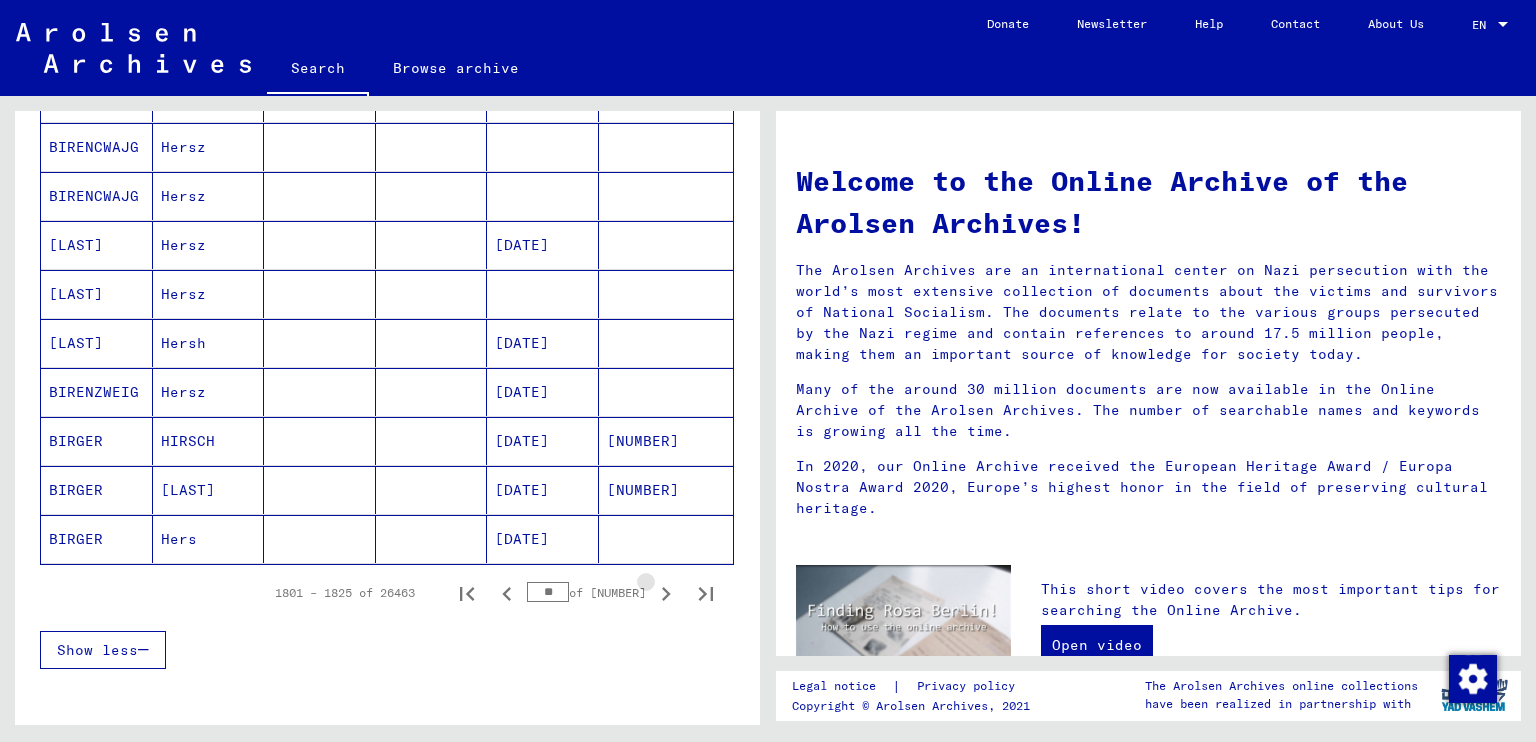 click 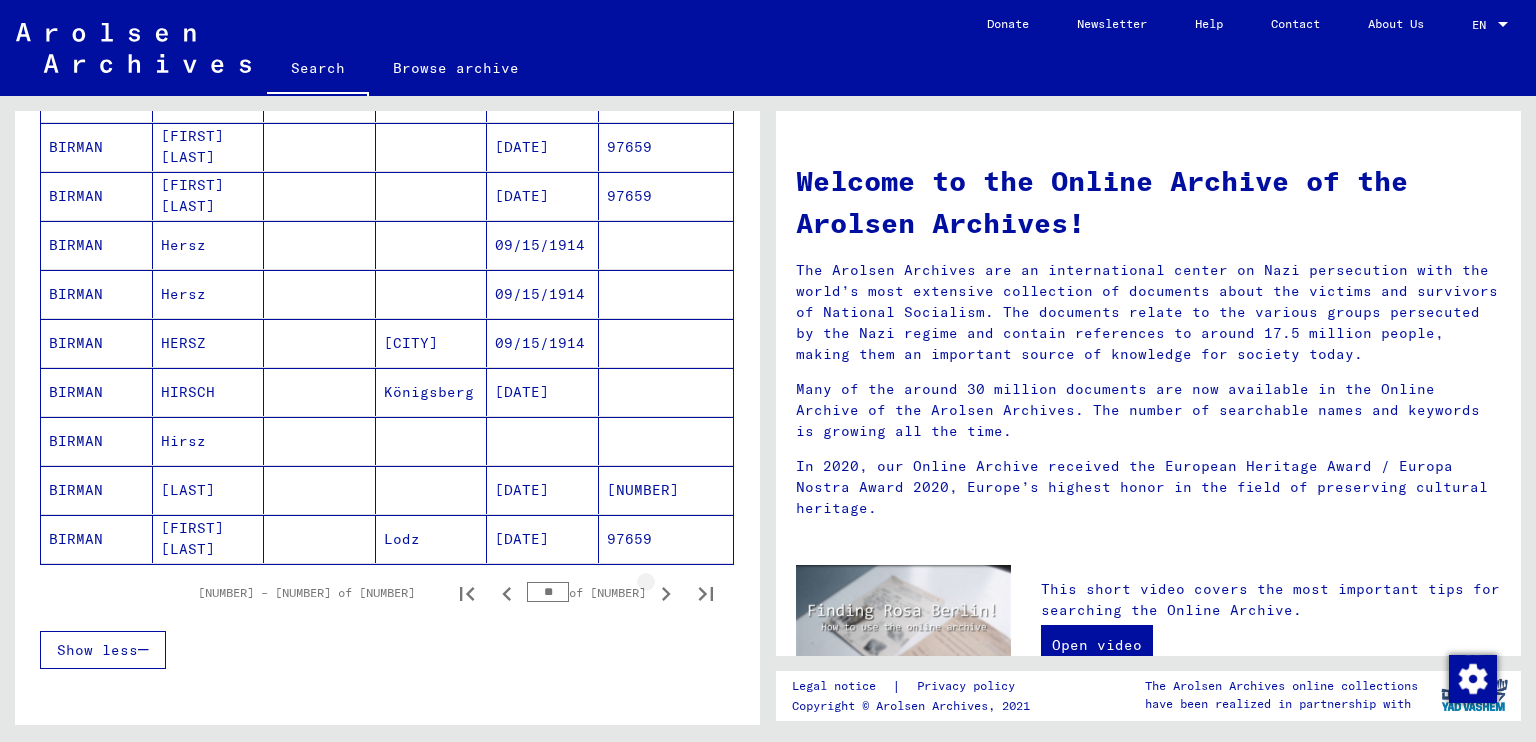 click 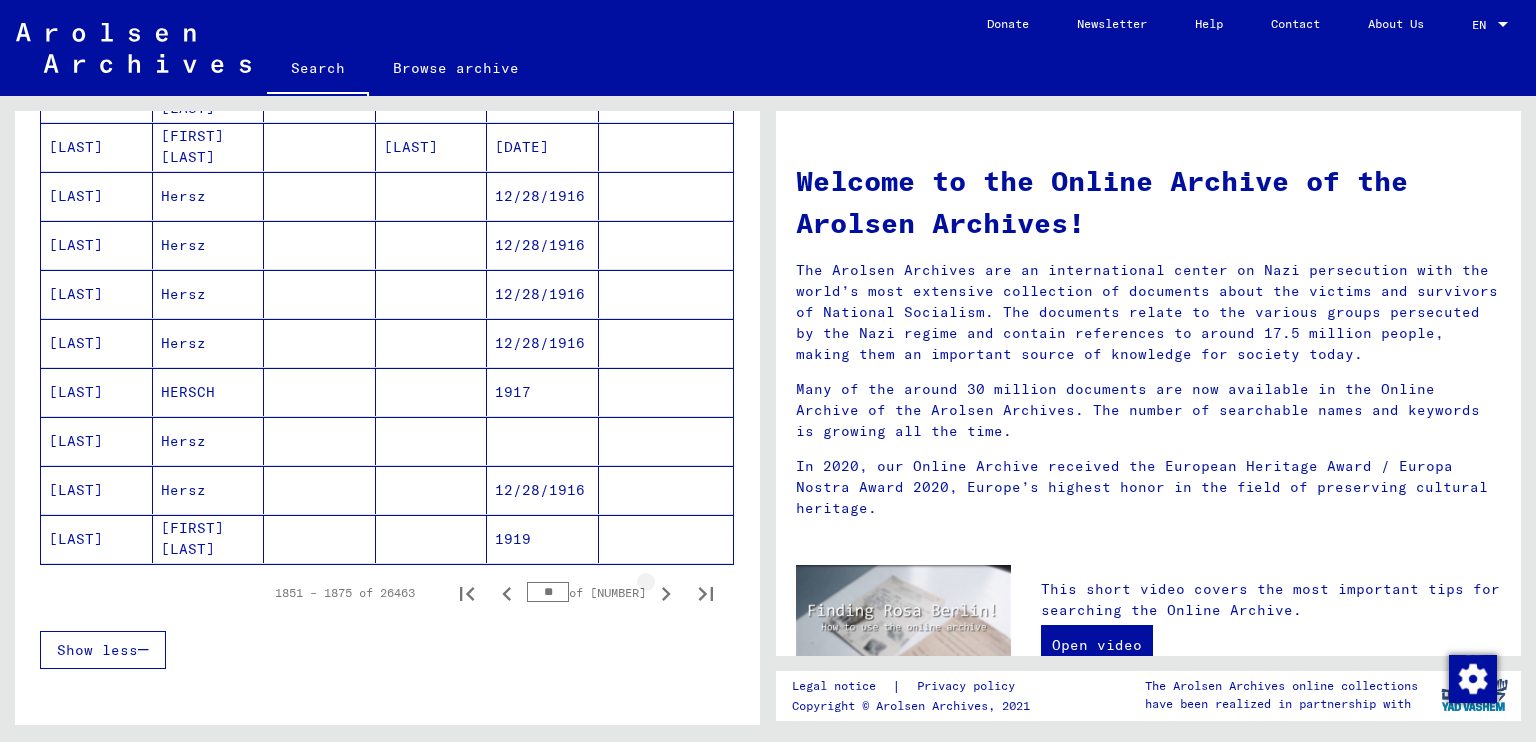 click 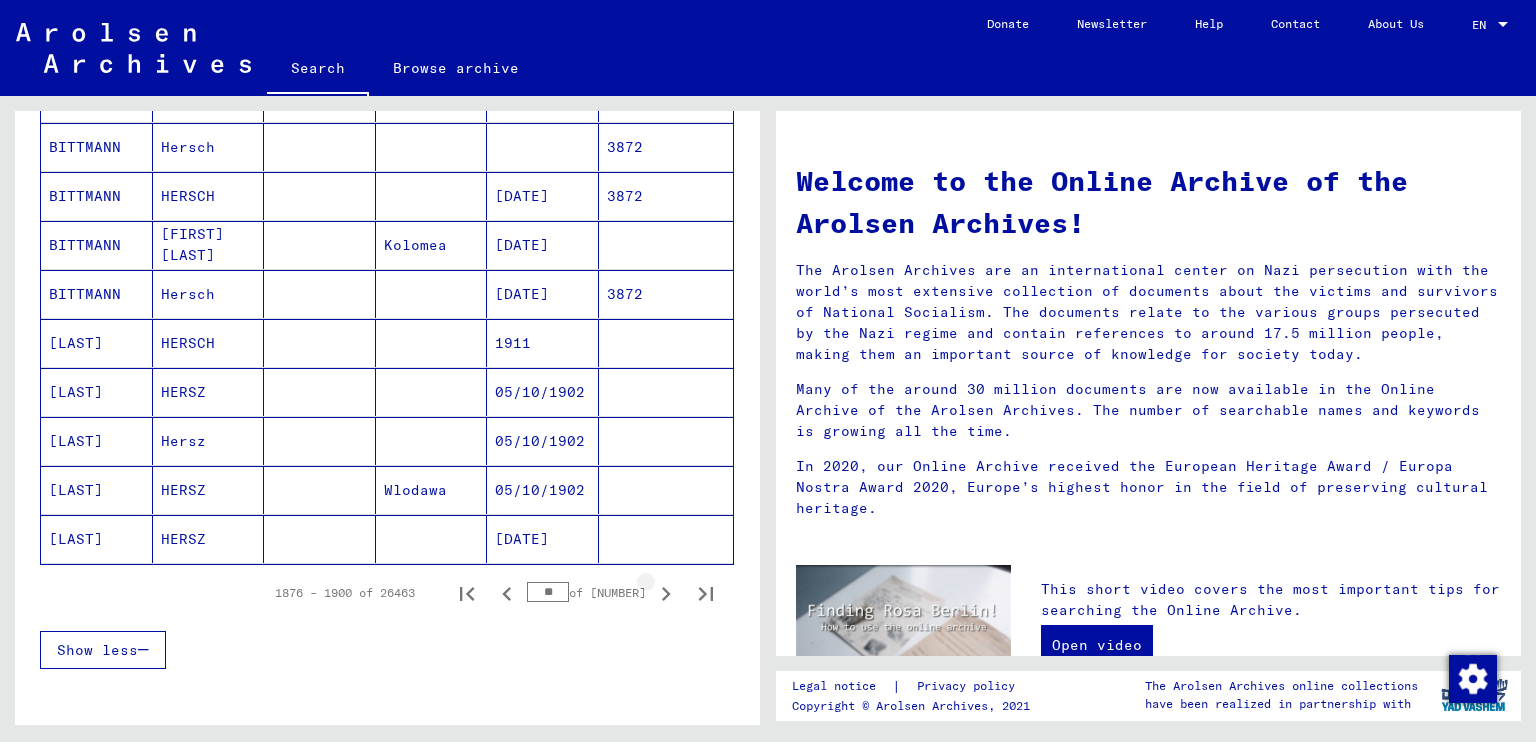 click 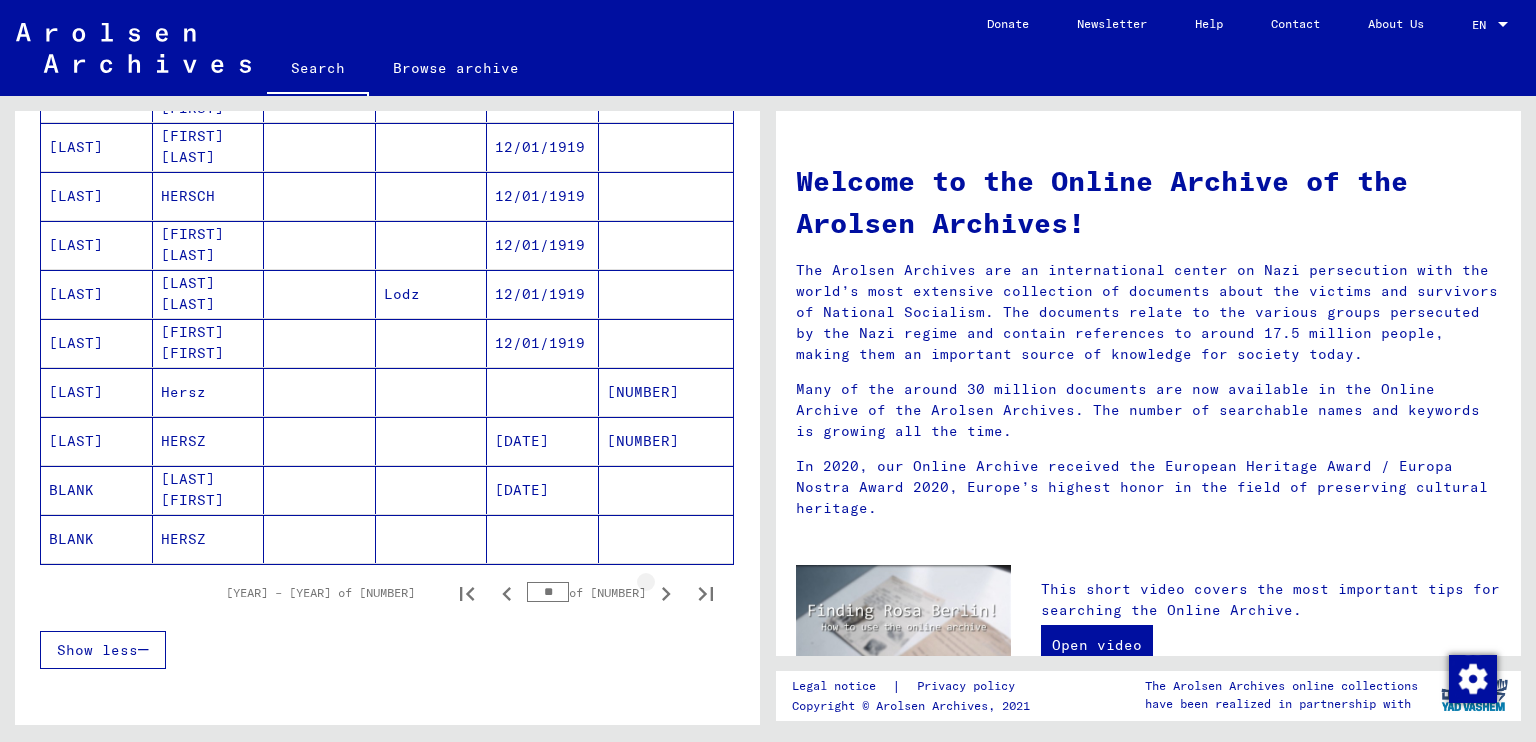 click 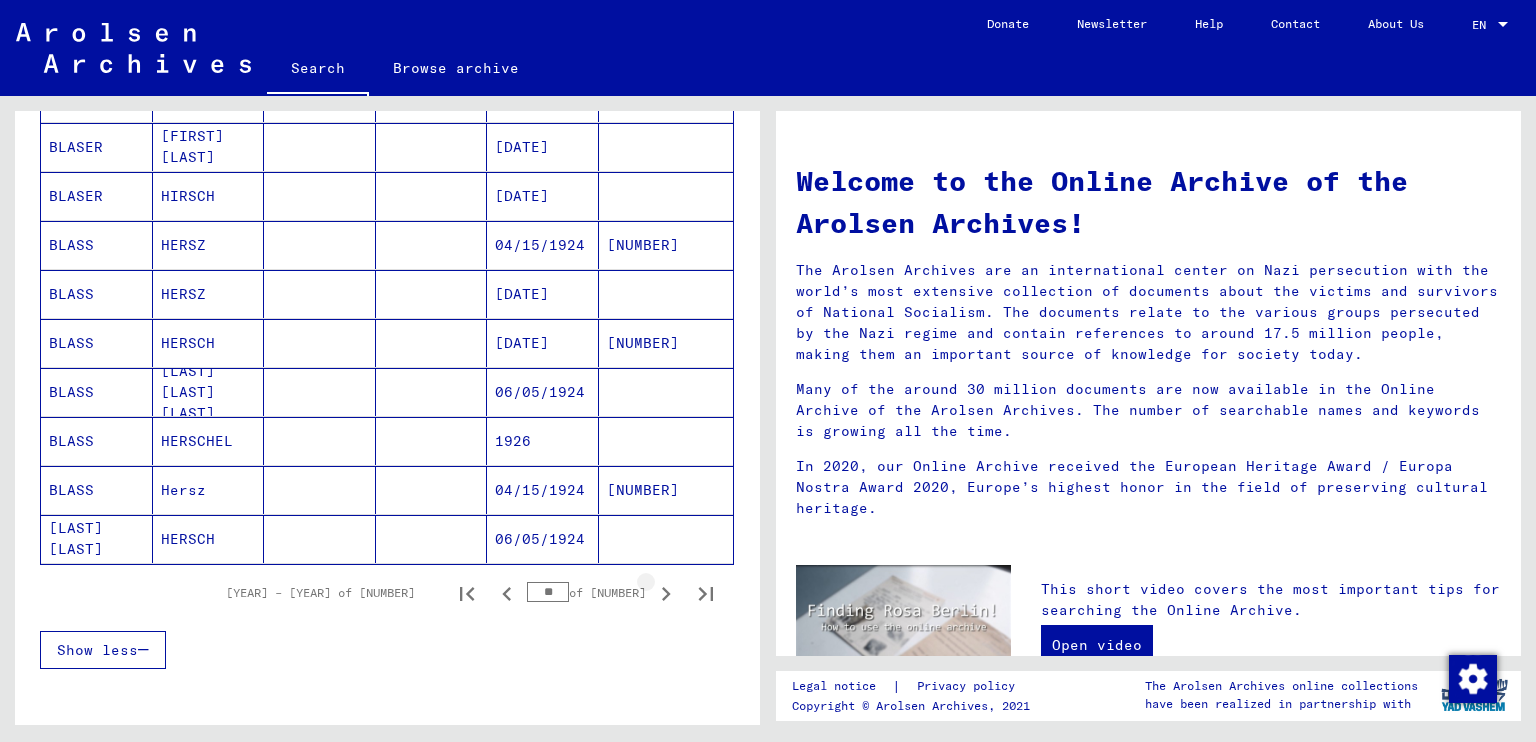click 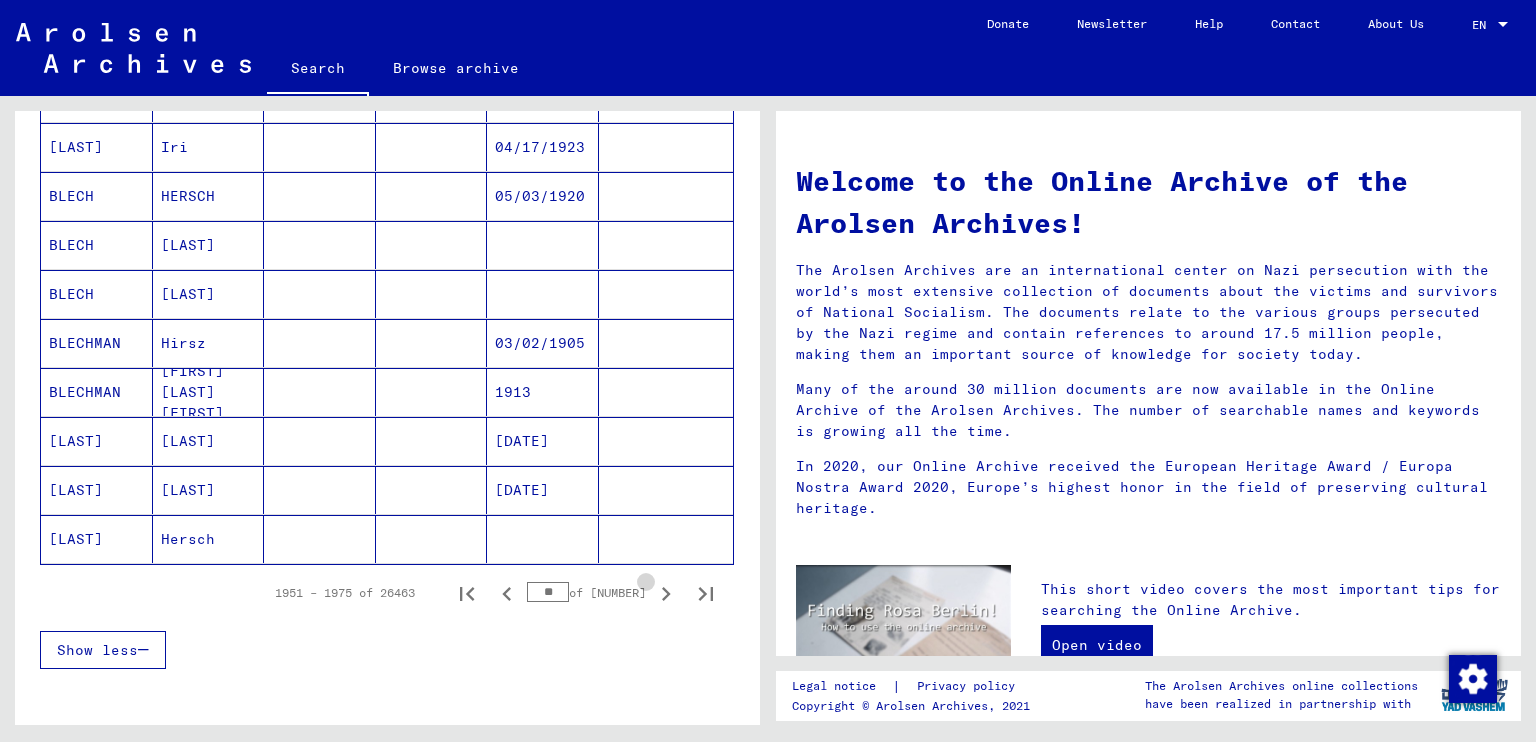 click 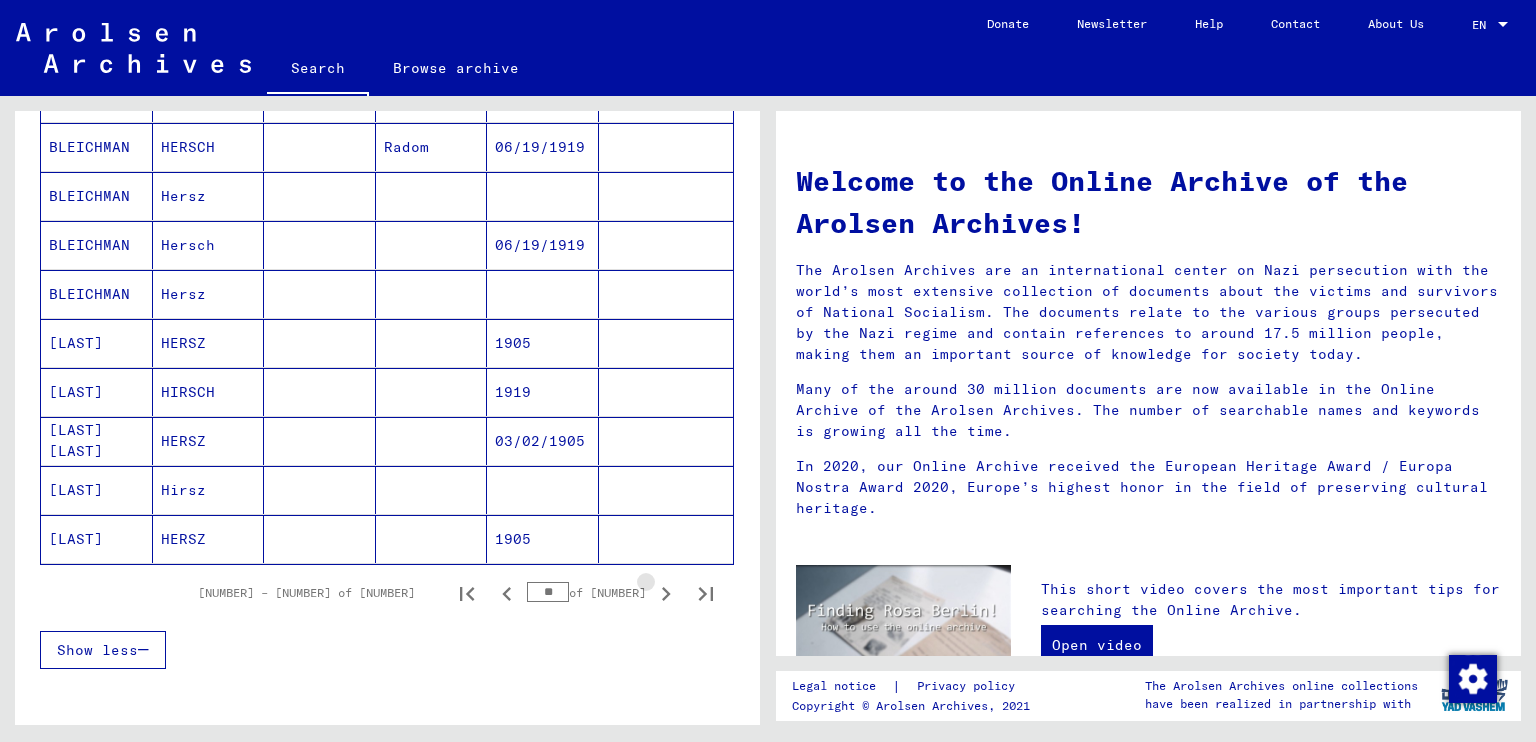 click 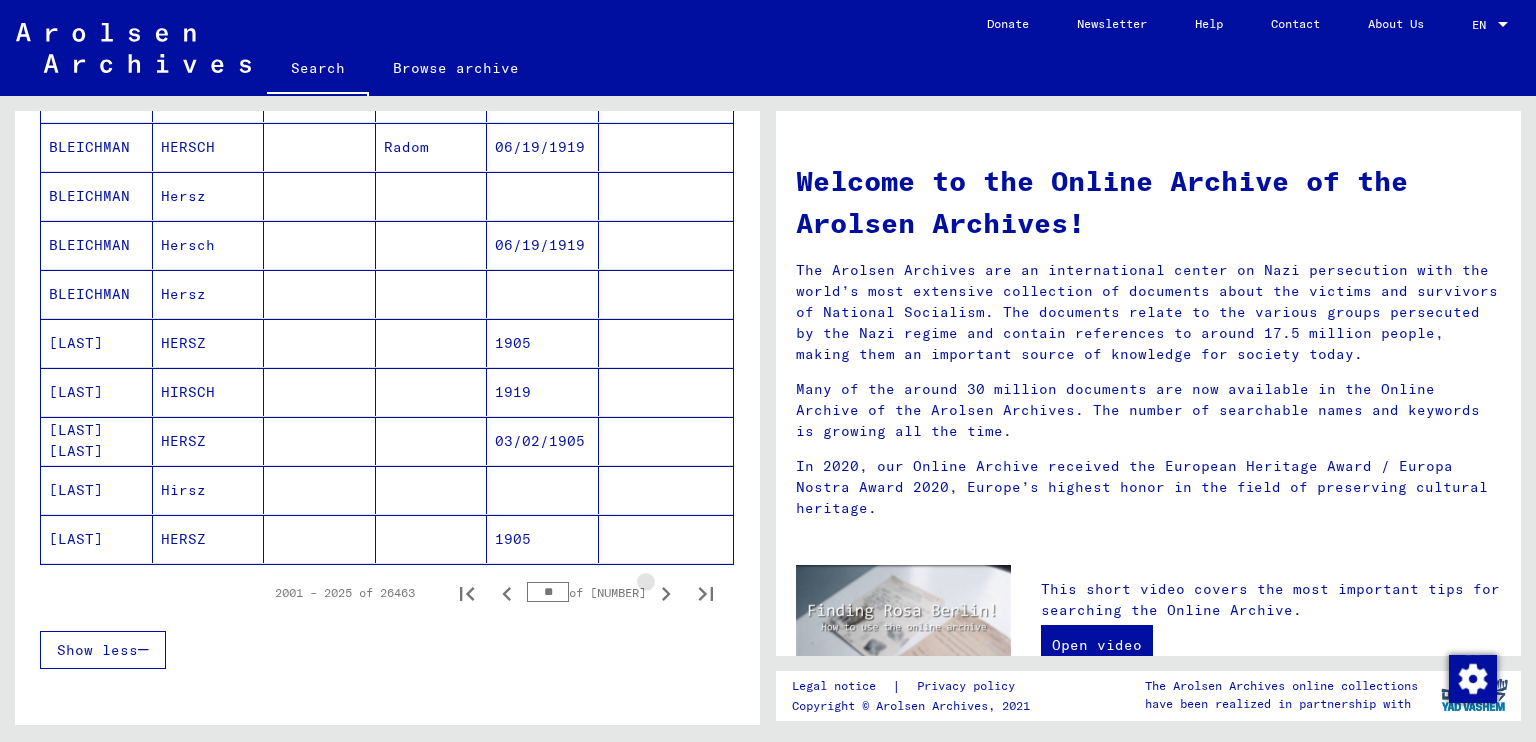 click 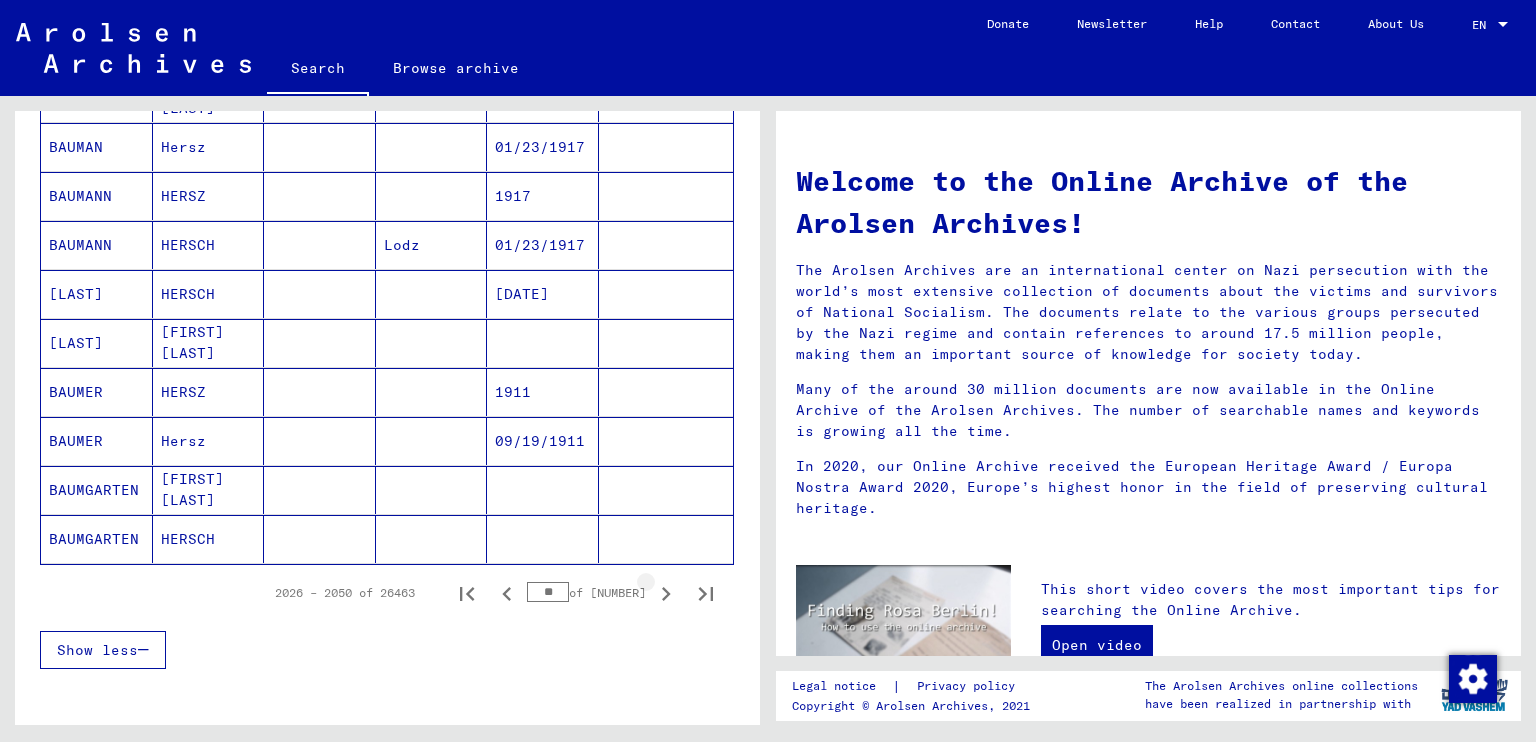 click 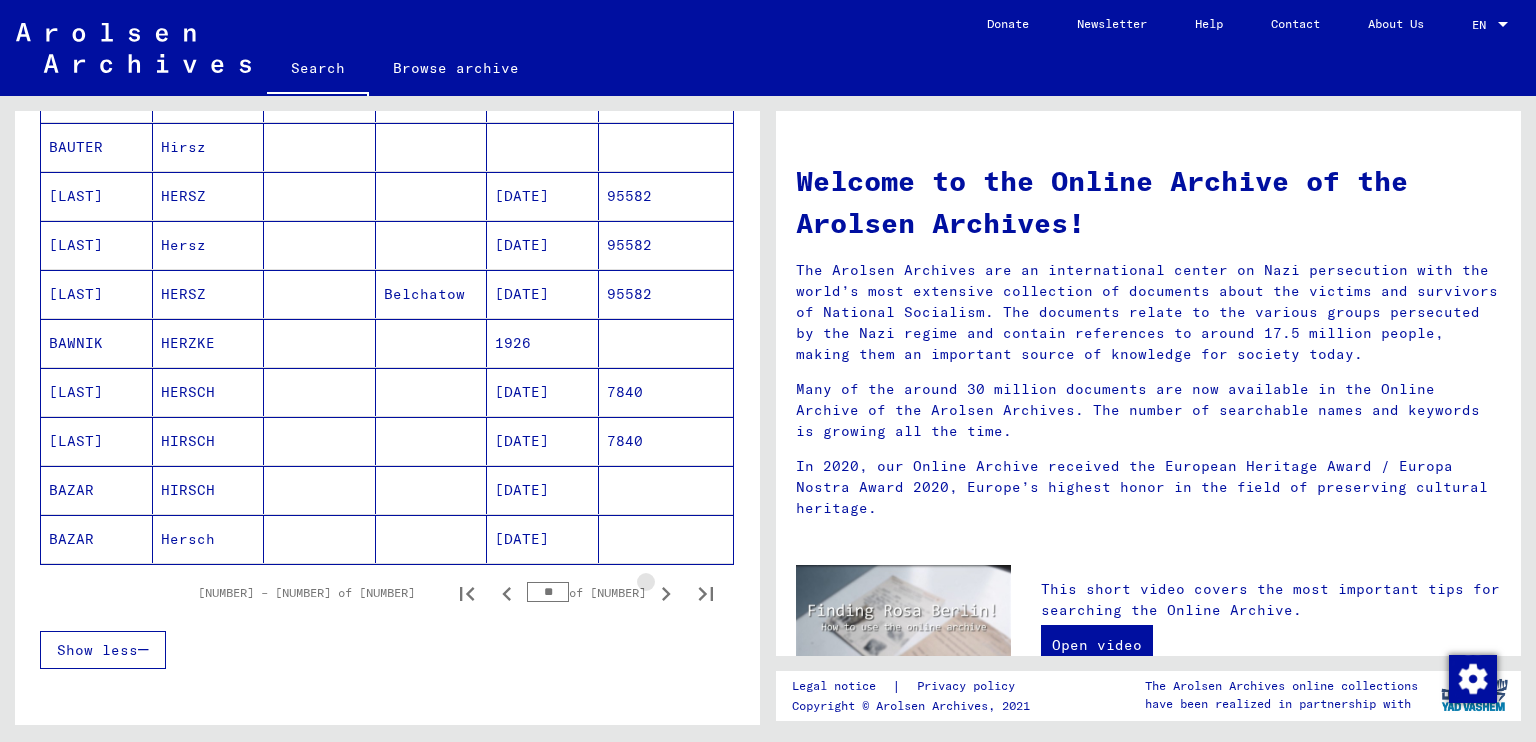 click 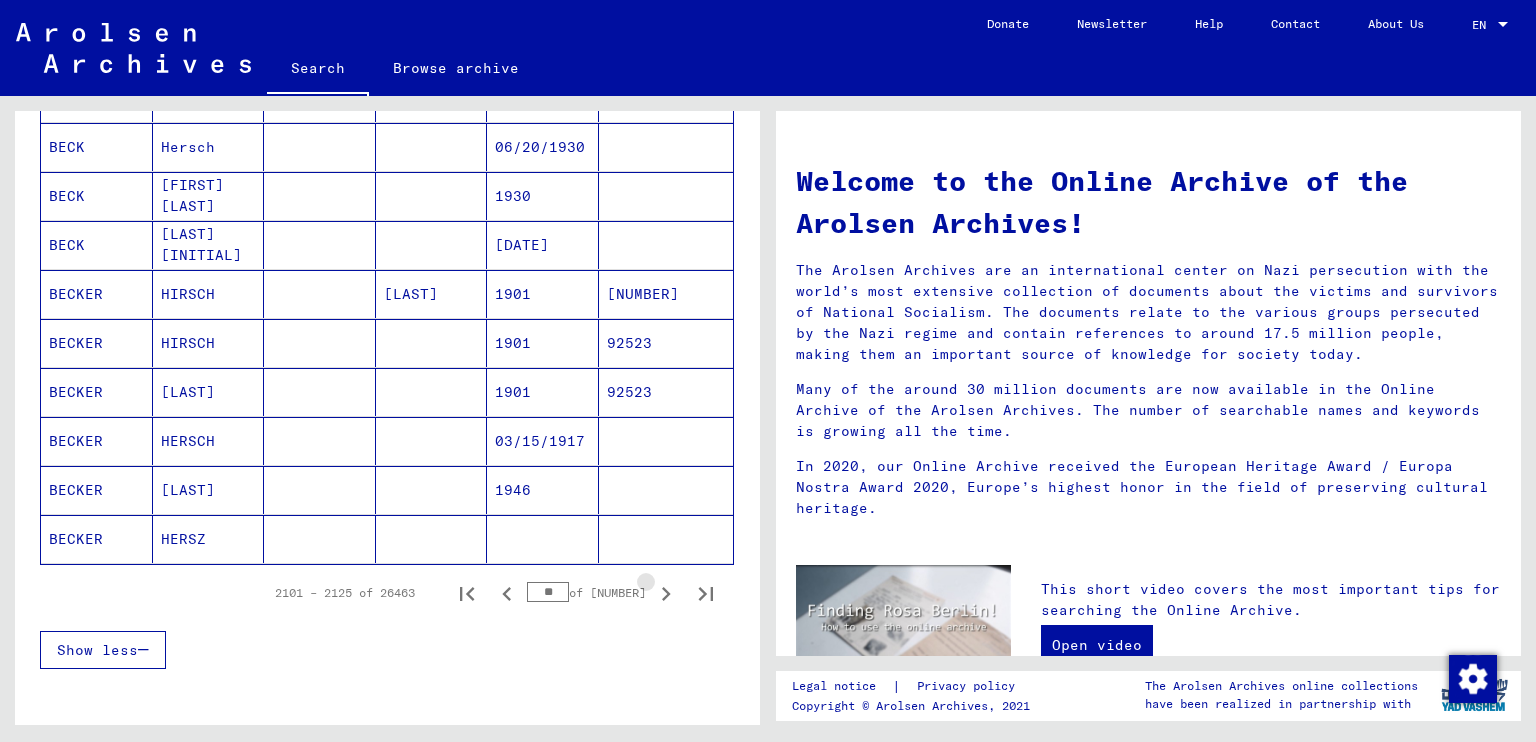 click 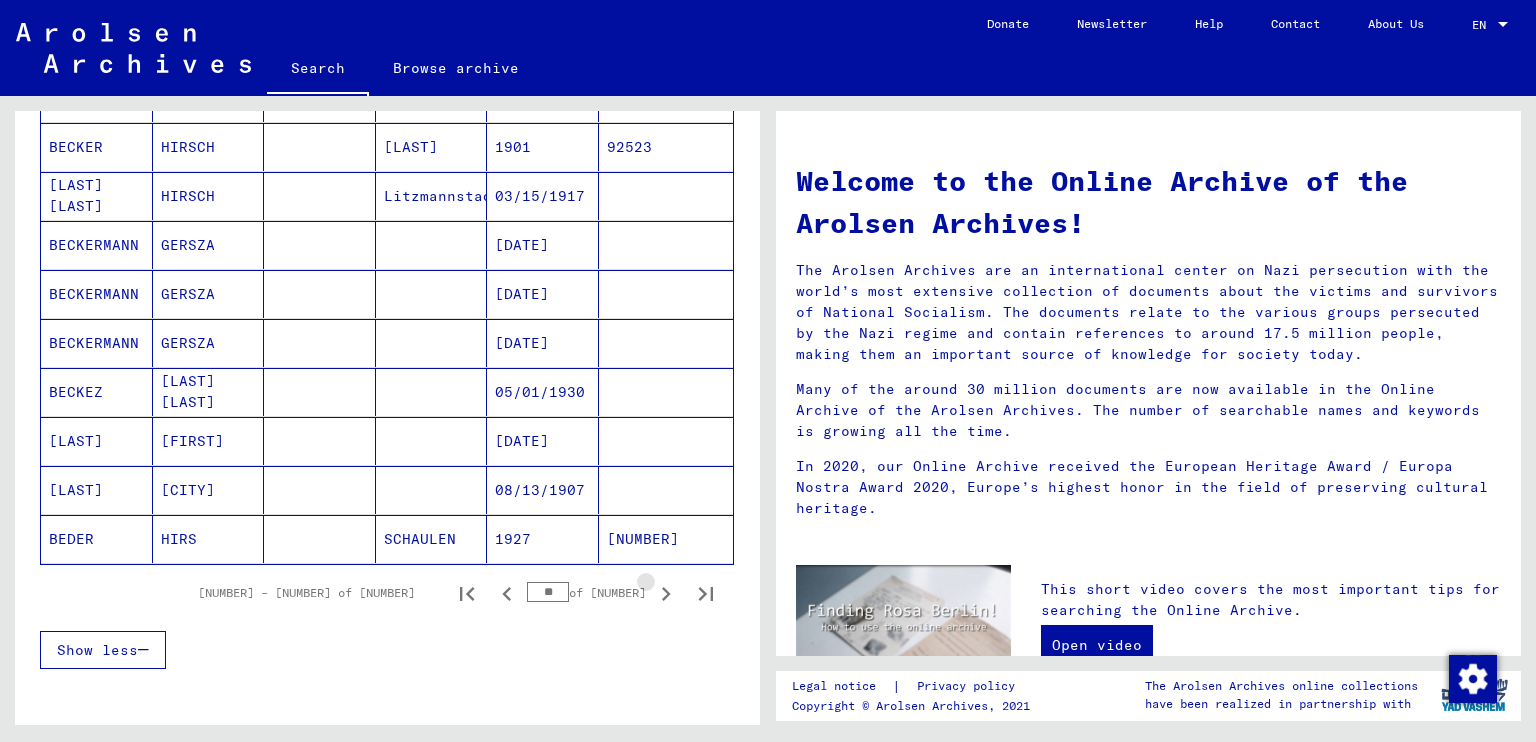 click 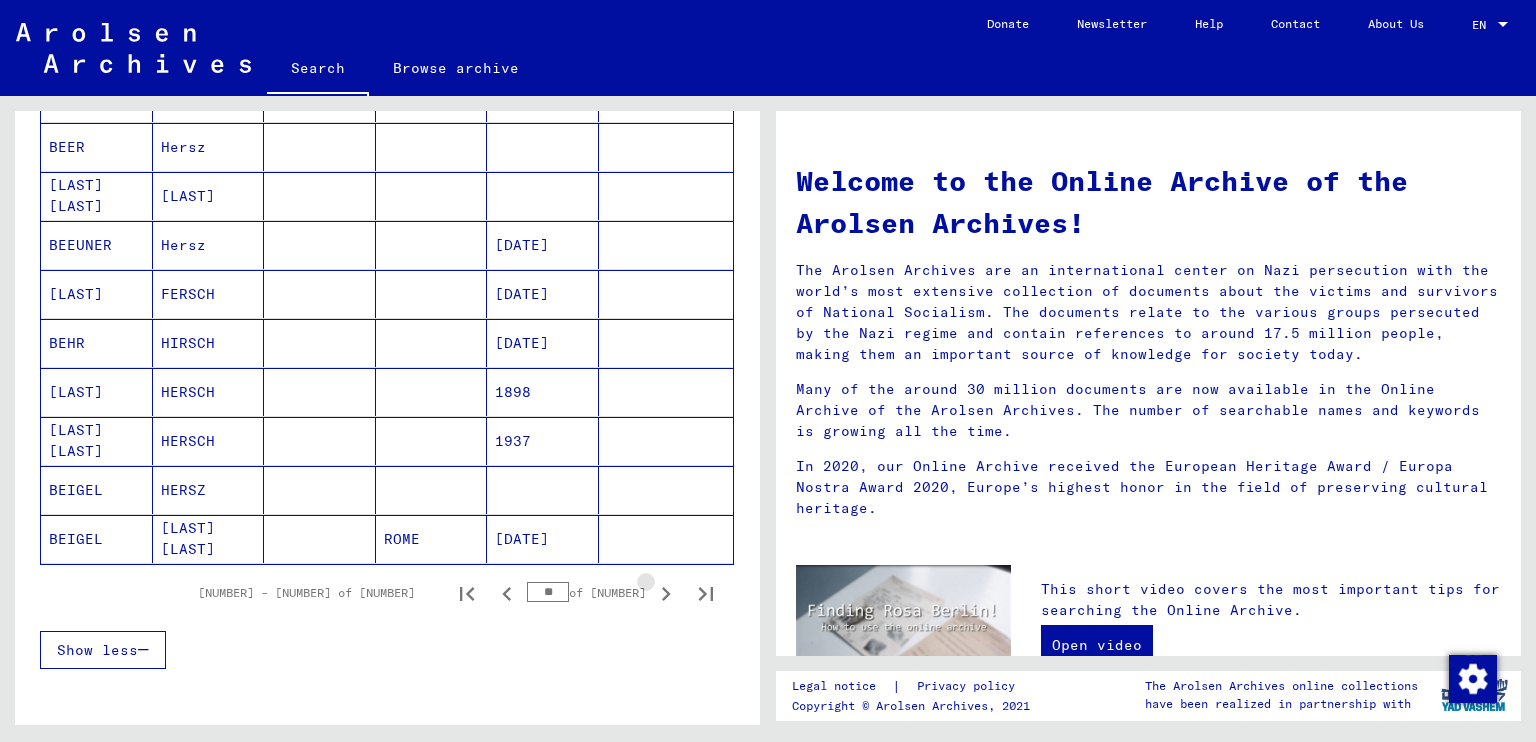 click 